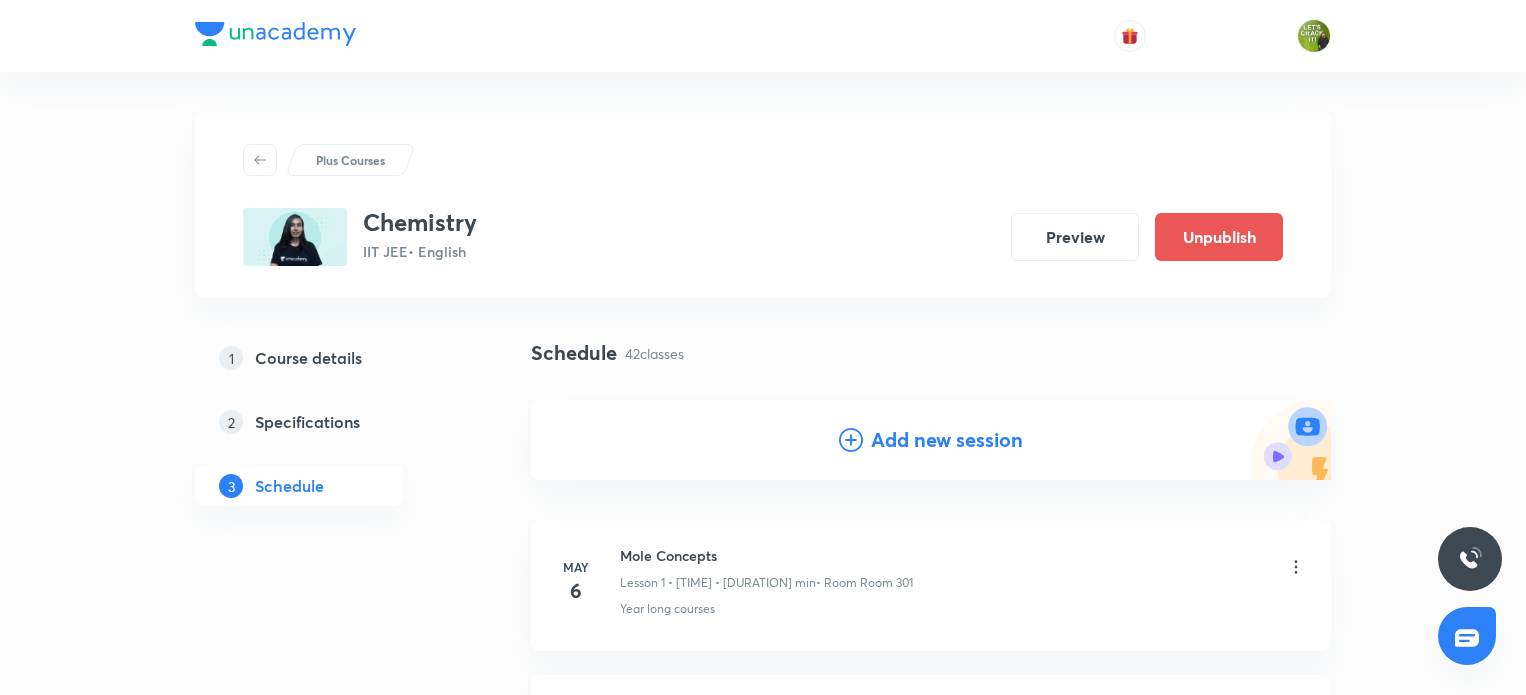 scroll, scrollTop: 6482, scrollLeft: 0, axis: vertical 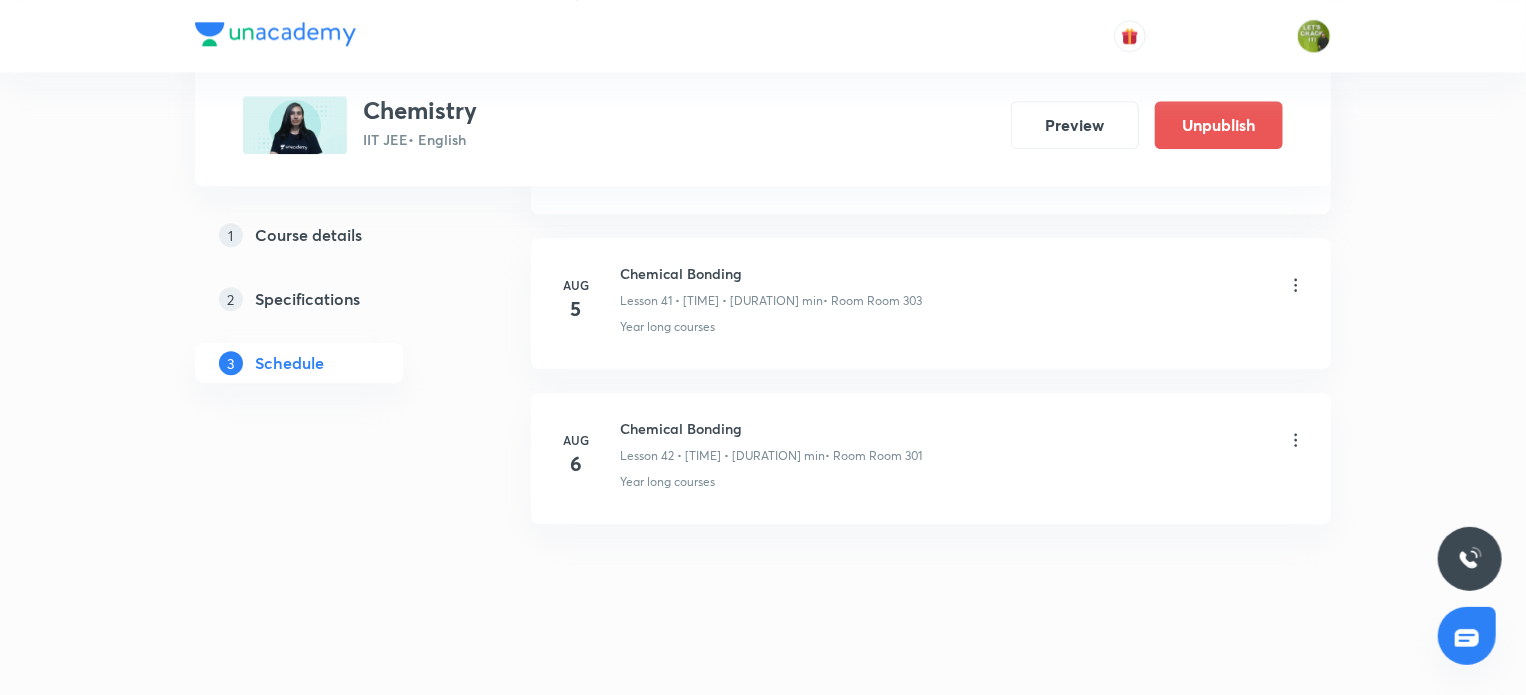 click 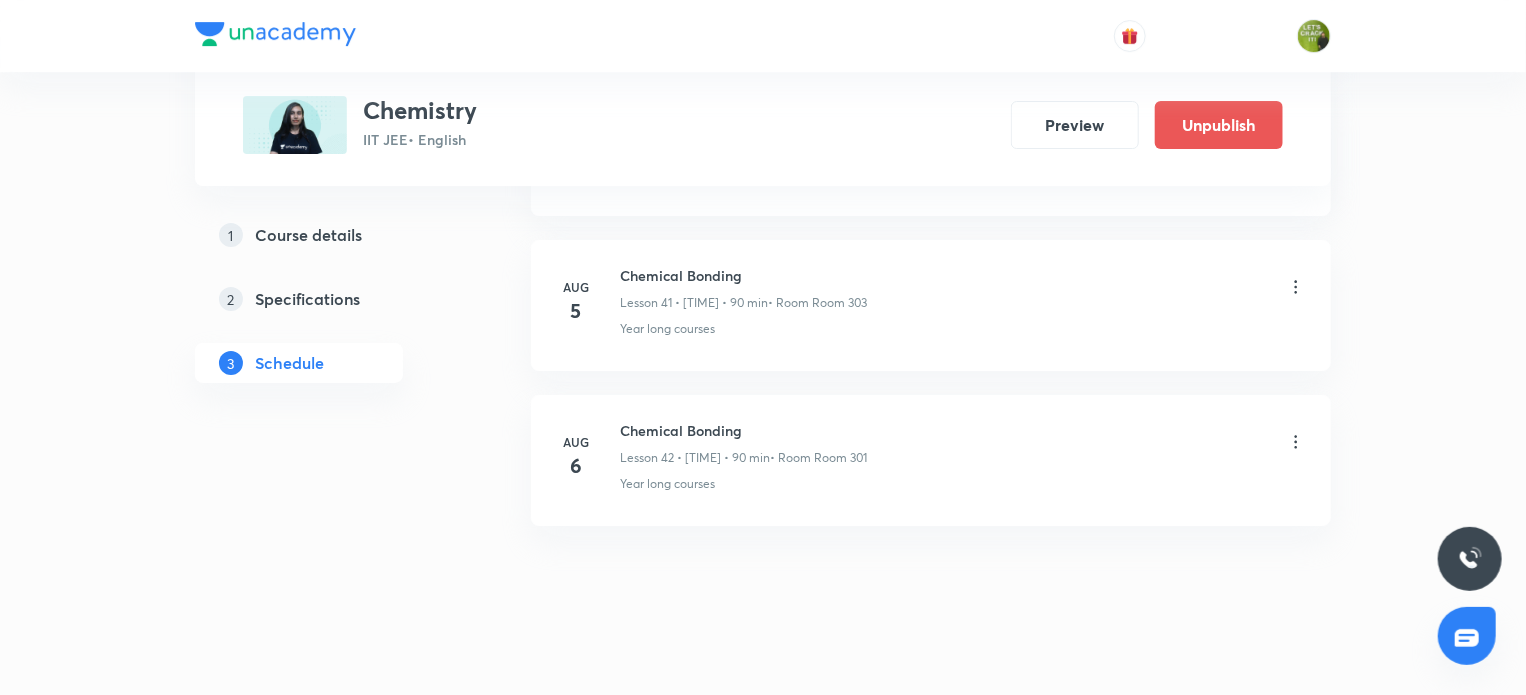 scroll, scrollTop: 7399, scrollLeft: 0, axis: vertical 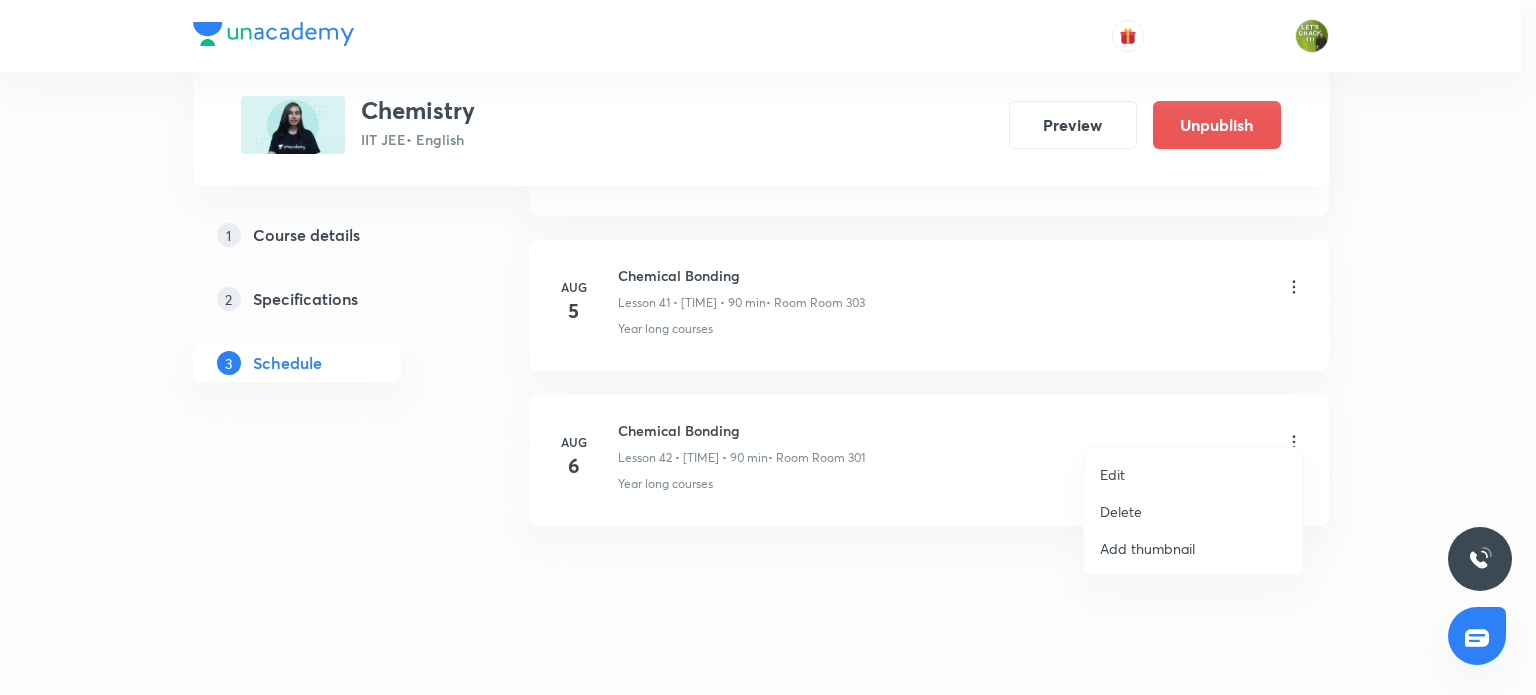 click on "Delete" at bounding box center (1193, 511) 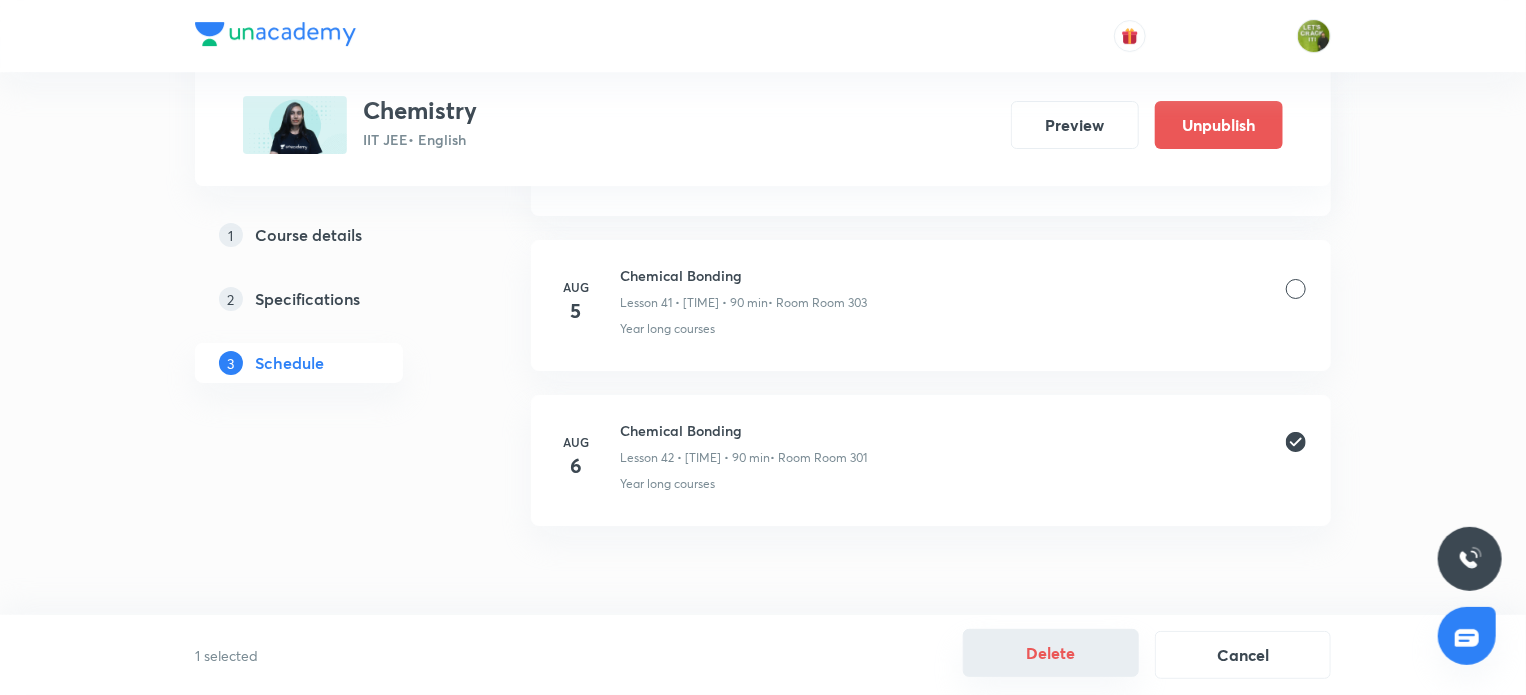 click on "Delete" at bounding box center [1051, 653] 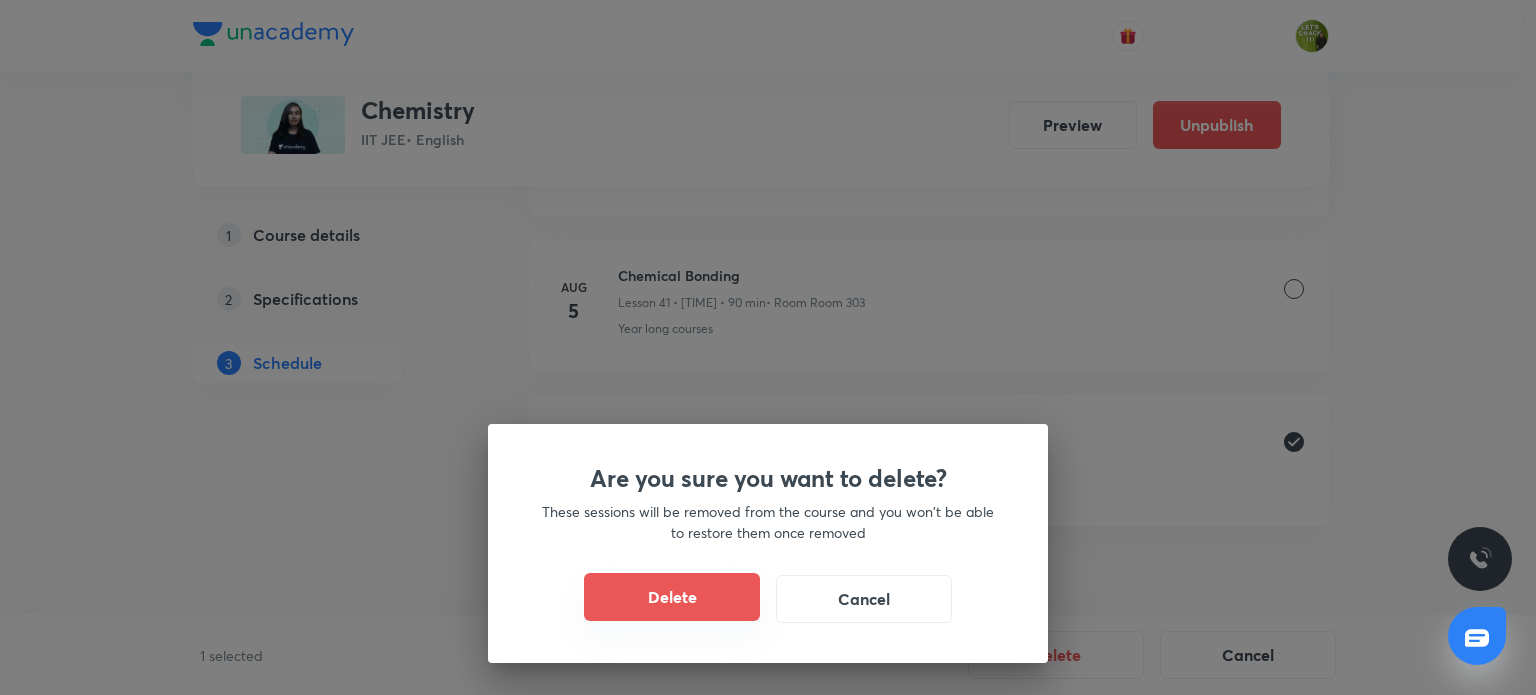click on "Delete" at bounding box center (672, 597) 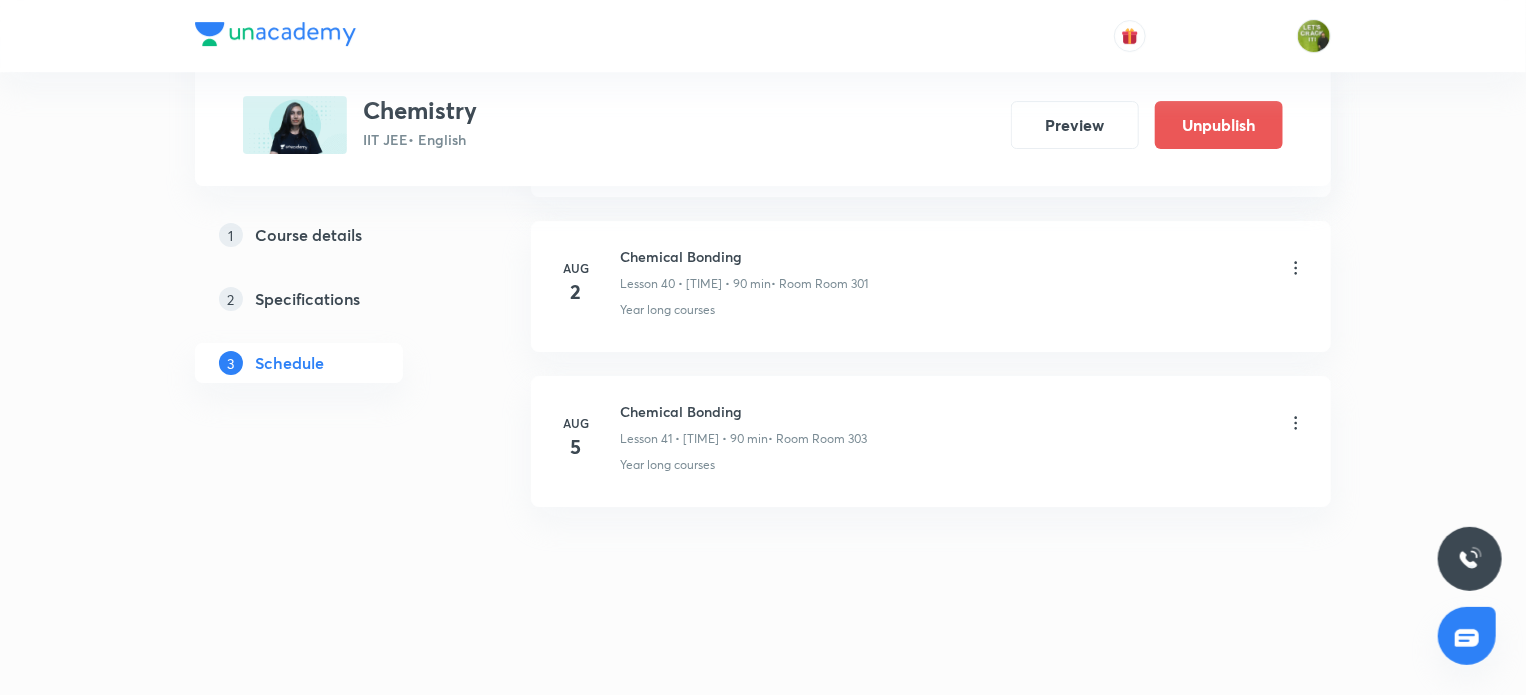 scroll, scrollTop: 7244, scrollLeft: 0, axis: vertical 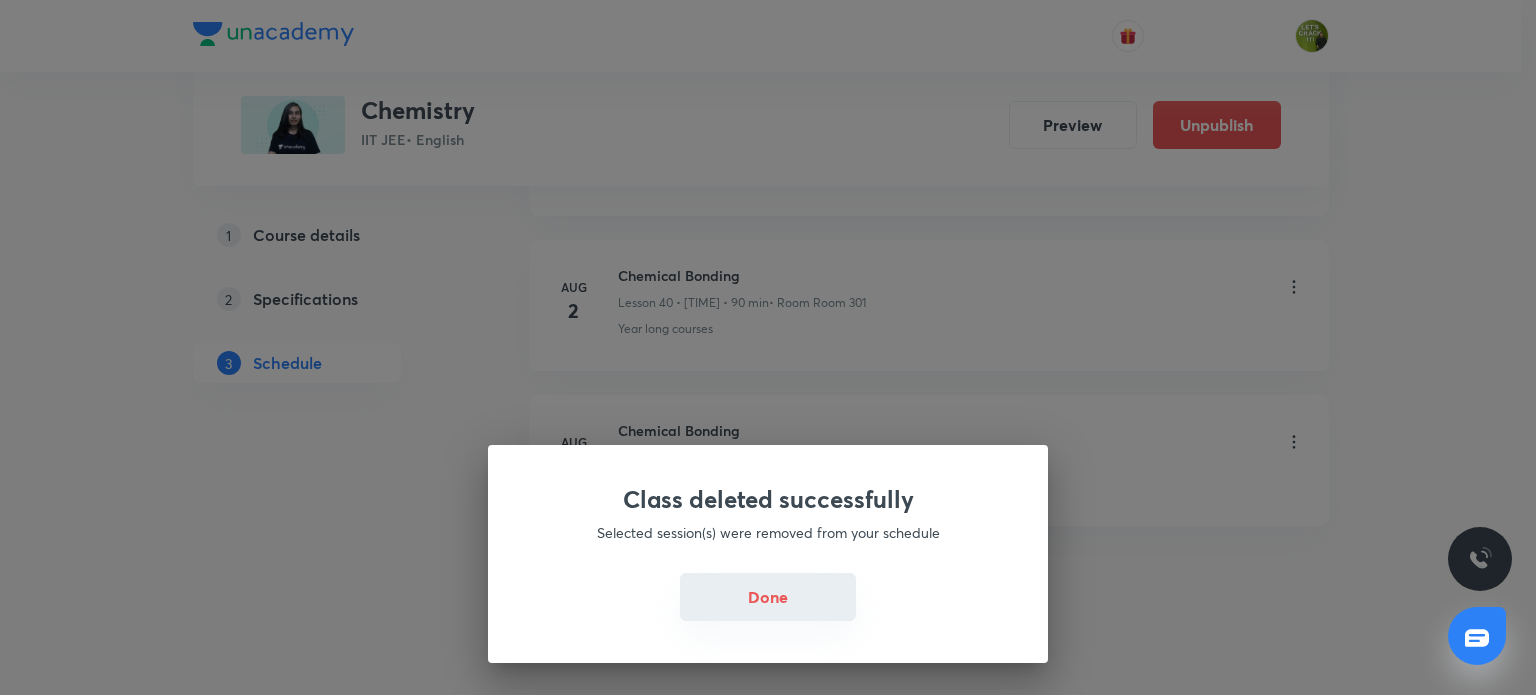 click on "Done" at bounding box center (768, 597) 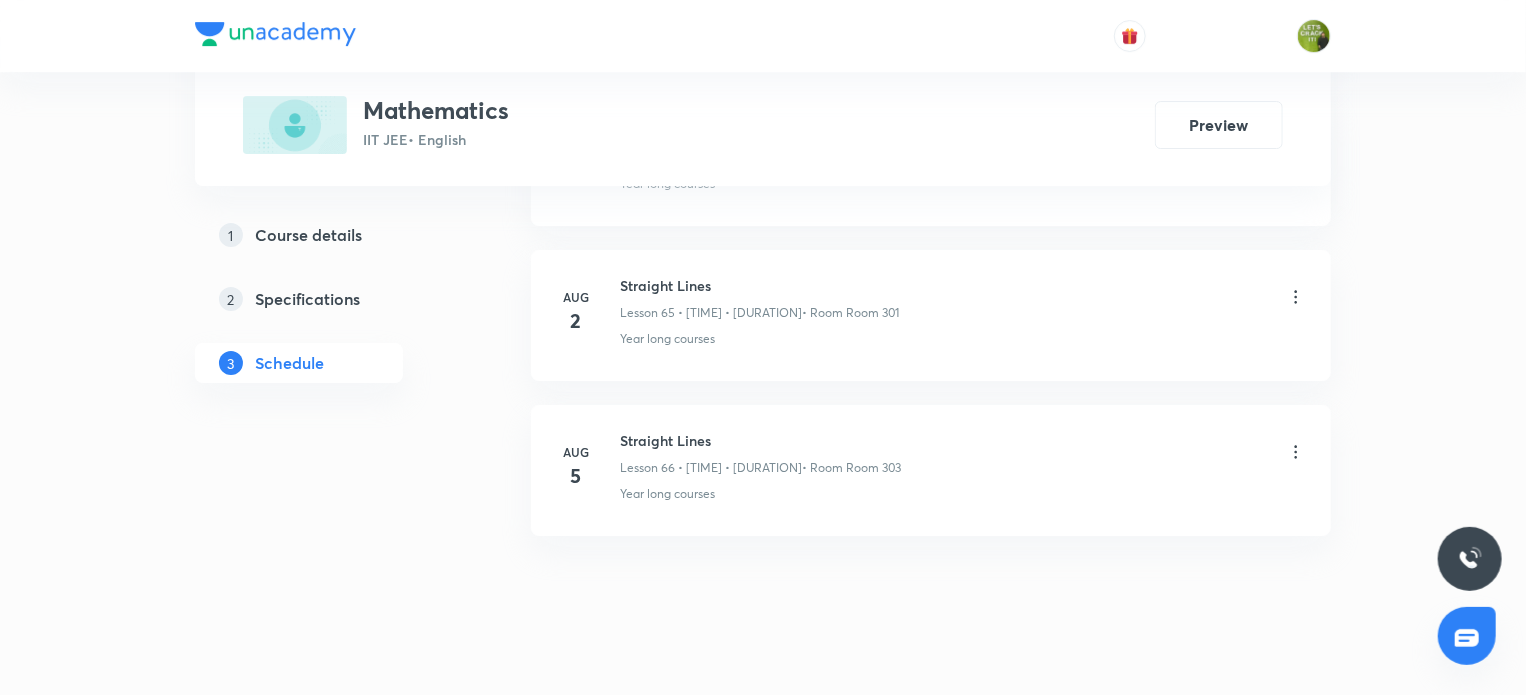 scroll, scrollTop: 11109, scrollLeft: 0, axis: vertical 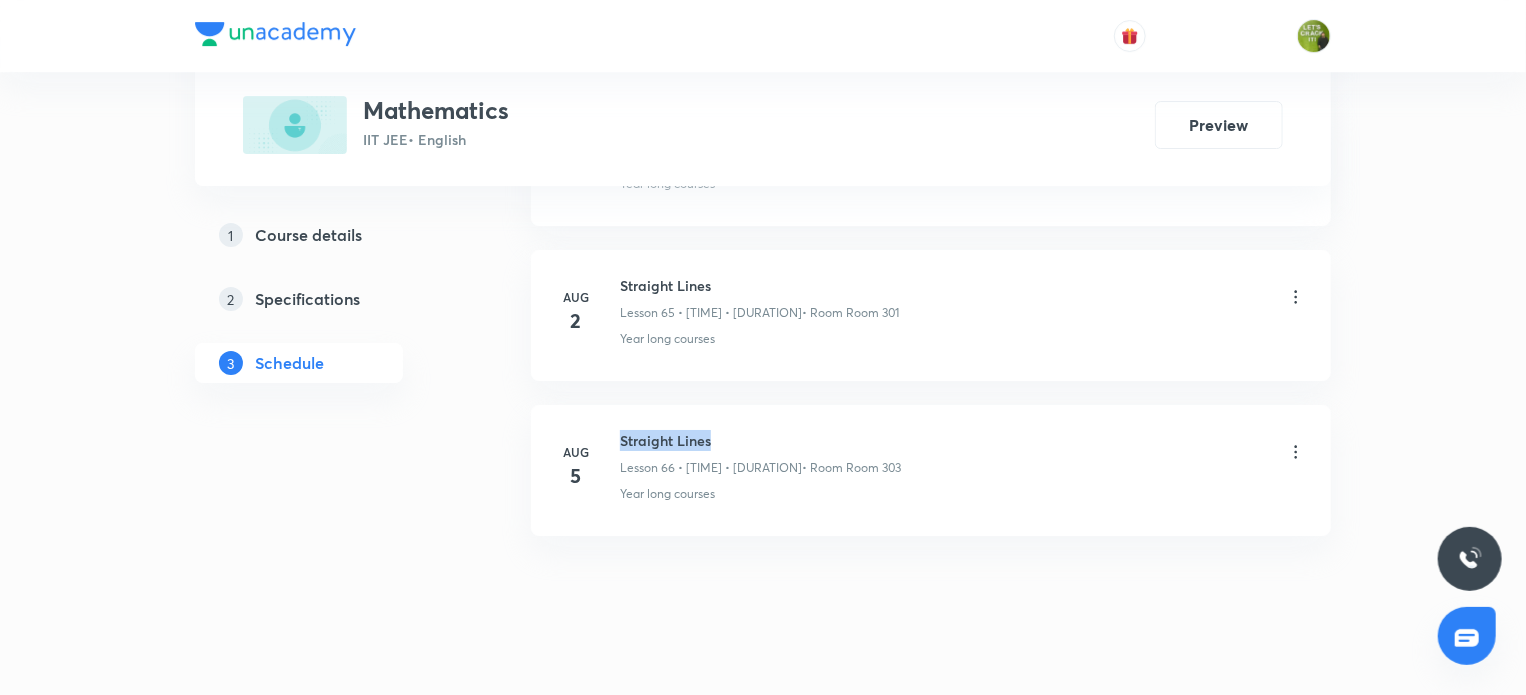 drag, startPoint x: 708, startPoint y: 410, endPoint x: 620, endPoint y: 403, distance: 88.27797 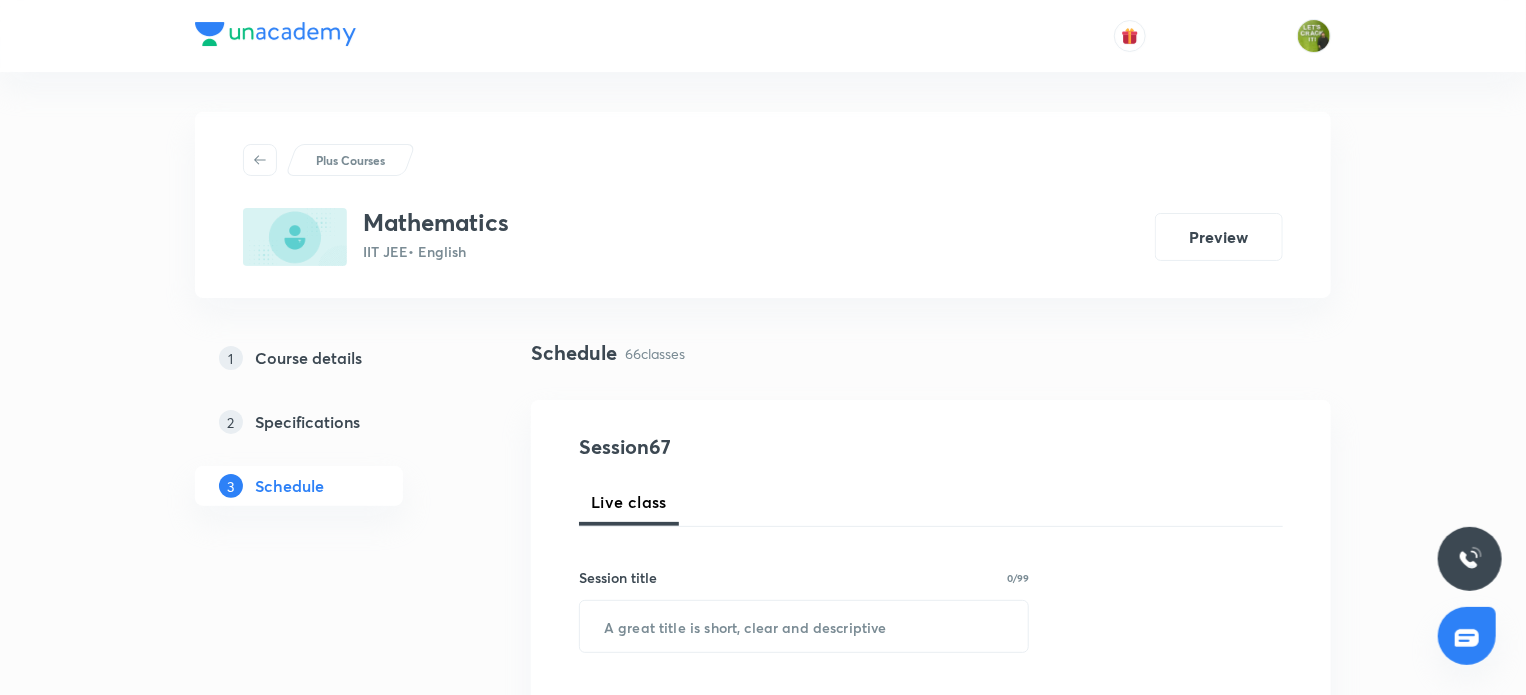 scroll, scrollTop: 324, scrollLeft: 0, axis: vertical 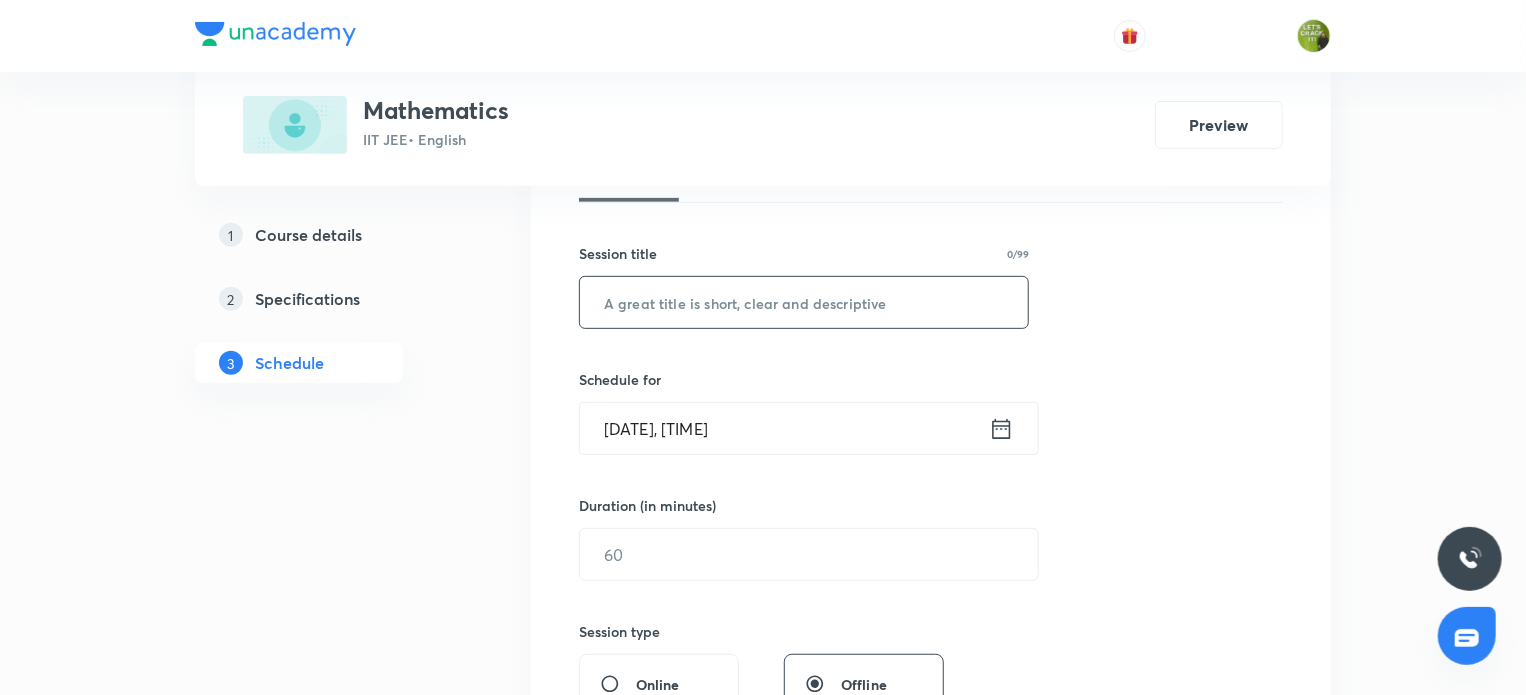 click at bounding box center (804, 302) 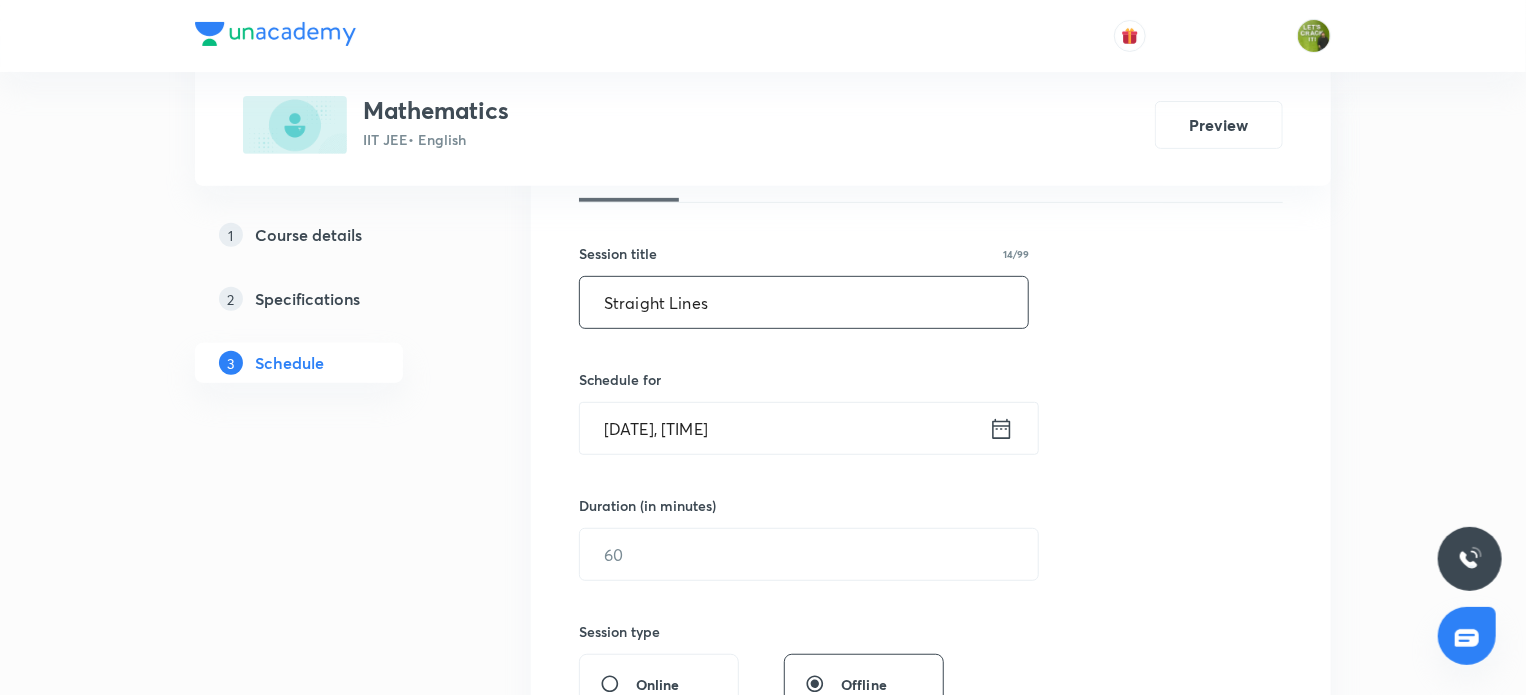 type on "Straight Lines" 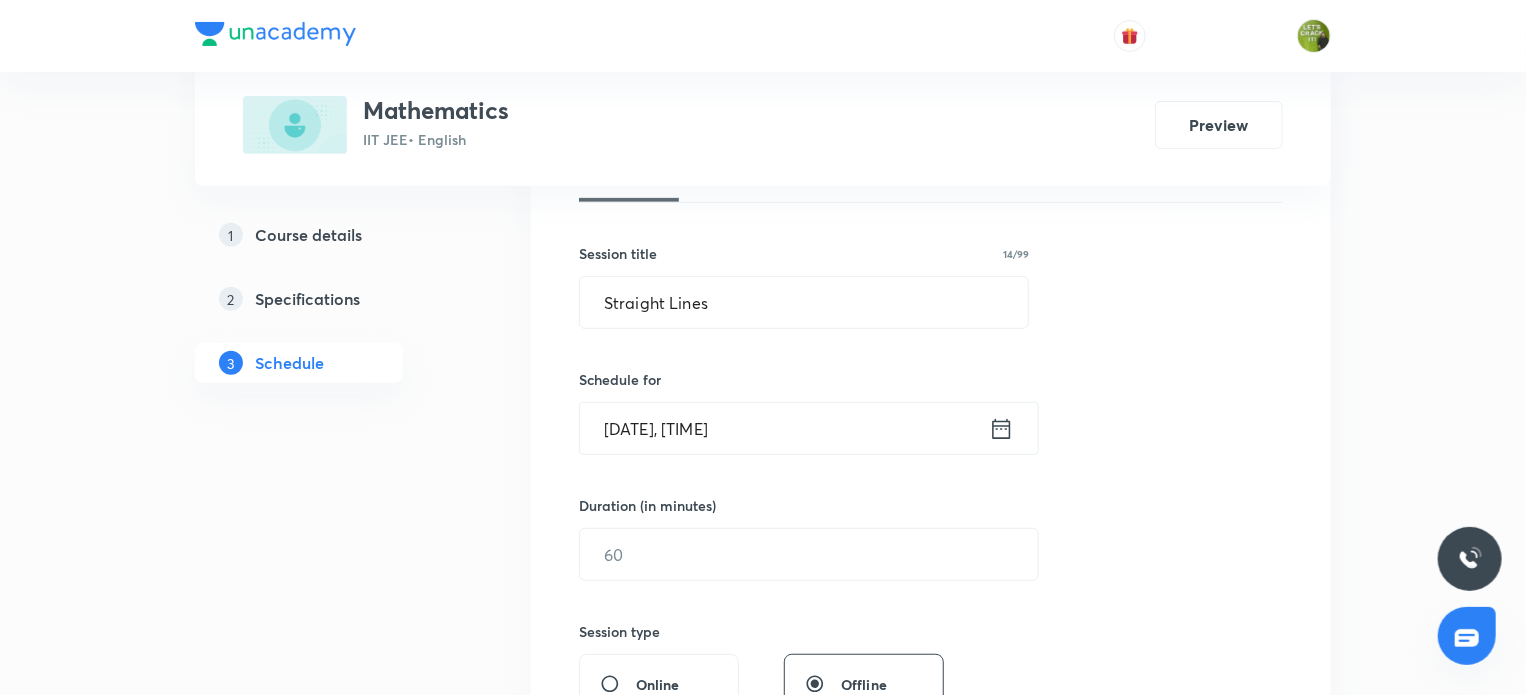 click 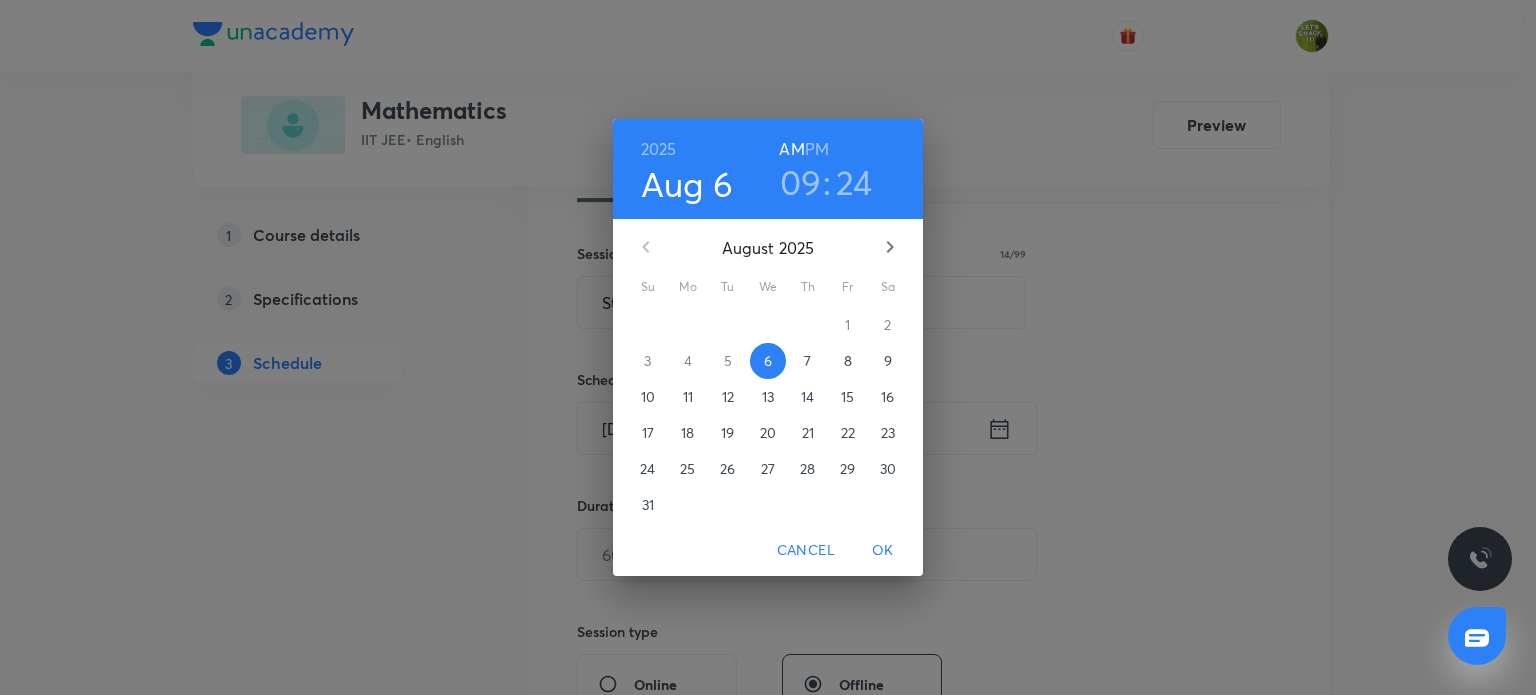 click on "09" at bounding box center (801, 182) 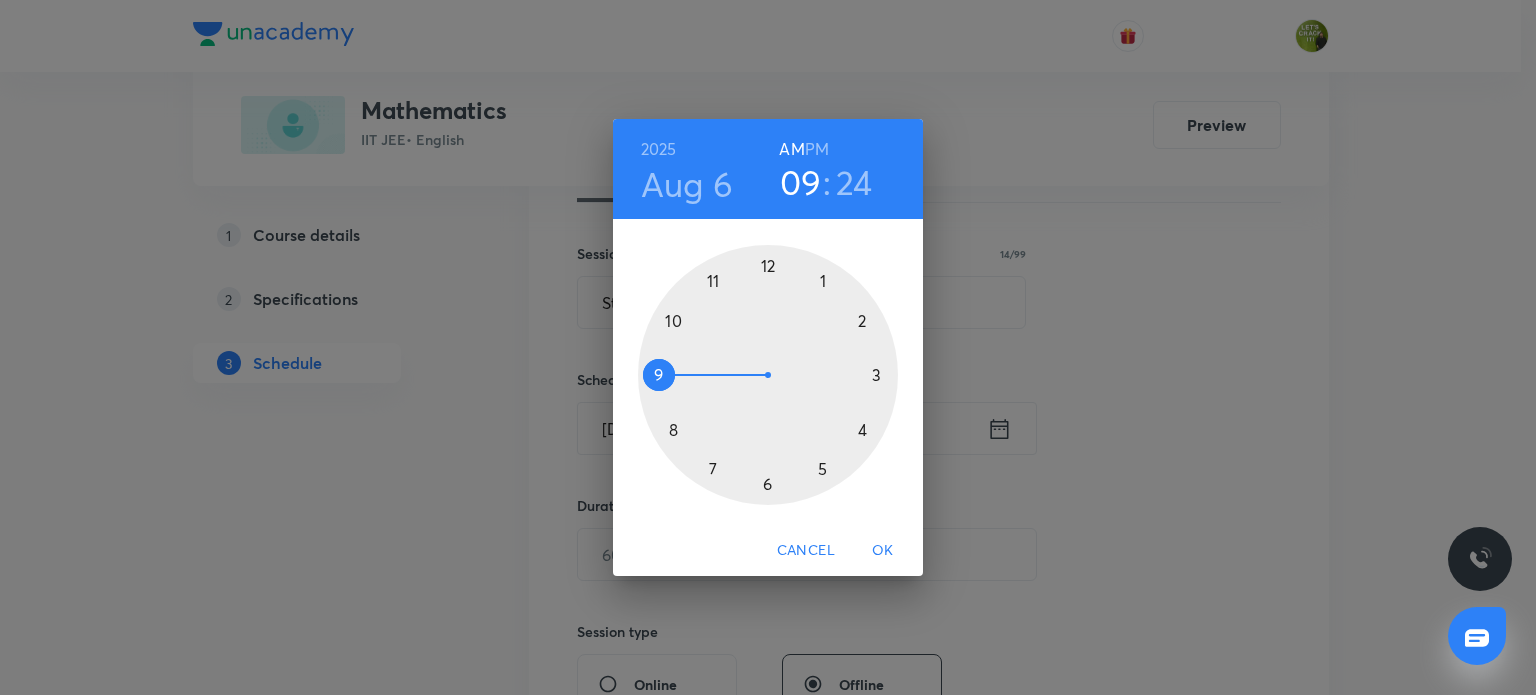 click at bounding box center [768, 375] 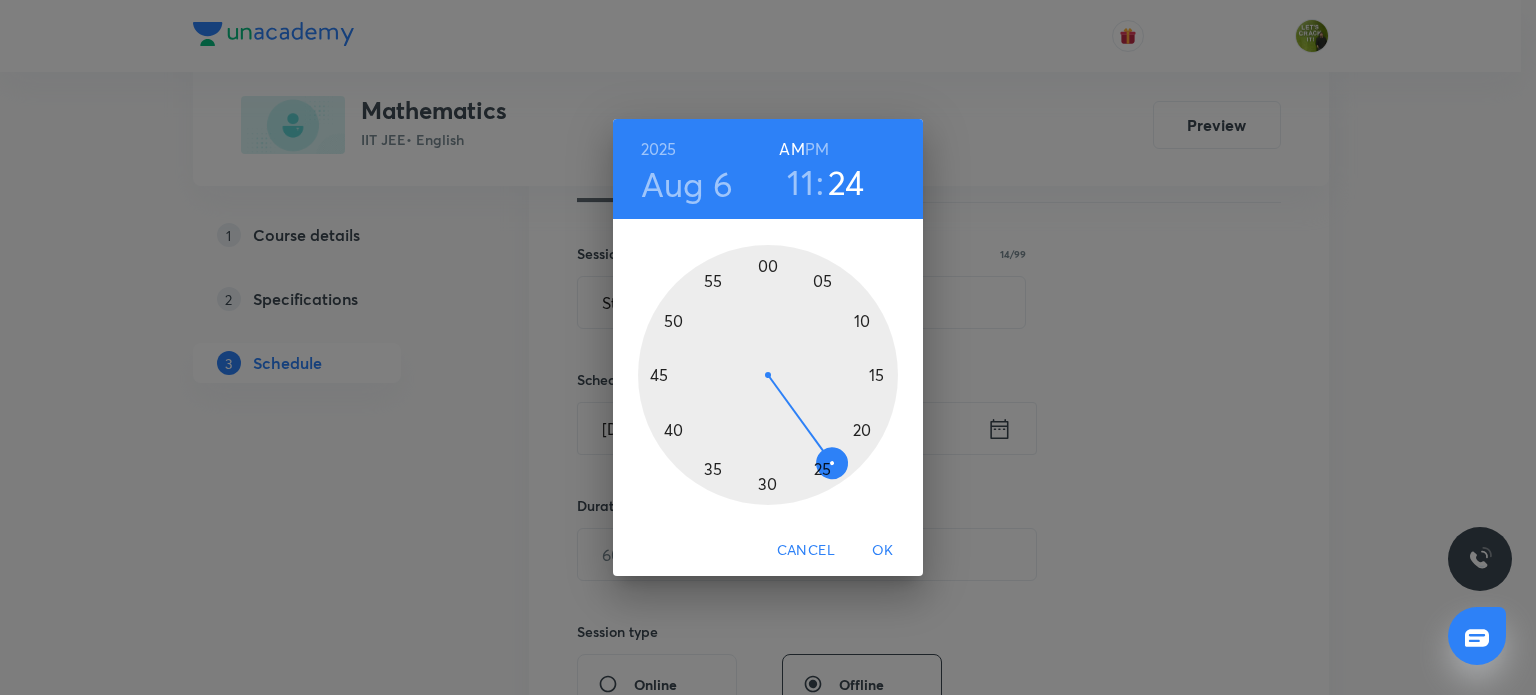 click at bounding box center (768, 375) 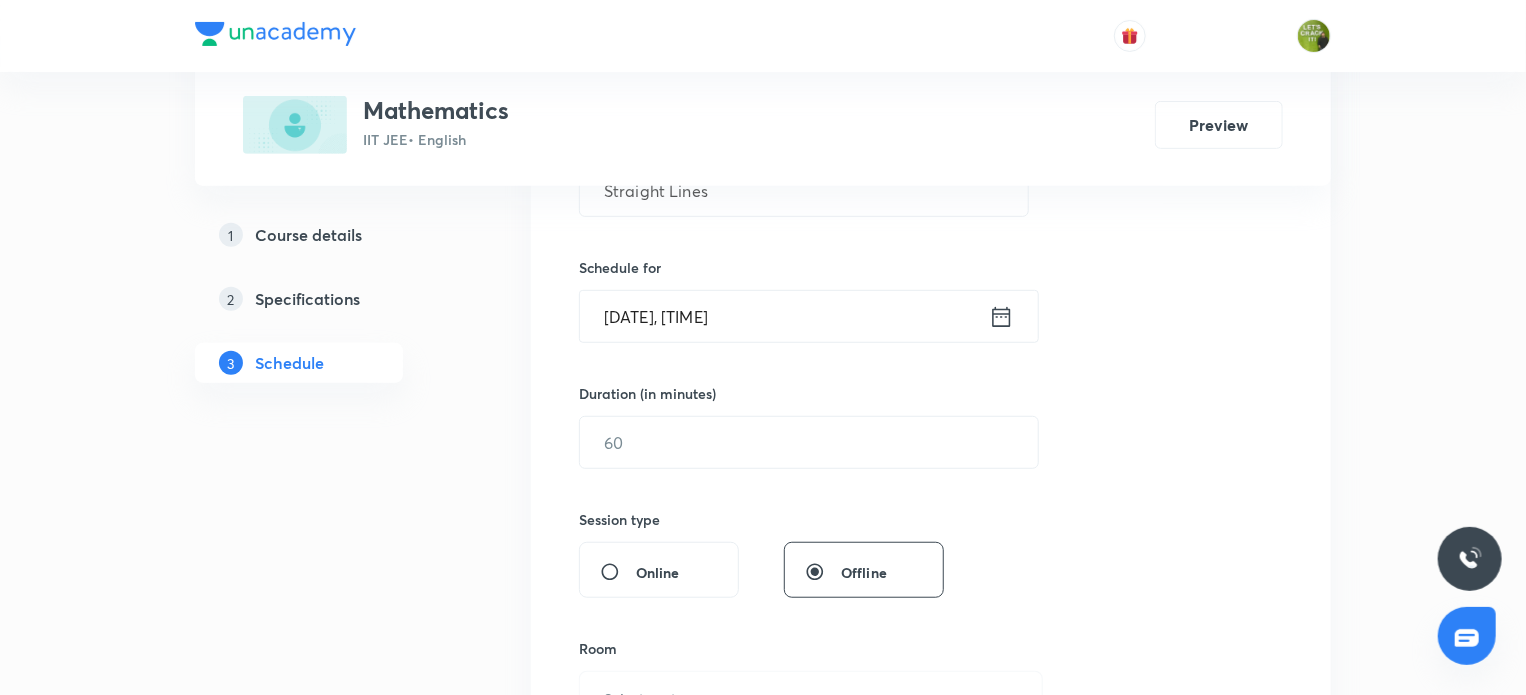 scroll, scrollTop: 434, scrollLeft: 0, axis: vertical 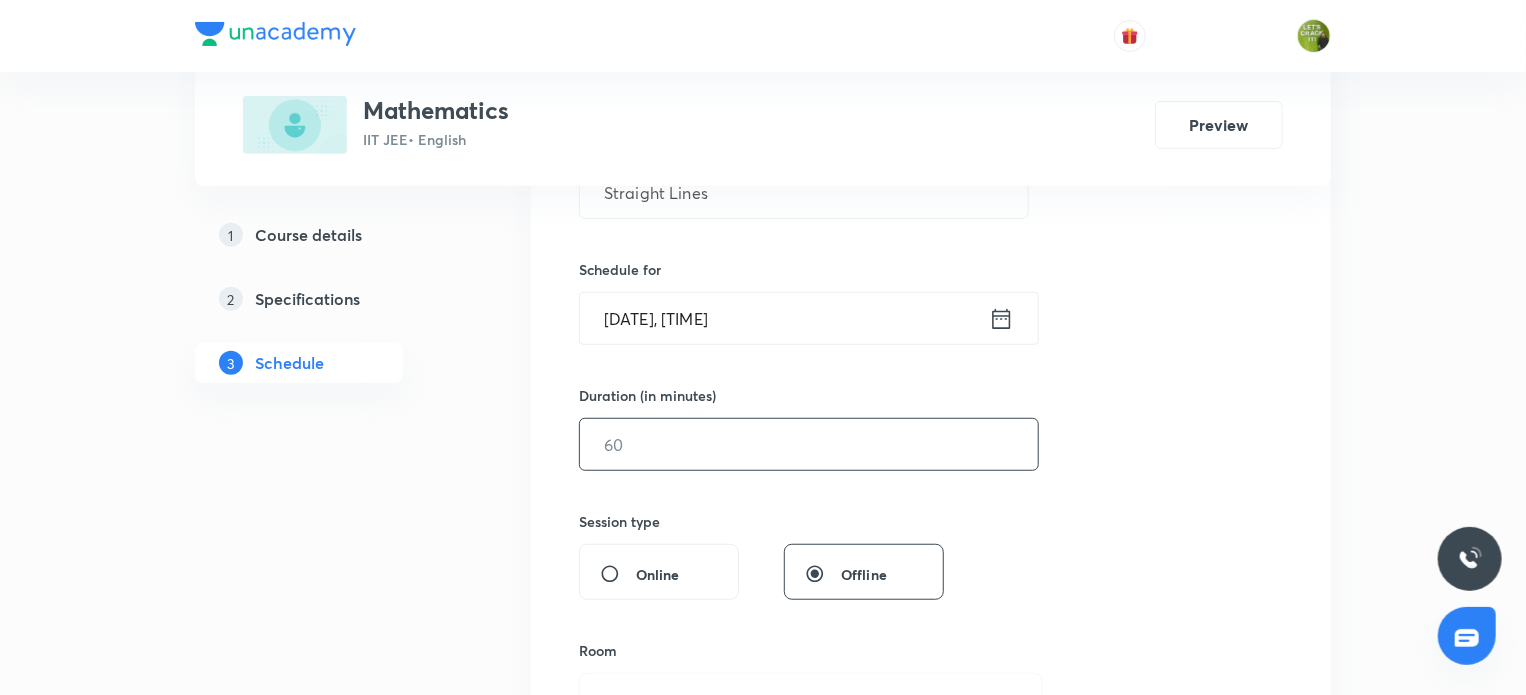 click at bounding box center (809, 444) 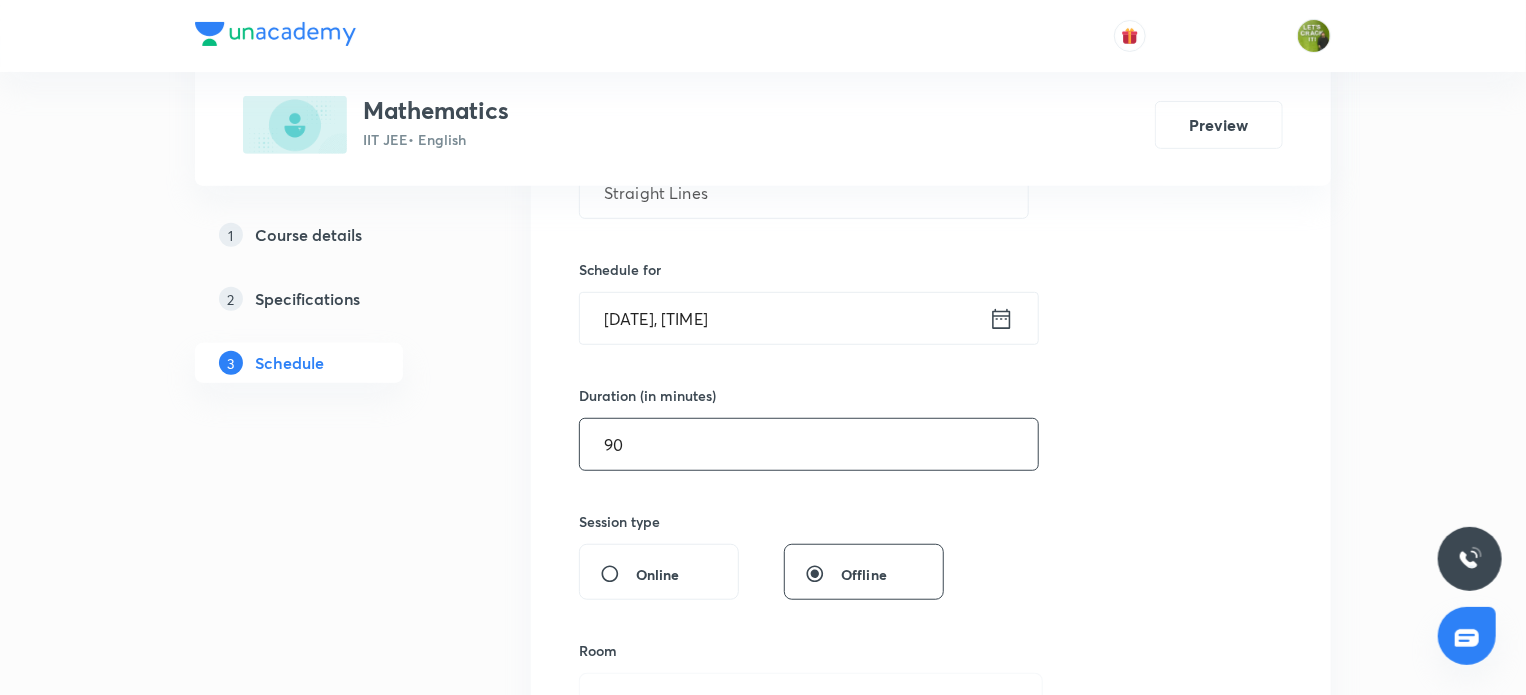 scroll, scrollTop: 692, scrollLeft: 0, axis: vertical 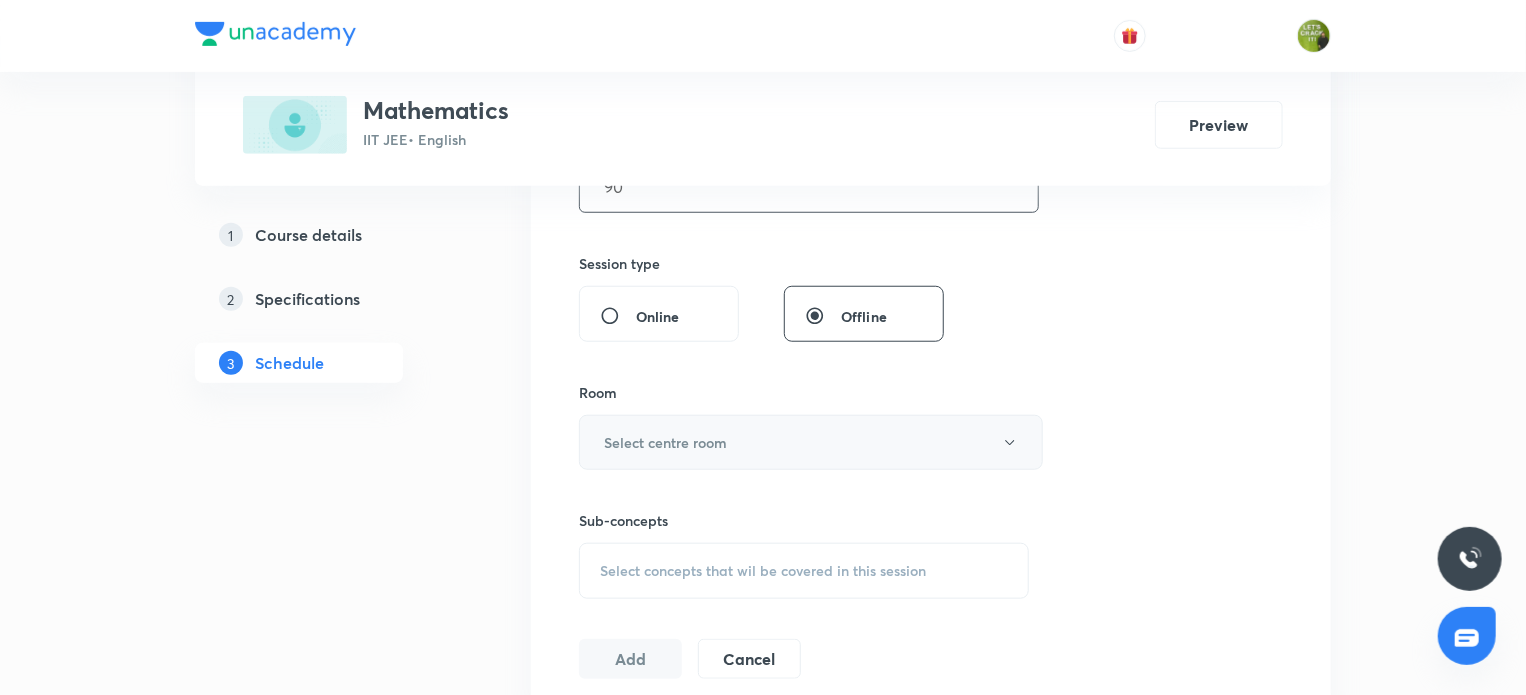 type on "90" 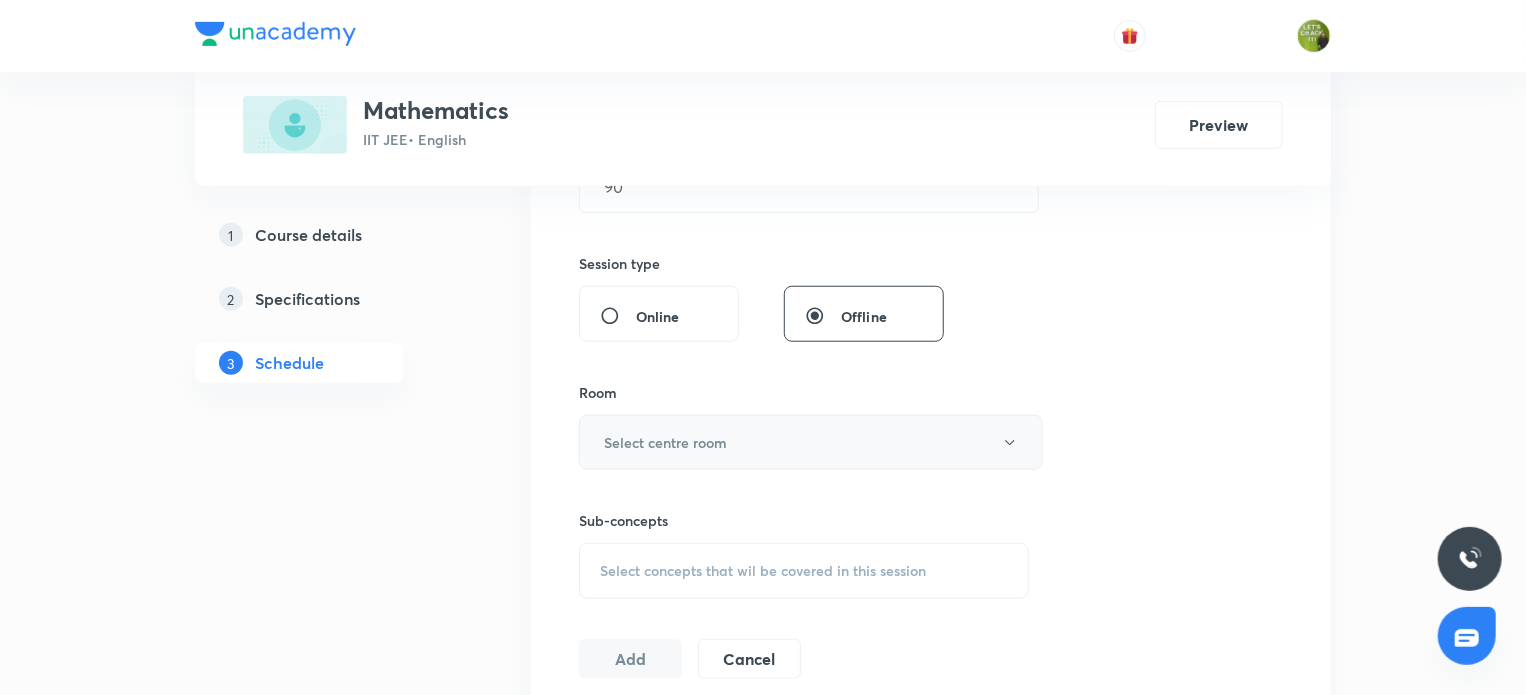 click on "Select centre room" at bounding box center [811, 442] 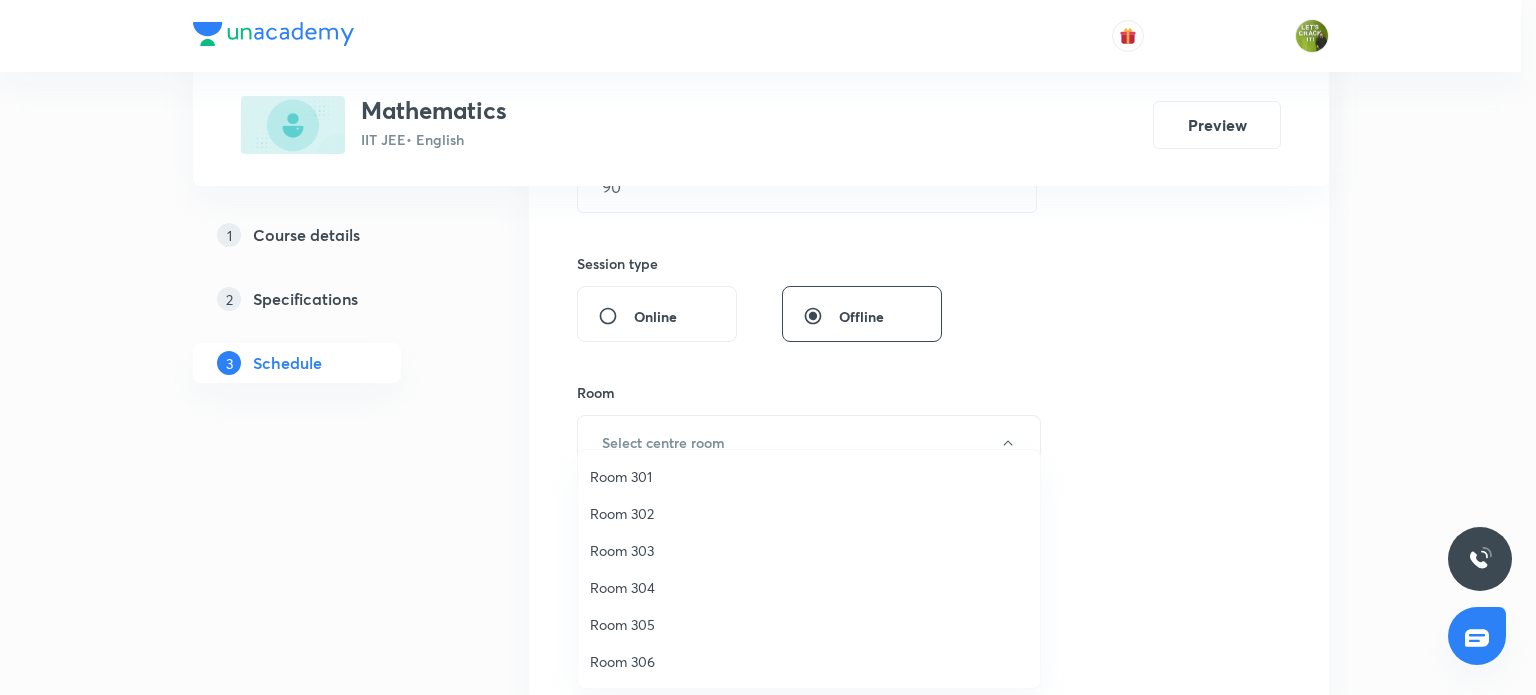 click on "Room 302" at bounding box center (809, 513) 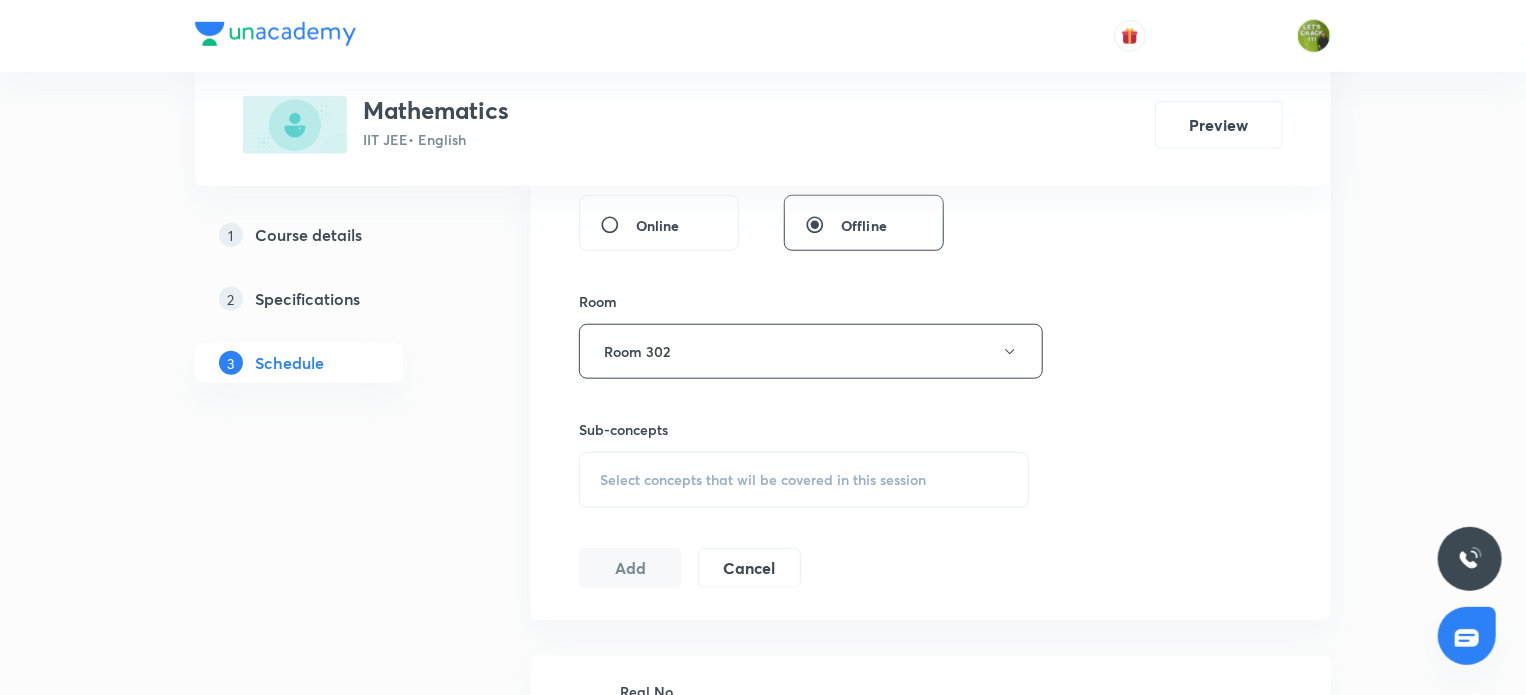 scroll, scrollTop: 796, scrollLeft: 0, axis: vertical 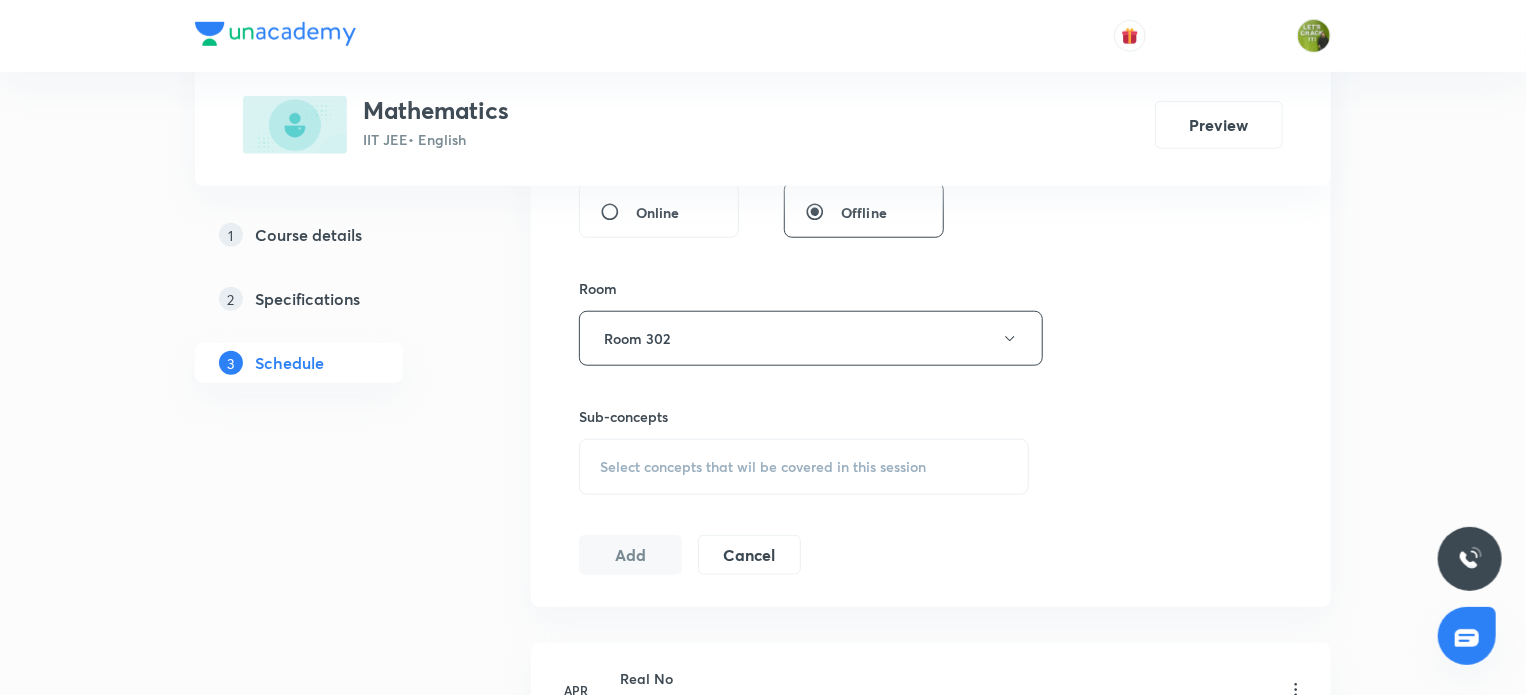 click on "Select concepts that wil be covered in this session" at bounding box center (804, 467) 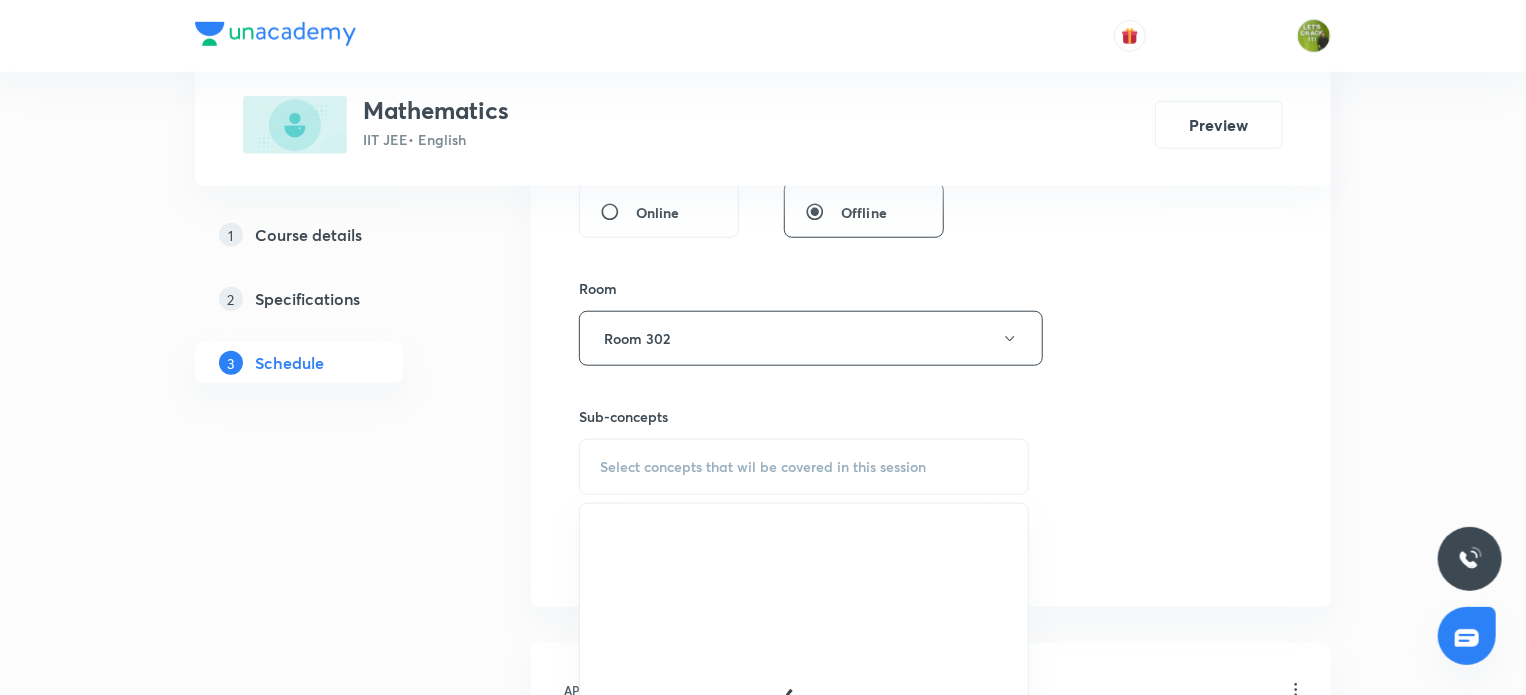 scroll, scrollTop: 1192, scrollLeft: 0, axis: vertical 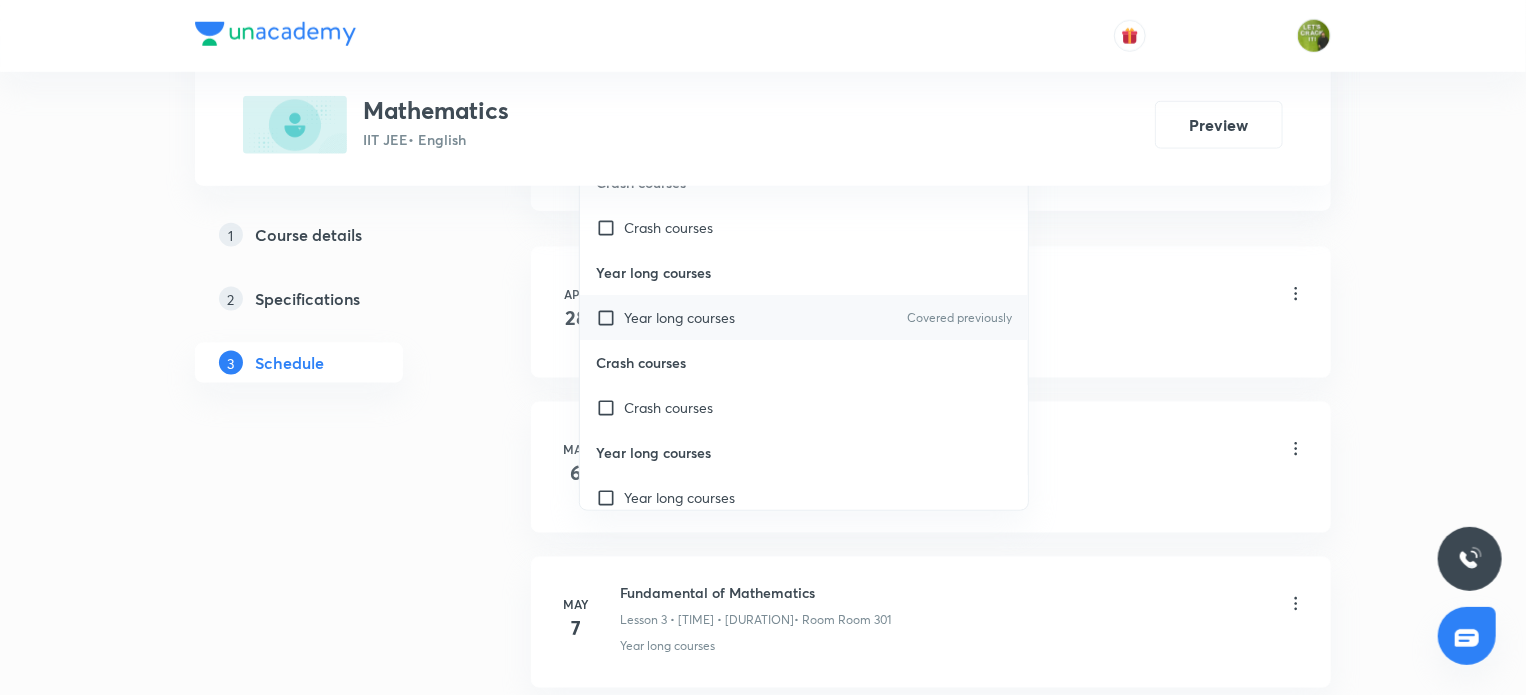 click at bounding box center (610, 317) 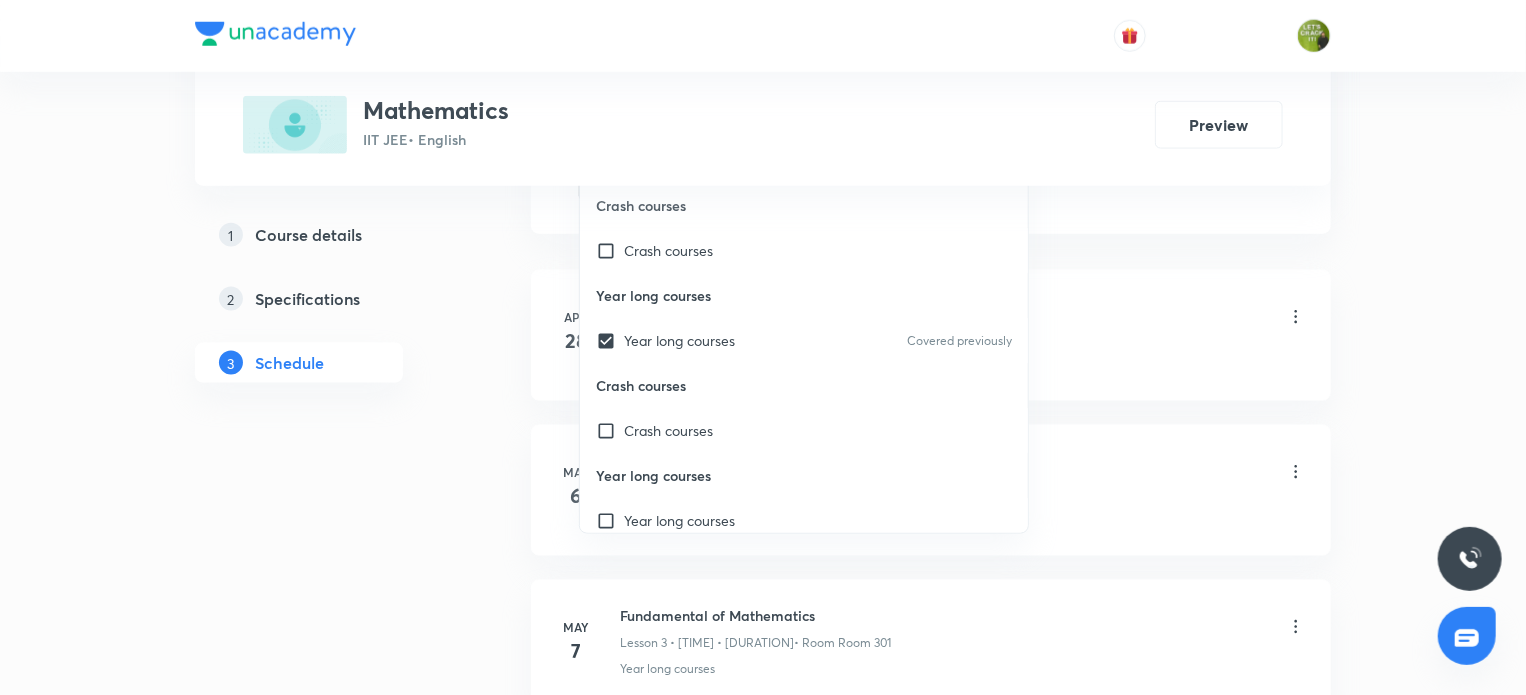 click on "Plus Courses Mathematics IIT JEE  • English Preview 1 Course details 2 Specifications 3 Schedule Schedule 66  classes Session  67 Live class Session title 14/99 Straight Lines ​ Schedule for Aug 6, 2025, 11:40 AM ​ Duration (in minutes) 90 ​   Session type Online Offline Room Room 302 Sub-concepts Year long courses CLEAR ​ Crash courses Crash courses Year long courses Year long courses Covered previously Crash courses Crash courses Year long courses Year long courses Add Cancel Apr 28 Real No Lesson 1 • 10:00 AM • 80 min  • Room Room 301 Year long courses May 6 Fundamental of Mathematics Lesson 2 • 1:37 PM • 100 min  • Room Room 301 Year long courses May 7 Fundamental of Mathematics Lesson 3 • 1:37 PM • 100 min  • Room Room 301 Year long courses May 8 Fundamental of Mathematics Lesson 4 • 1:37 PM • 100 min  • Room Room 301 Year long courses May 9 Bridge Course Lesson 5 • 1:20 PM • 90 min  • Room Room 301 Year long courses May 10 Bridge Course  • Room Room 301 13" at bounding box center (763, 4774) 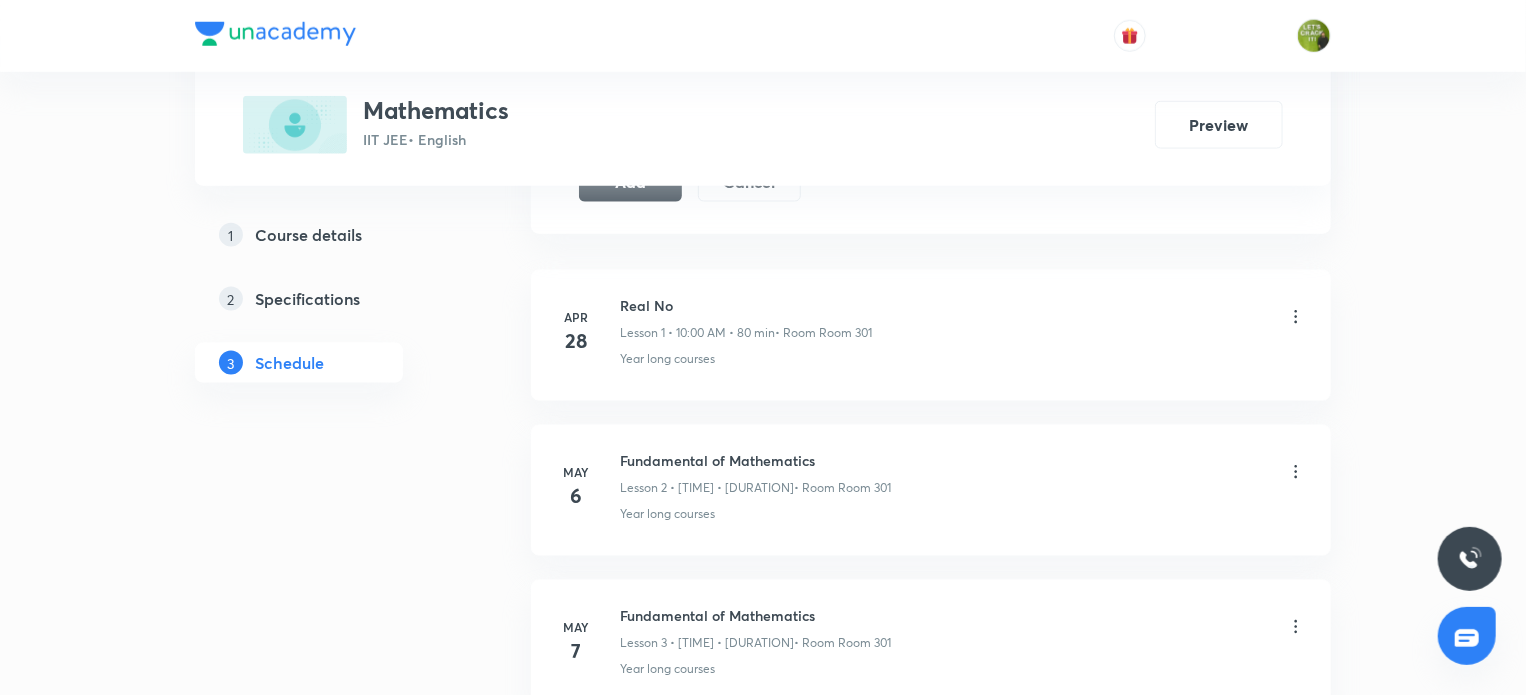 scroll, scrollTop: 1072, scrollLeft: 0, axis: vertical 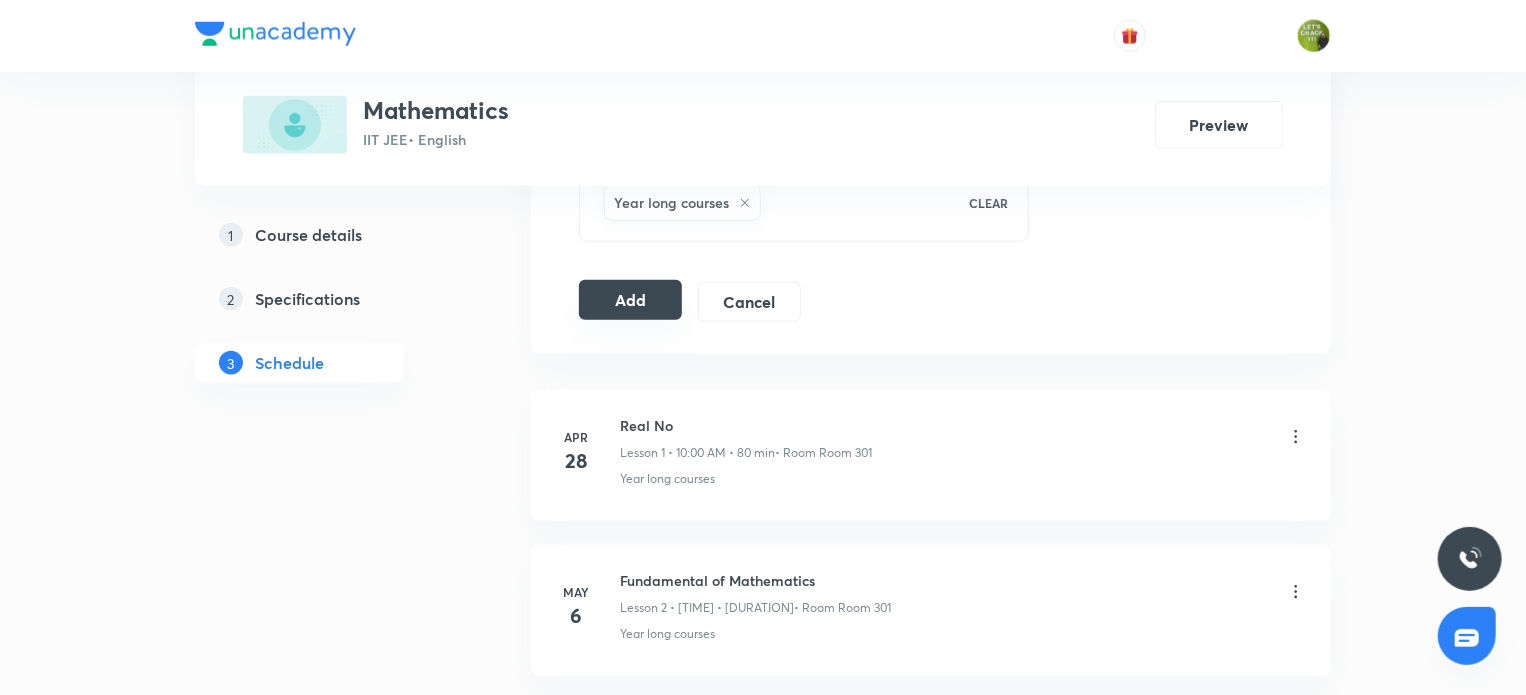 click on "Add" at bounding box center (630, 300) 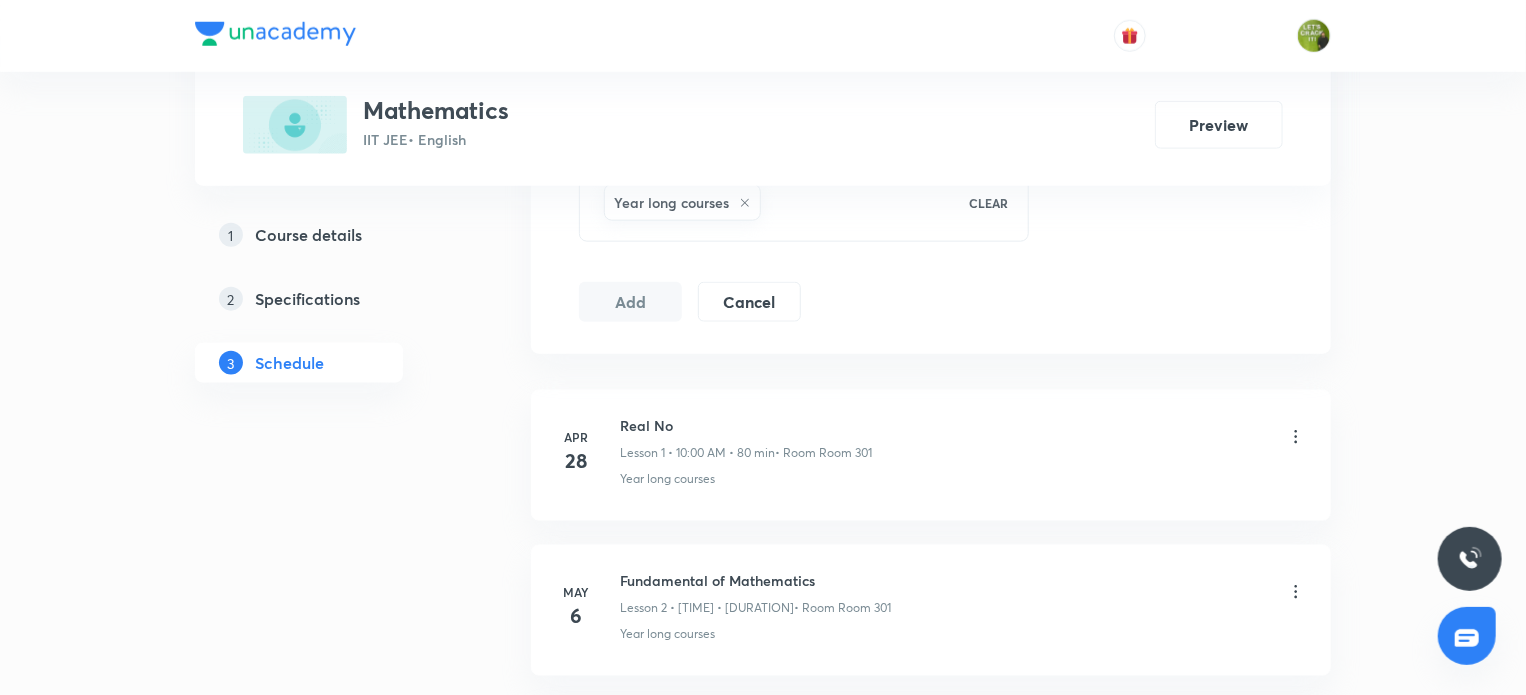 scroll, scrollTop: 520, scrollLeft: 0, axis: vertical 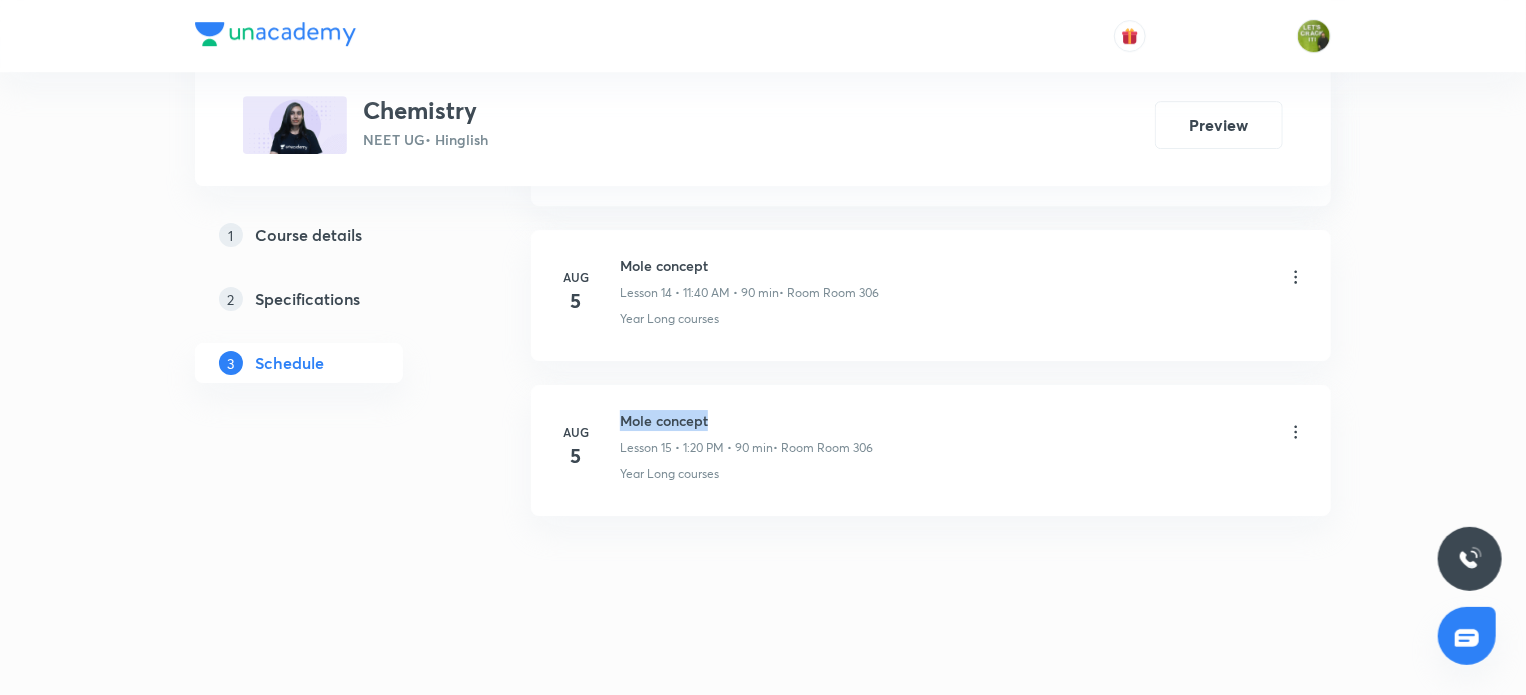drag, startPoint x: 623, startPoint y: 408, endPoint x: 709, endPoint y: 411, distance: 86.05231 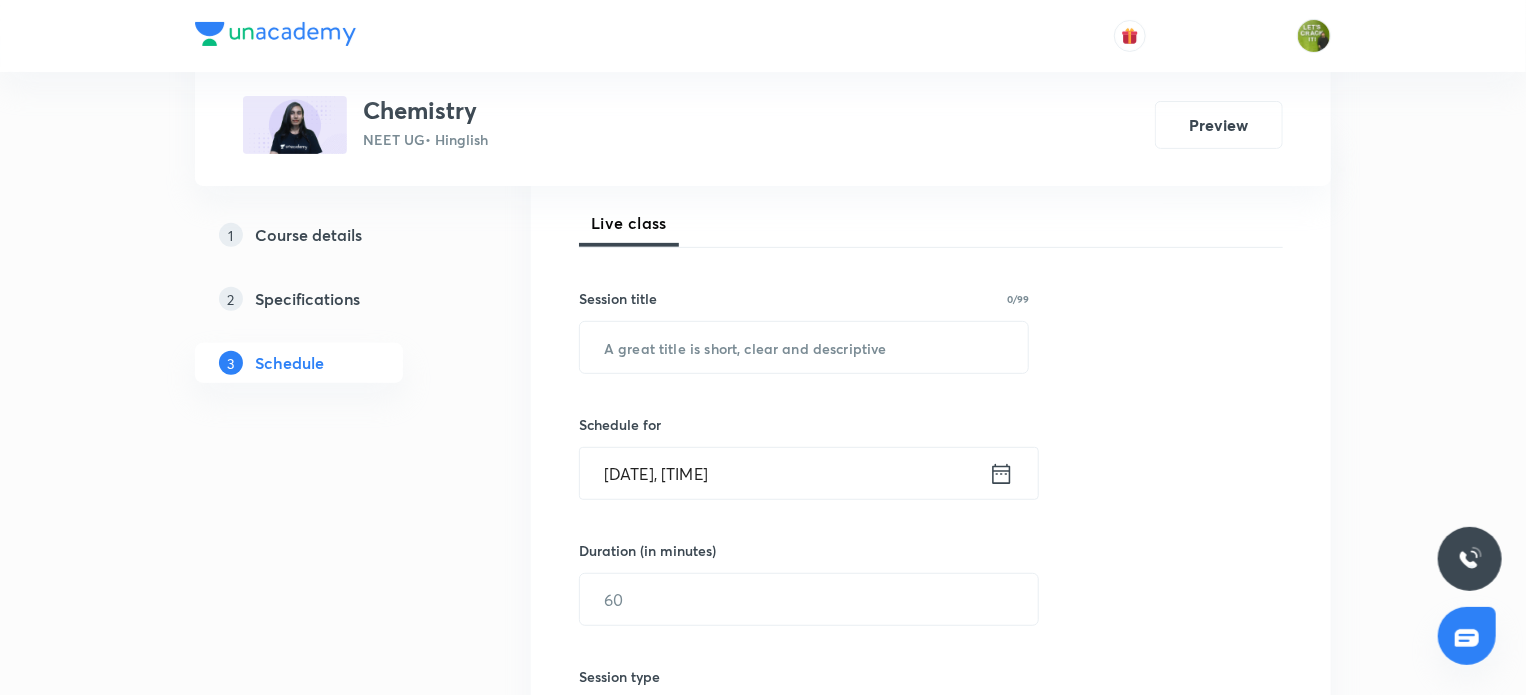scroll, scrollTop: 280, scrollLeft: 0, axis: vertical 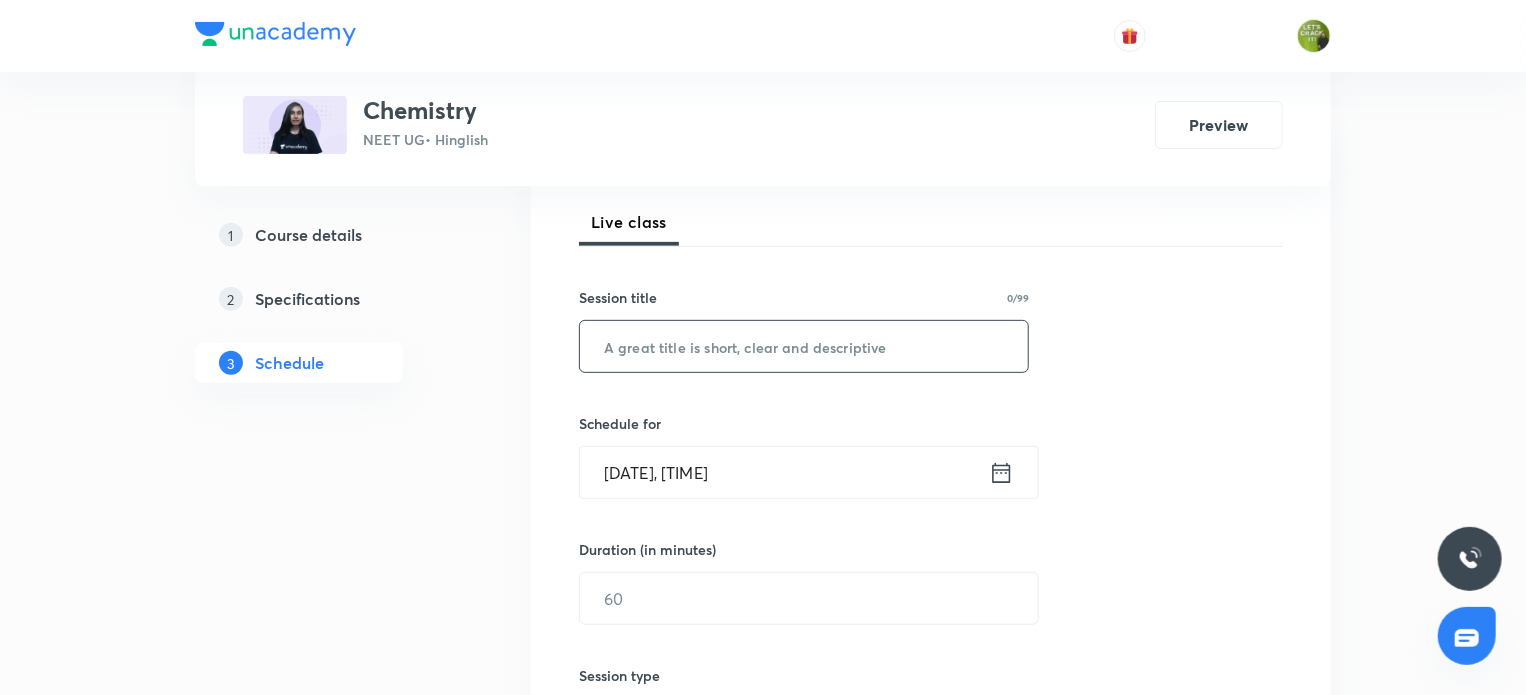 click at bounding box center (804, 346) 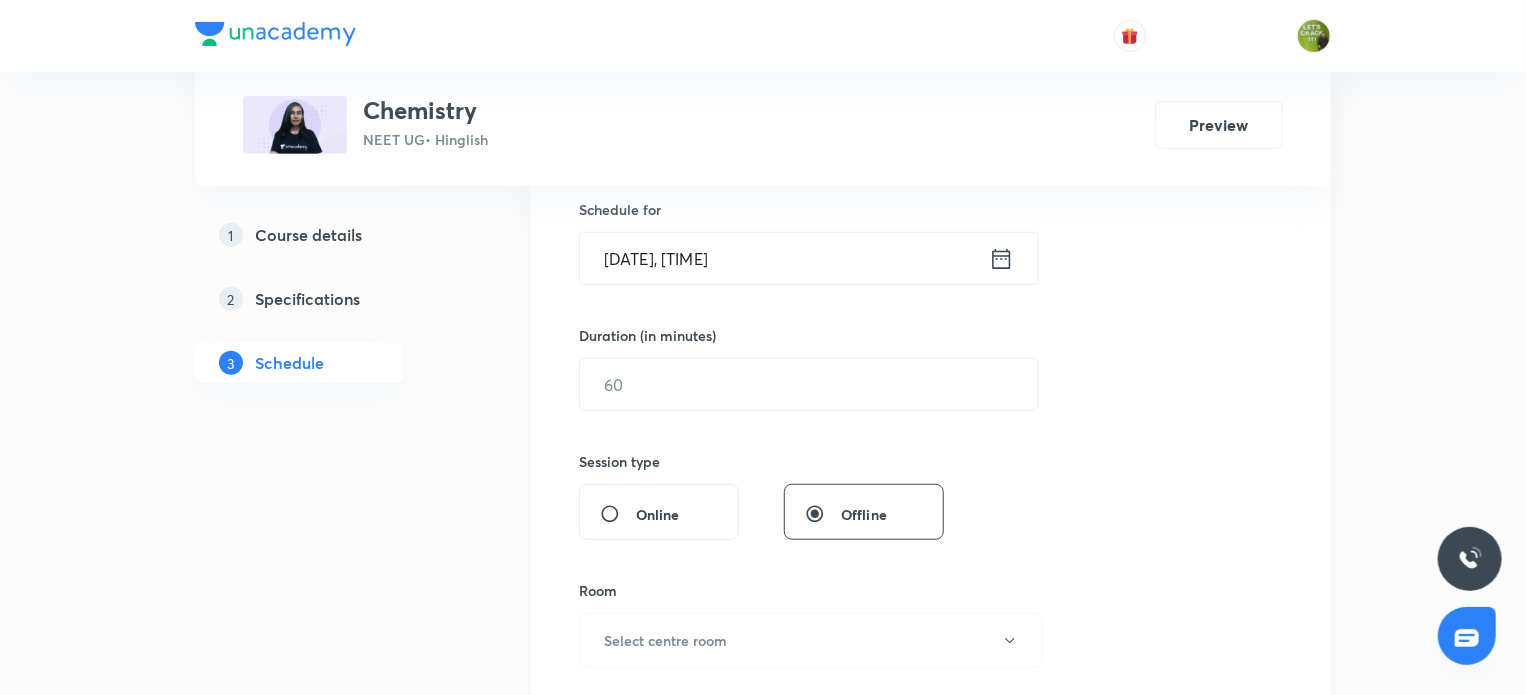 scroll, scrollTop: 495, scrollLeft: 0, axis: vertical 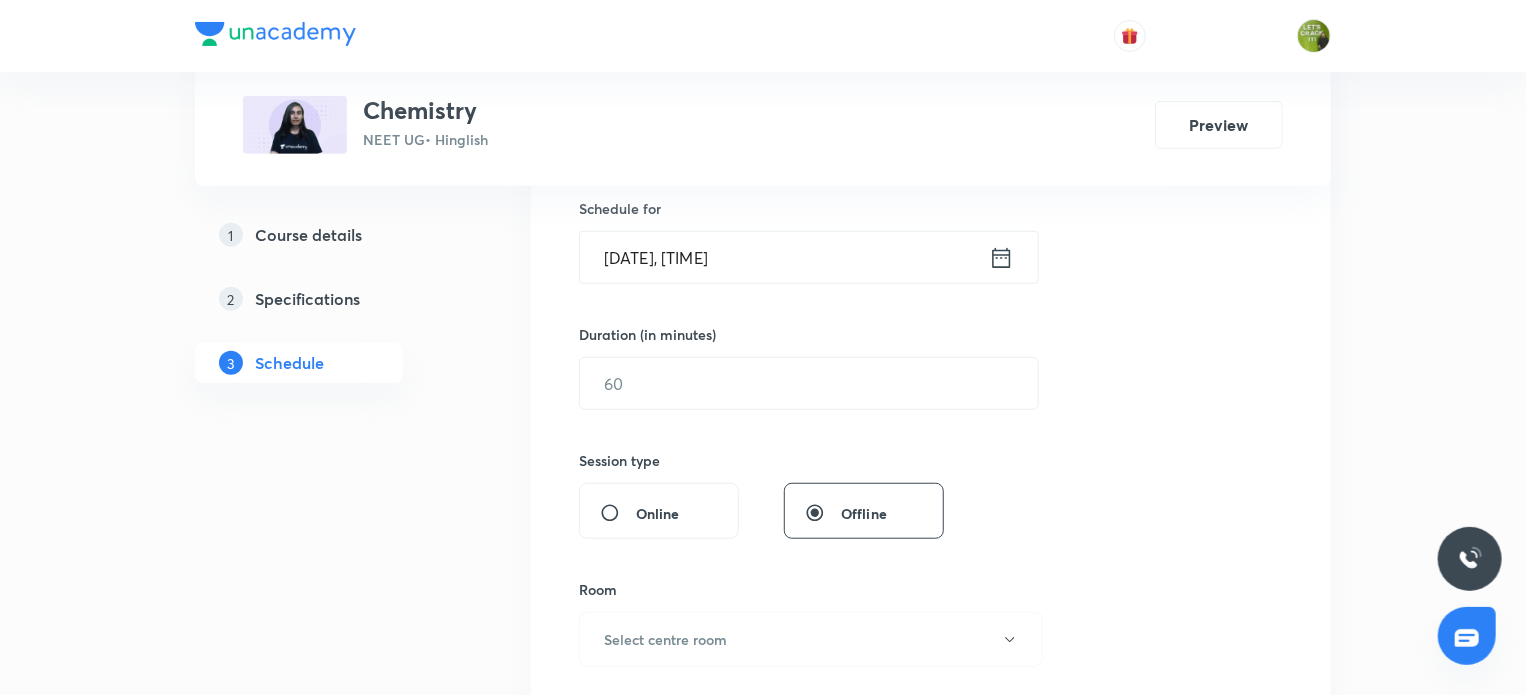 type on "Mole concept" 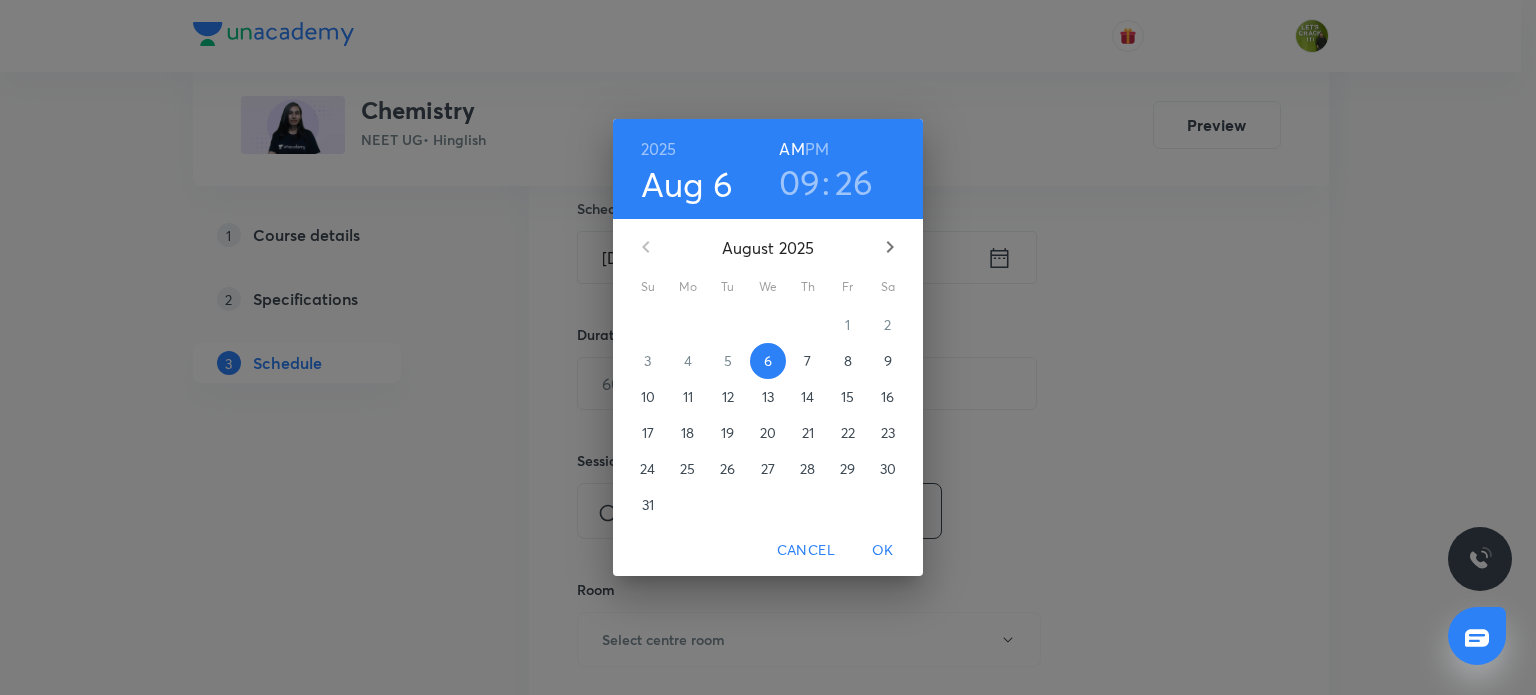 click on "09" at bounding box center [800, 182] 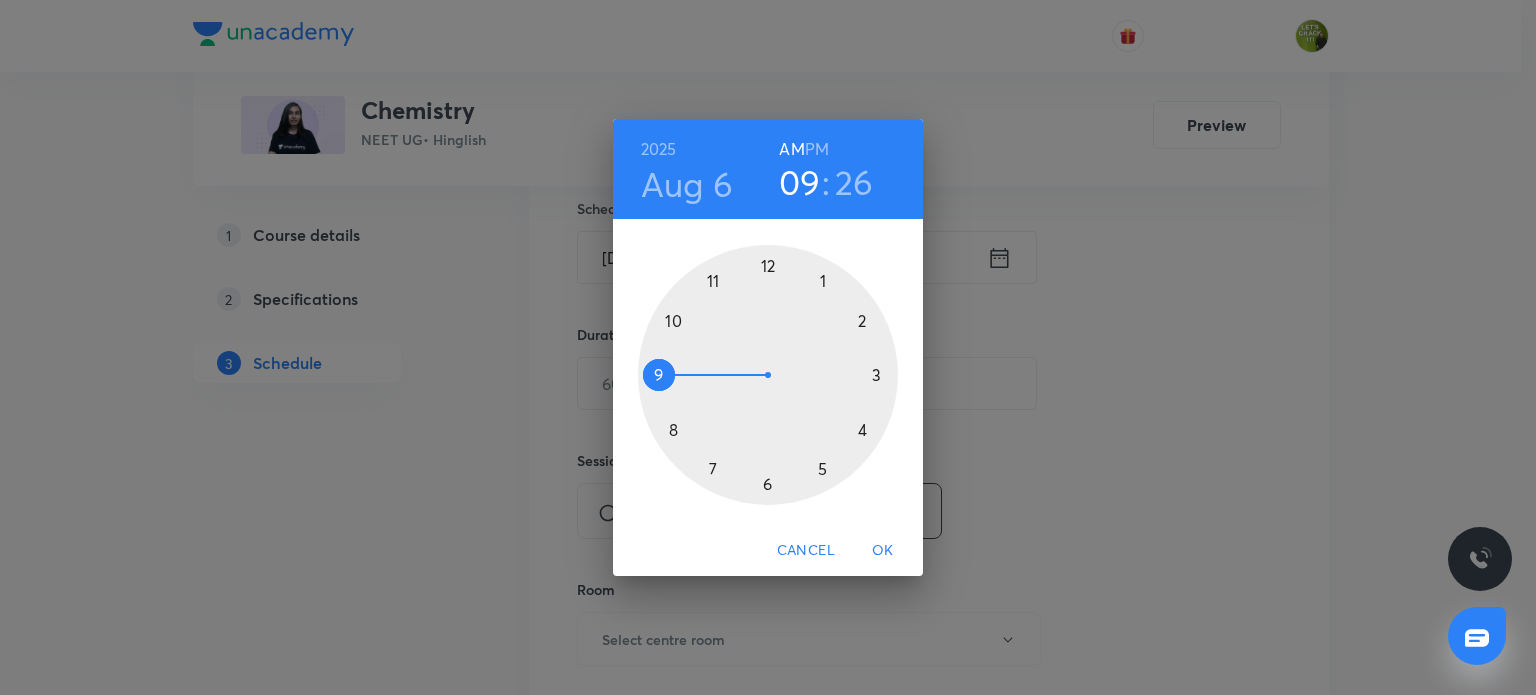 click at bounding box center [768, 375] 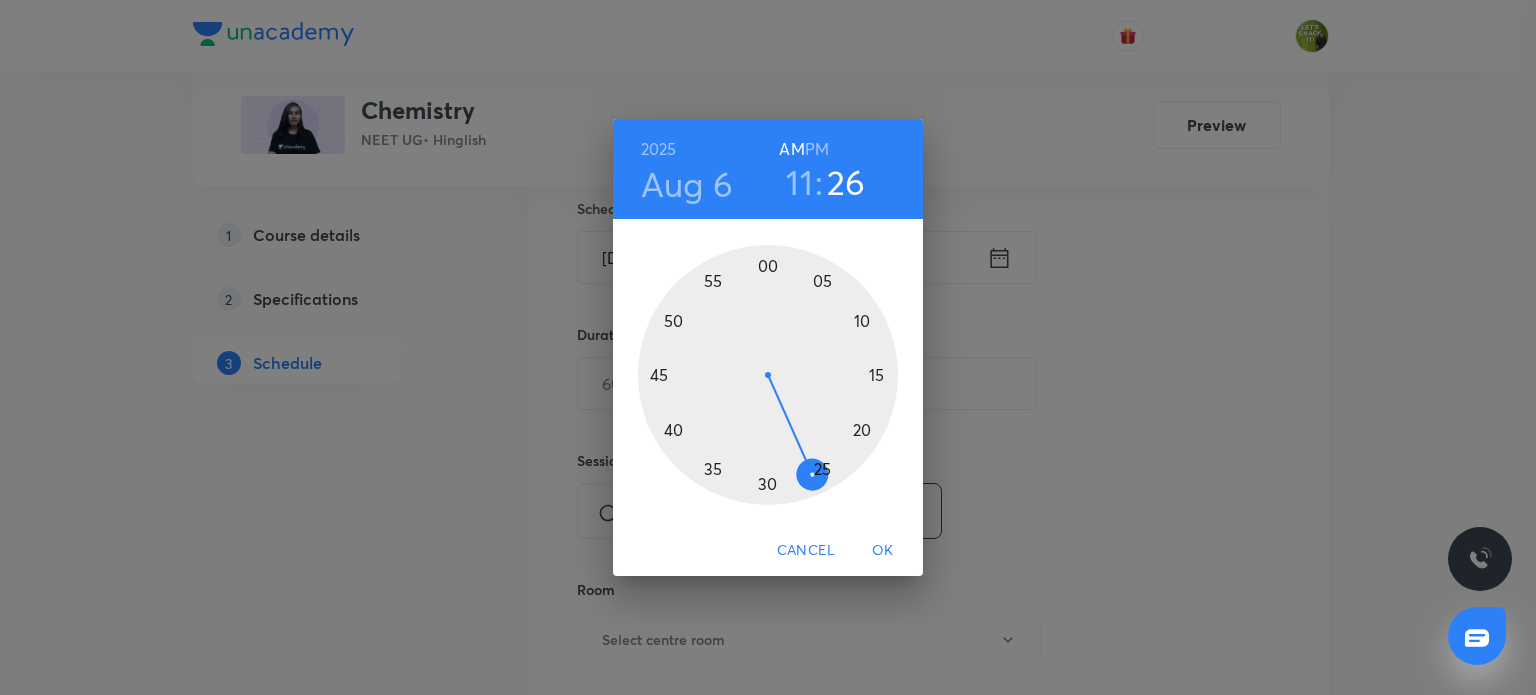 click at bounding box center (768, 375) 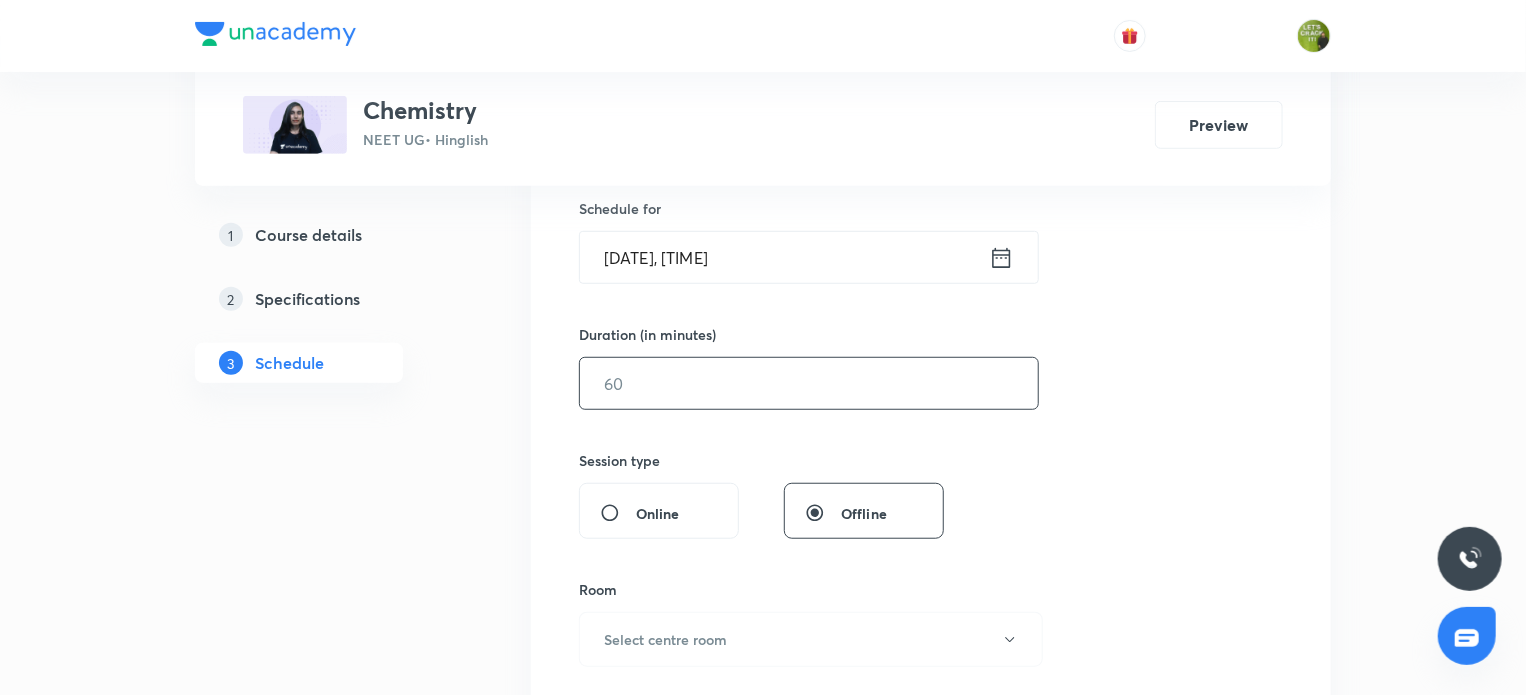click at bounding box center (809, 383) 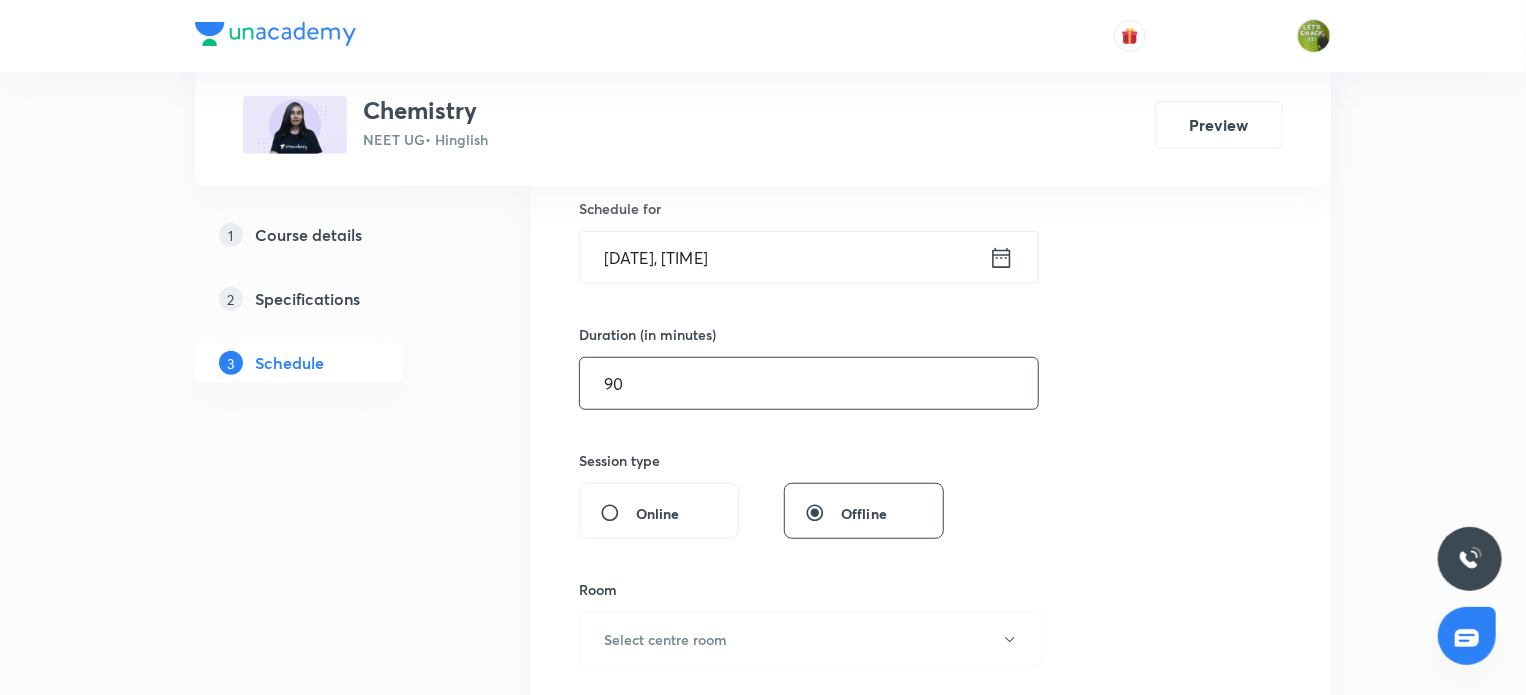 scroll, scrollTop: 650, scrollLeft: 0, axis: vertical 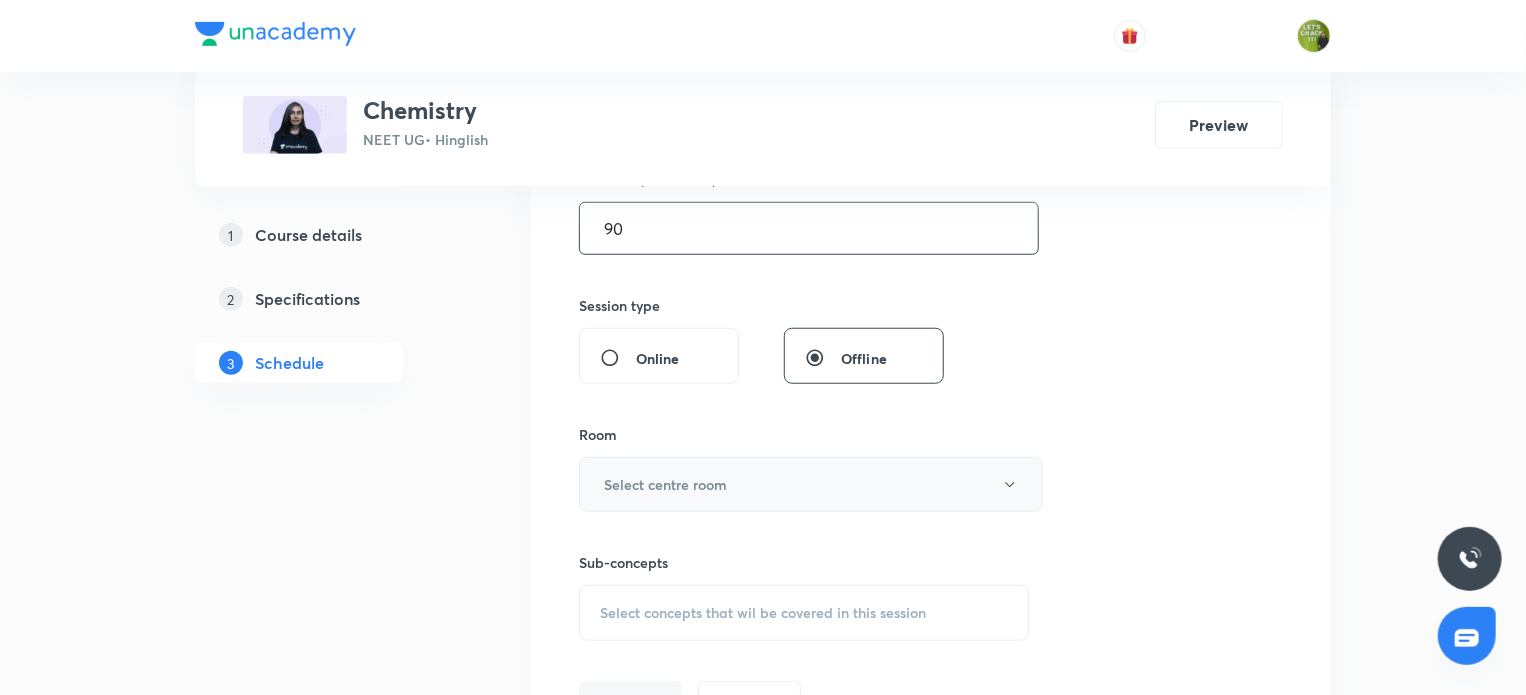 type on "90" 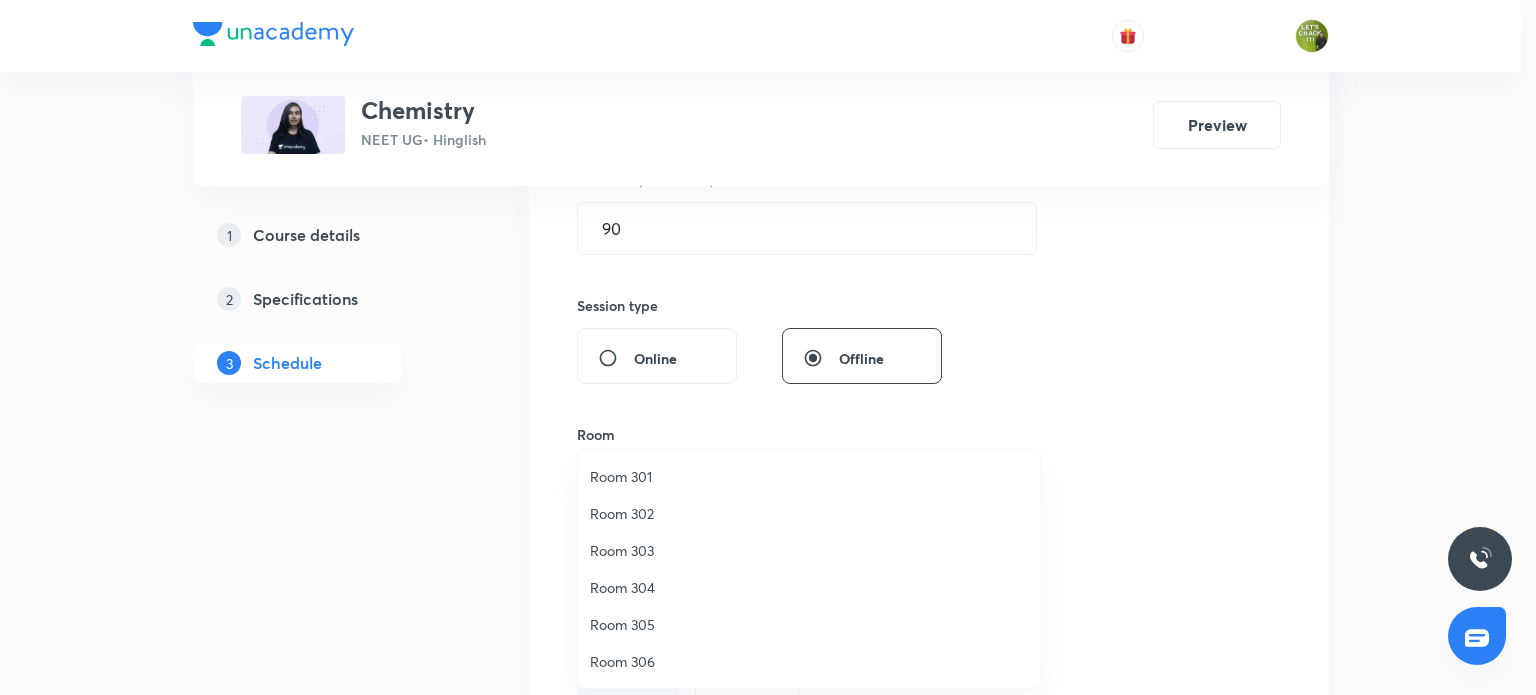 click on "Room 306" at bounding box center [809, 661] 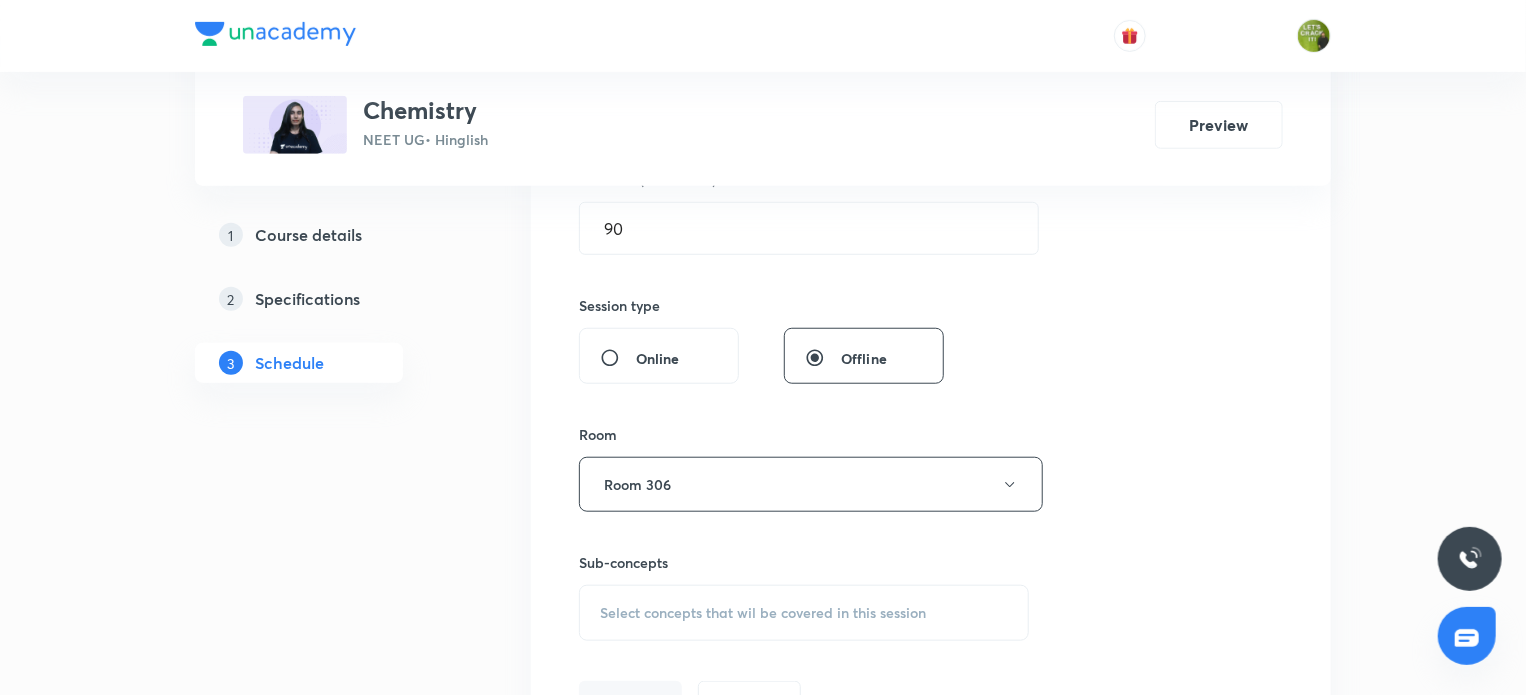 click on "Plus Courses Chemistry NEET UG  • Hinglish Preview 1 Course details 2 Specifications 3 Schedule Schedule 15  classes Session  16 Live class Session title 12/99 Mole concept ​ Schedule for Aug 6, 2025, 11:40 AM ​ Duration (in minutes) 90 ​   Session type Online Offline Room Room 306 Sub-concepts Select concepts that wil be covered in this session Add Cancel Jul 3 Mole concept Lesson 1 • 1:20 PM • 90 min  • Room Room 302 Year Long courses Jul 5 Mole concept Lesson 2 • 11:40 AM • 90 min  • Room Room 302 Year Long courses Jul 6 Mole concept Lesson 3 • 1:20 PM • 90 min  • Room Room 302 Year Long courses Jul 9 Mole concept Lesson 4 • 10:00 AM • 90 min  • Room Room 302 Year Long courses Jul 10 Mole concept Lesson 5 • 1:20 PM • 90 min  • Room Room 302 Year Long courses Jul 12 Mole concept Lesson 6 • 10:00 AM • 90 min  • Room Room 302 Year Long courses Jul 17 Mole concept Lesson 7 • 1:20 PM • 90 min  • Room Room 302 Year Long courses Jul 19 Mole concept Jul 20 2" at bounding box center [763, 1352] 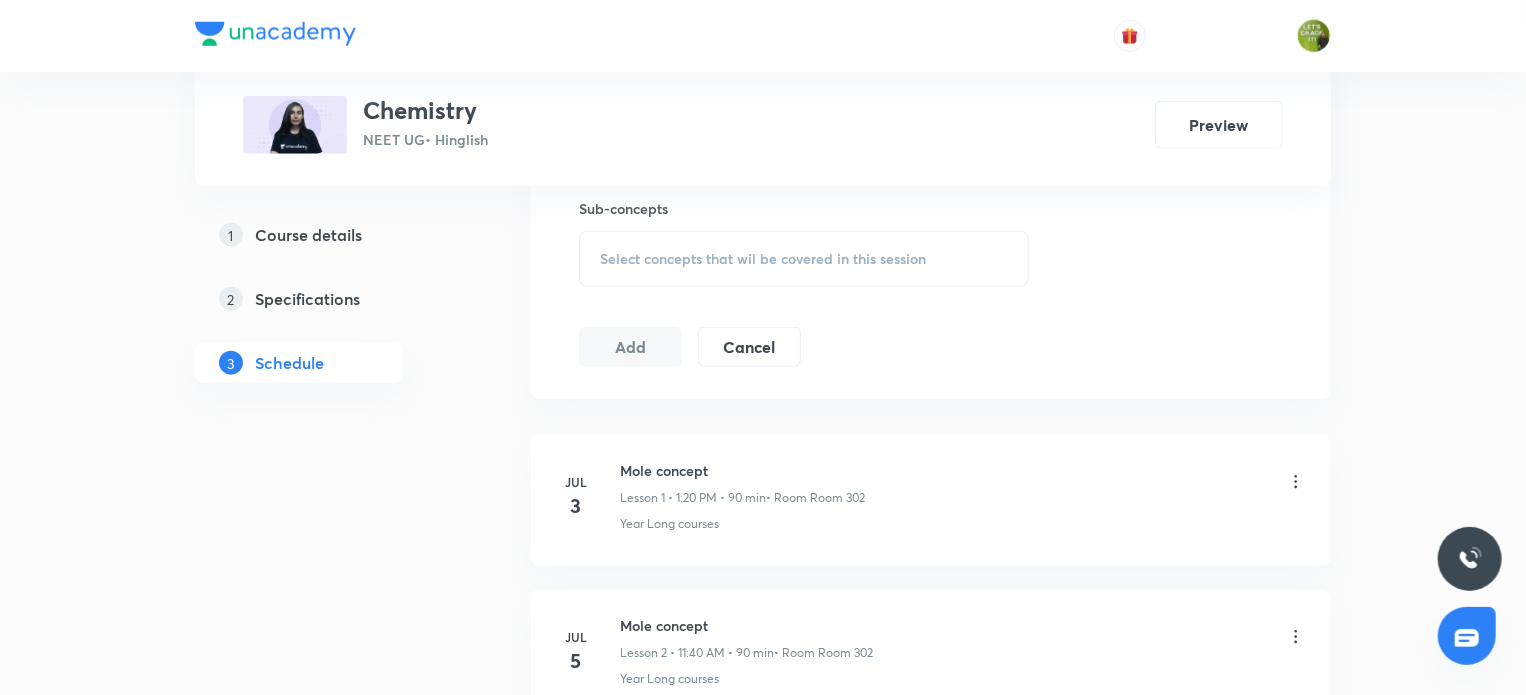 scroll, scrollTop: 1007, scrollLeft: 0, axis: vertical 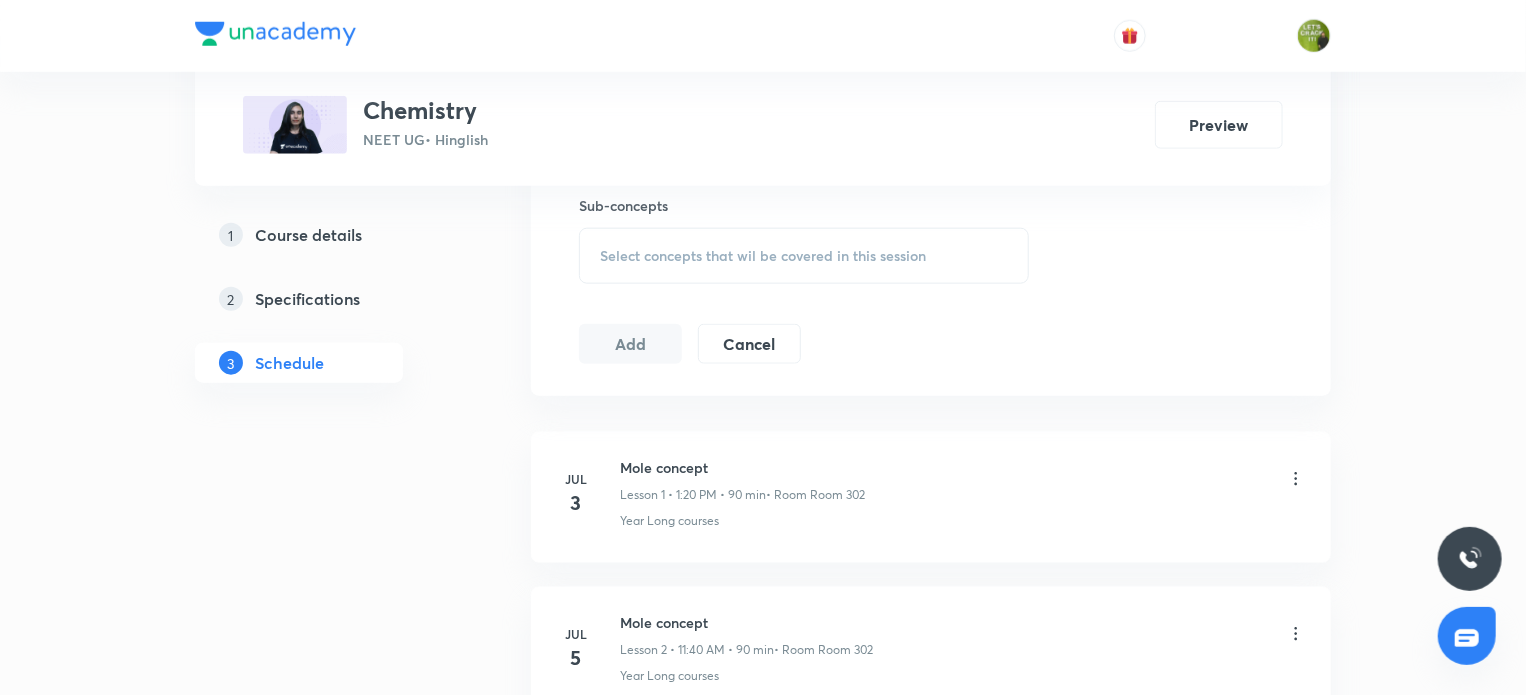 click on "Select concepts that wil be covered in this session" at bounding box center [804, 256] 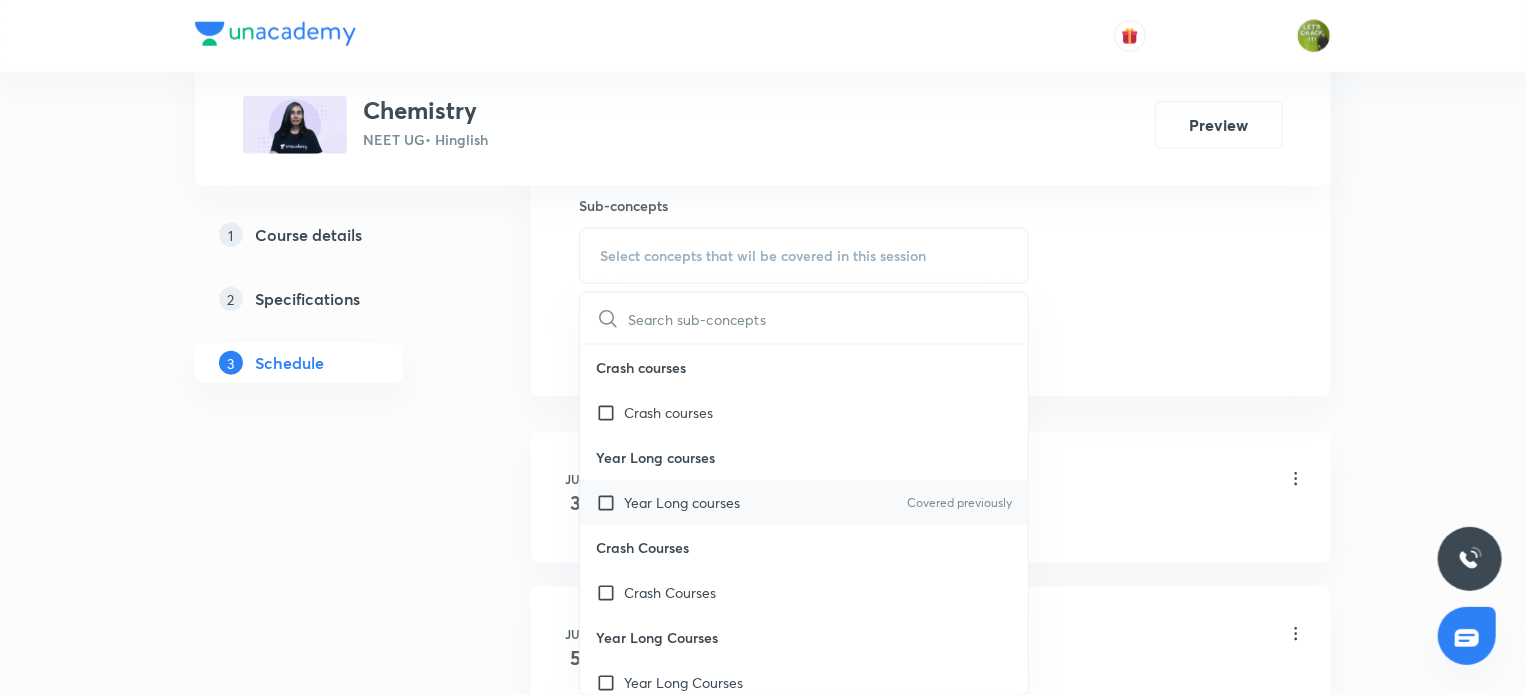 click at bounding box center [610, 502] 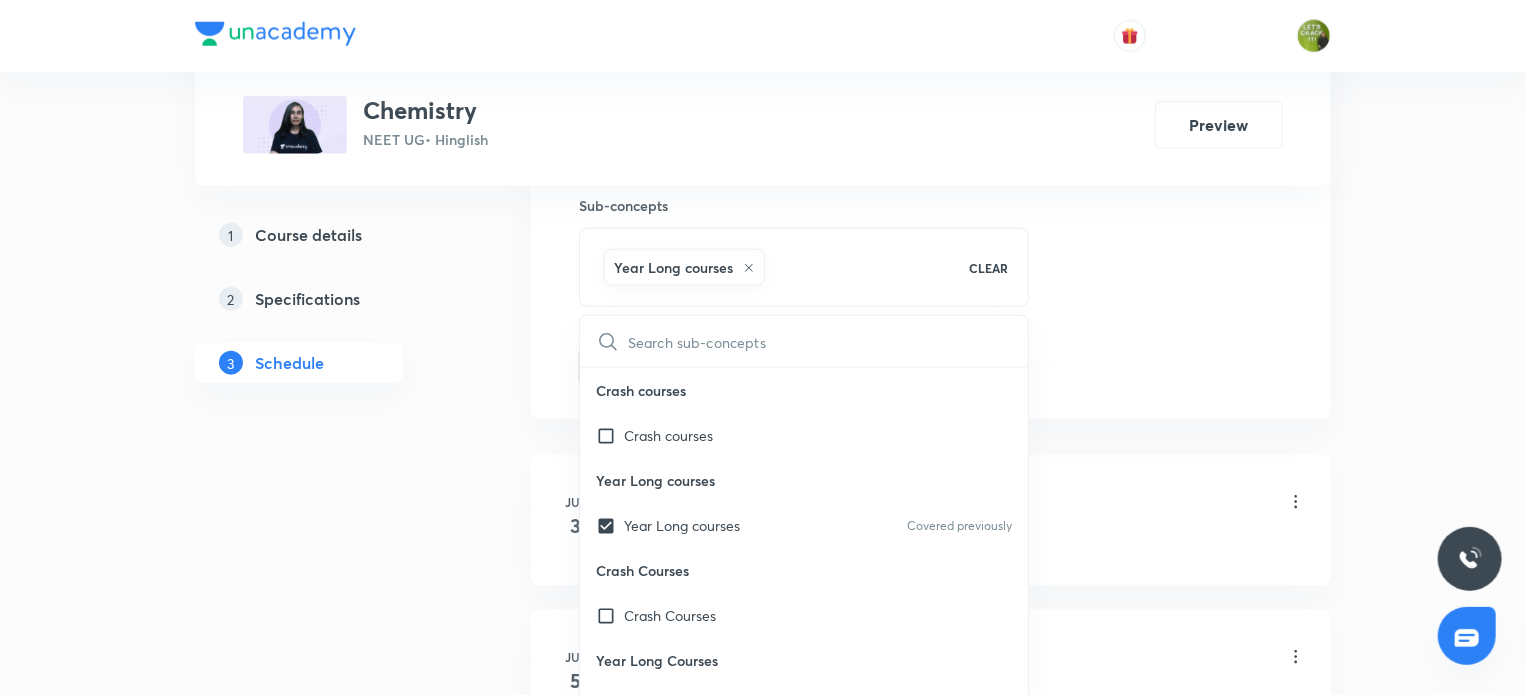 click on "1 Course details 2 Specifications 3 Schedule" at bounding box center (331, 311) 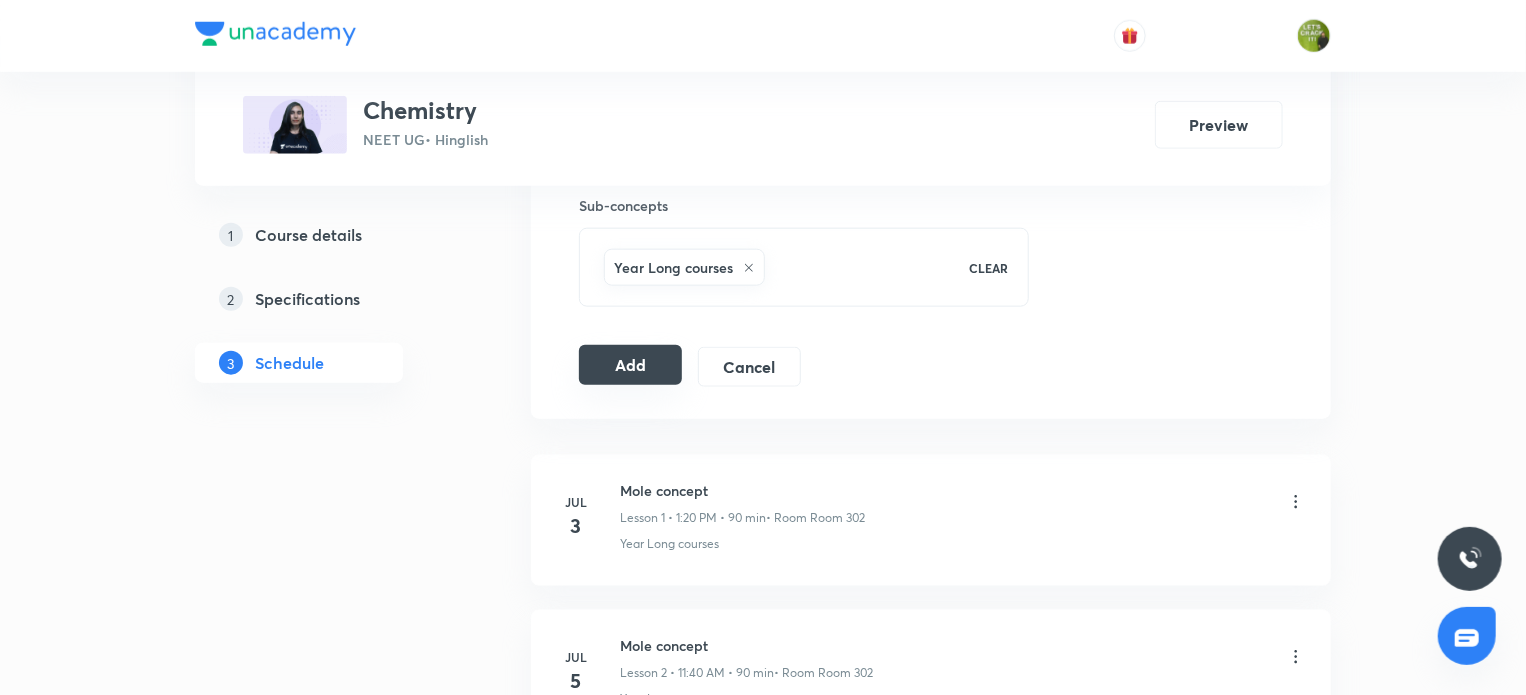 click on "Add" at bounding box center (630, 365) 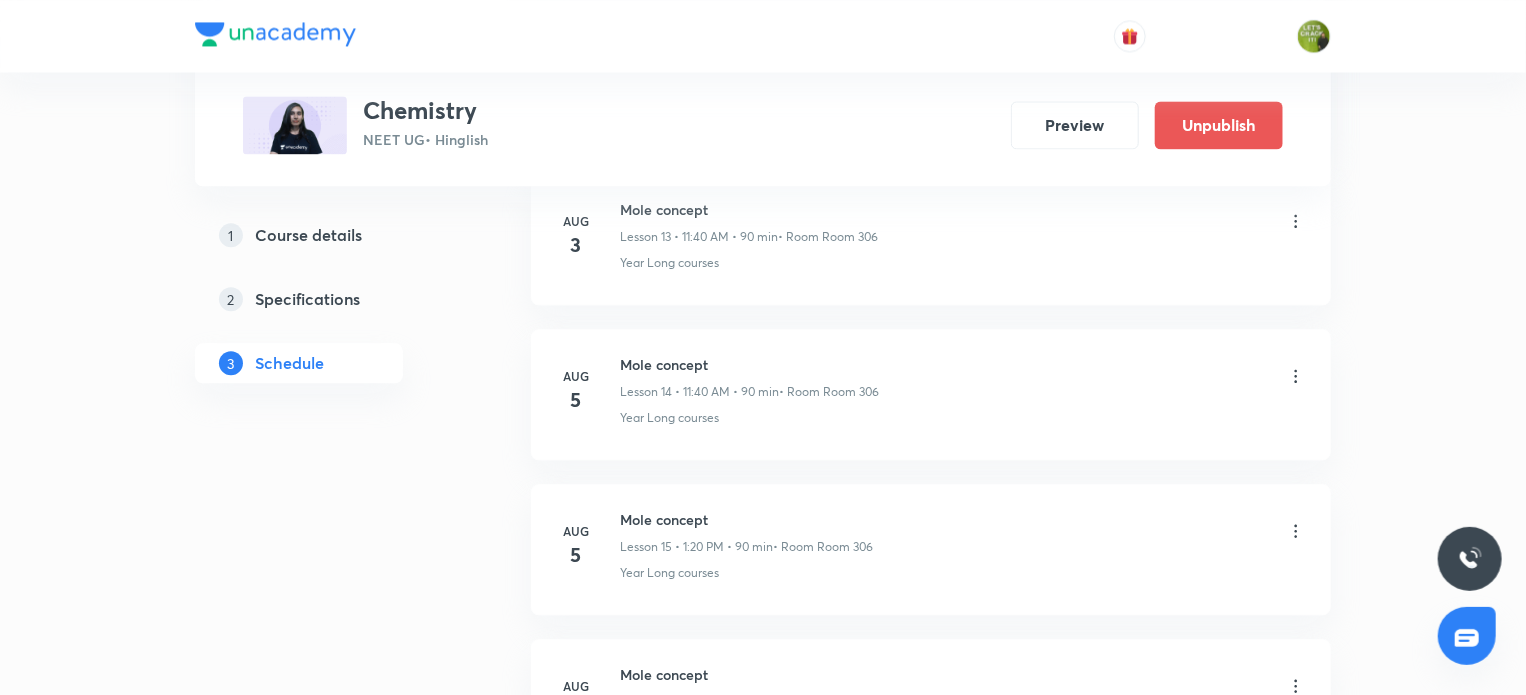 scroll, scrollTop: 2462, scrollLeft: 0, axis: vertical 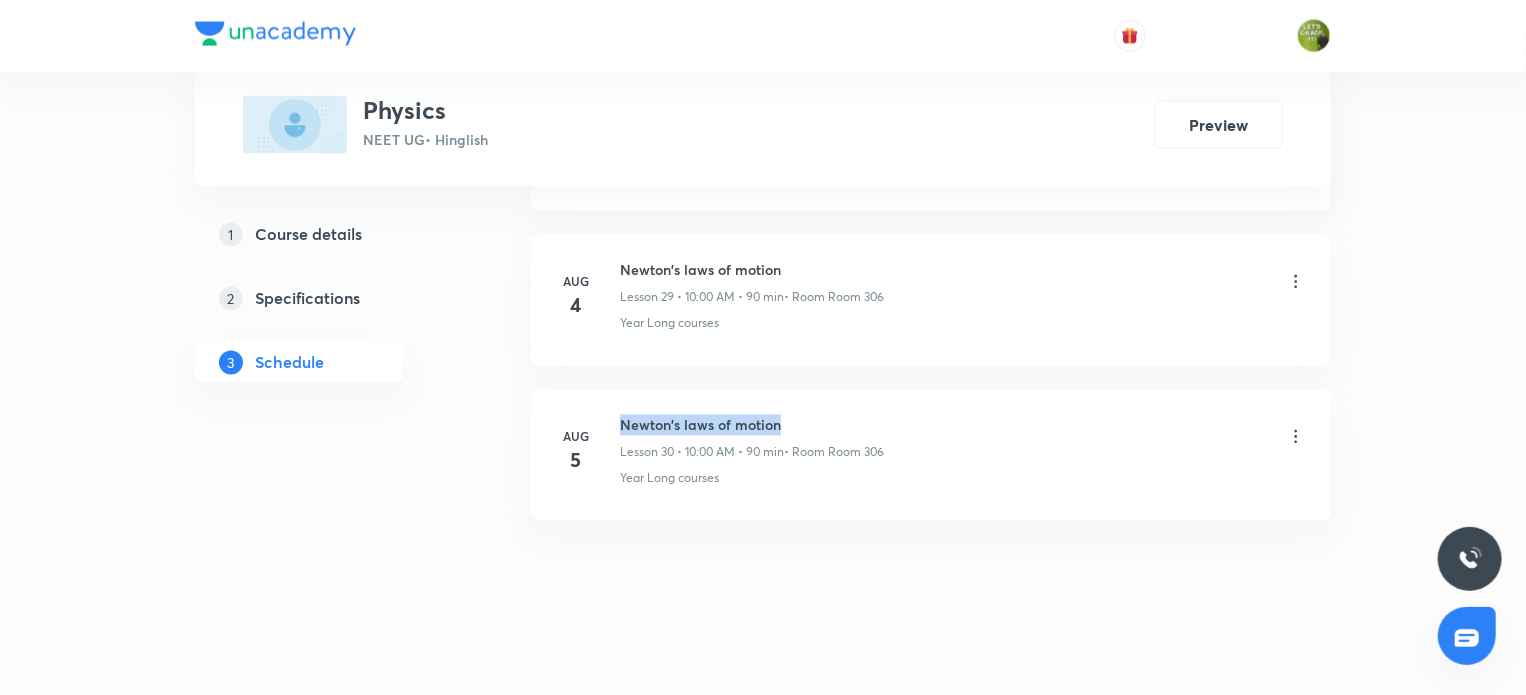 drag, startPoint x: 622, startPoint y: 411, endPoint x: 788, endPoint y: 415, distance: 166.04819 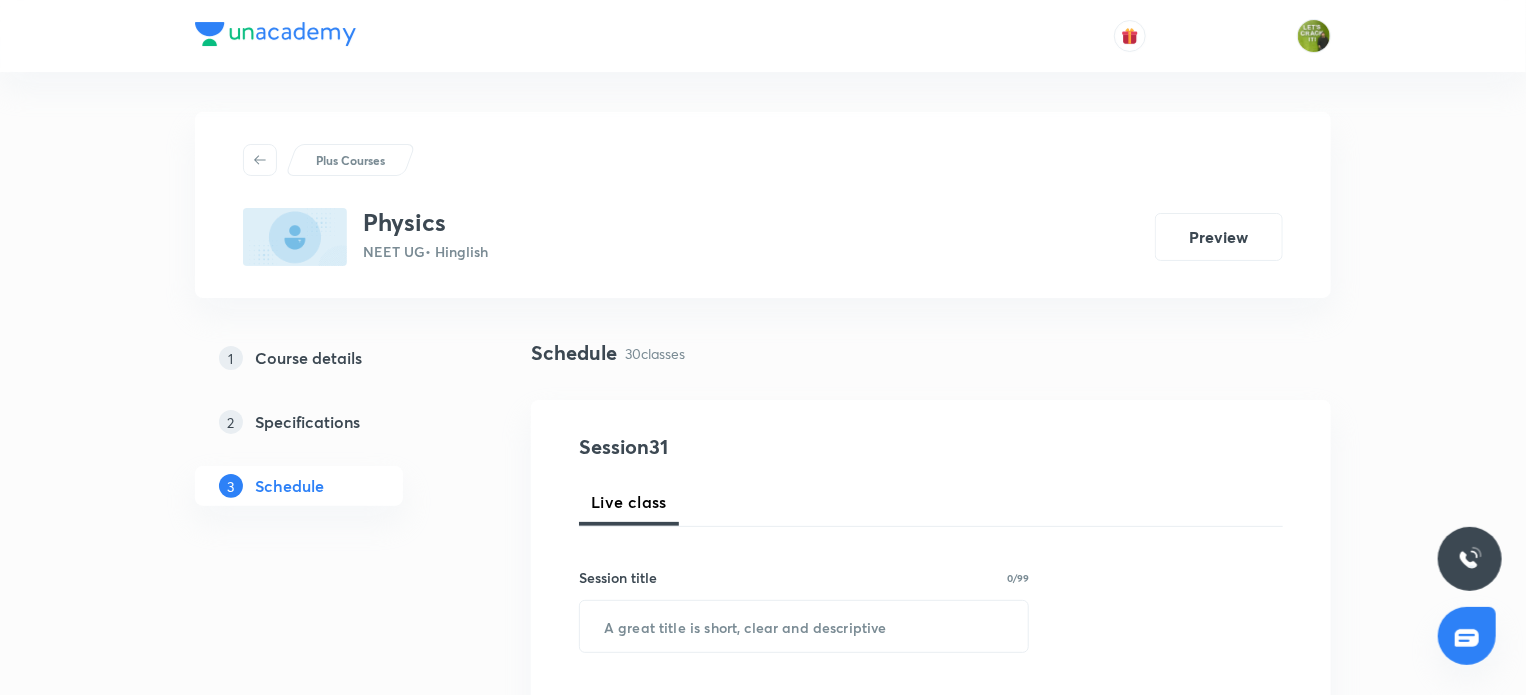 scroll, scrollTop: 194, scrollLeft: 0, axis: vertical 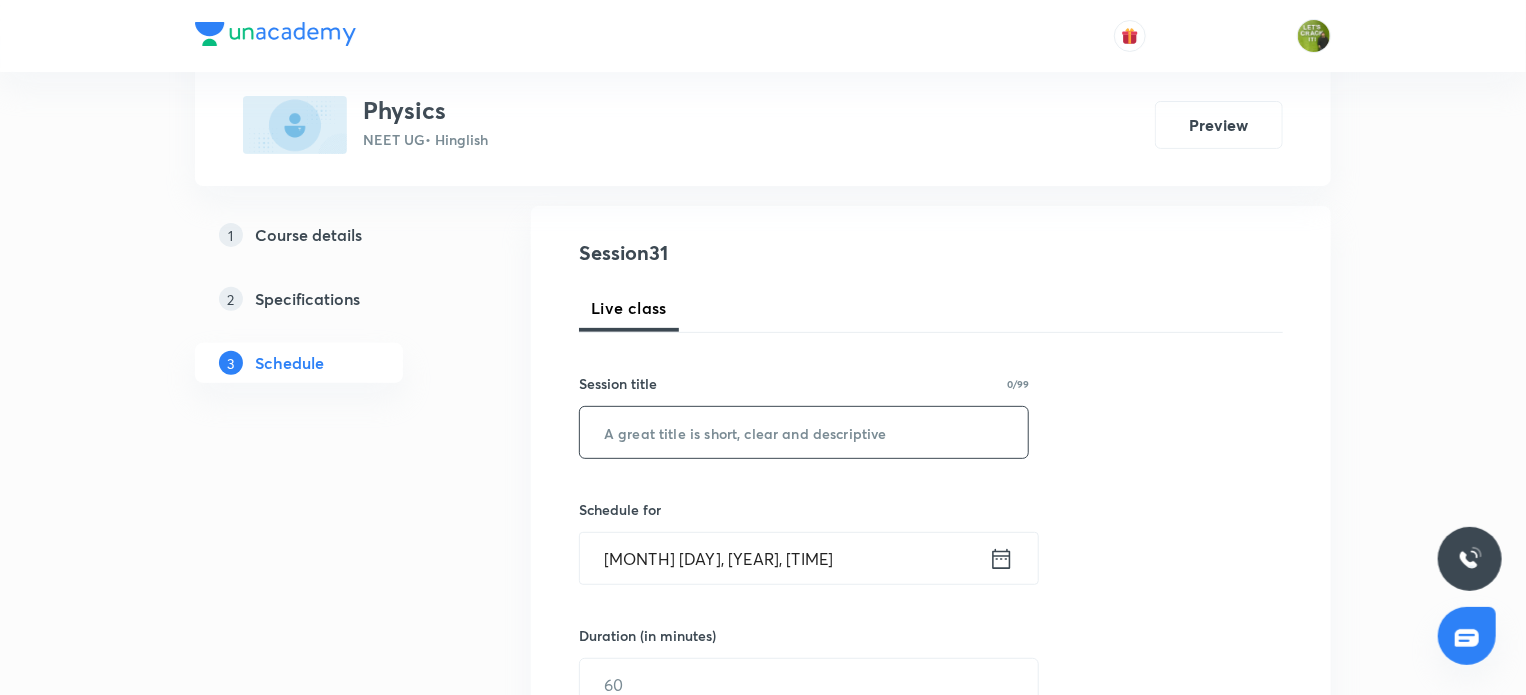 click at bounding box center [804, 432] 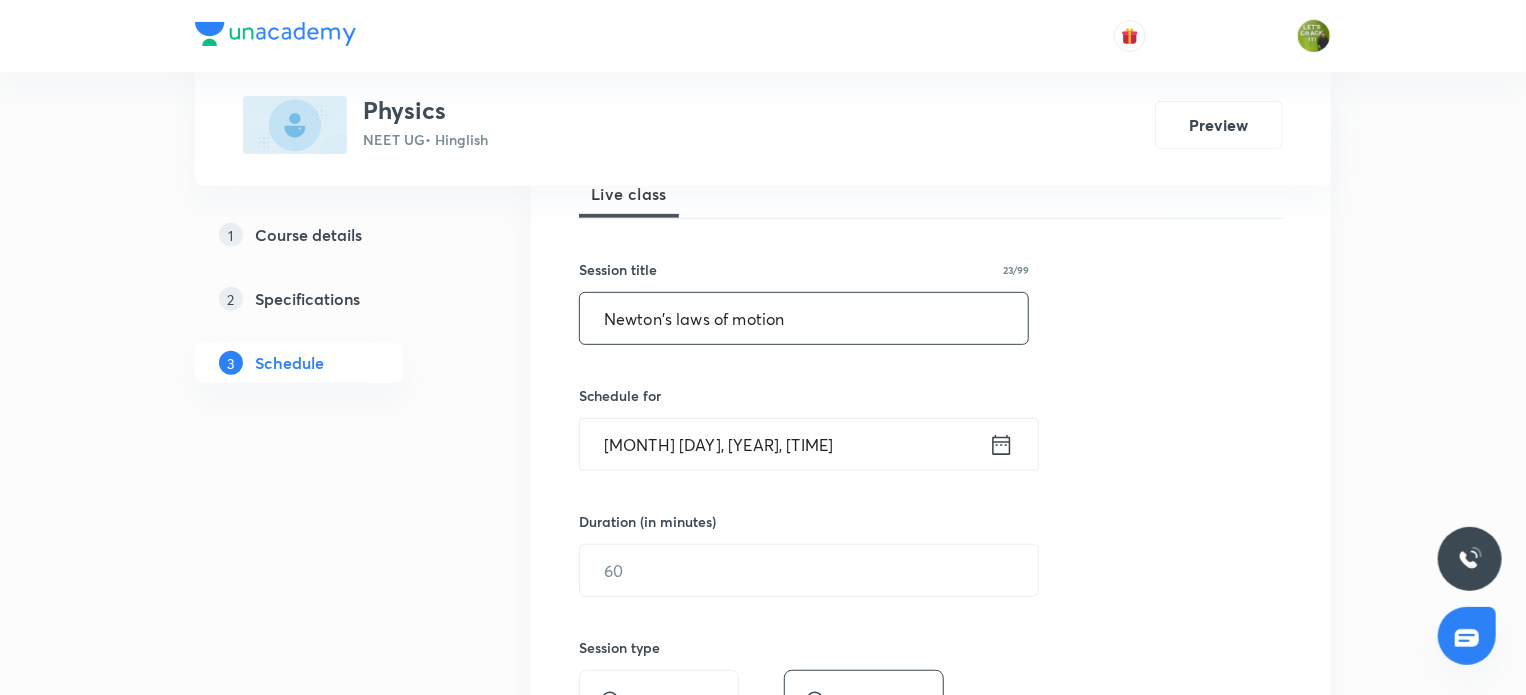 scroll, scrollTop: 326, scrollLeft: 0, axis: vertical 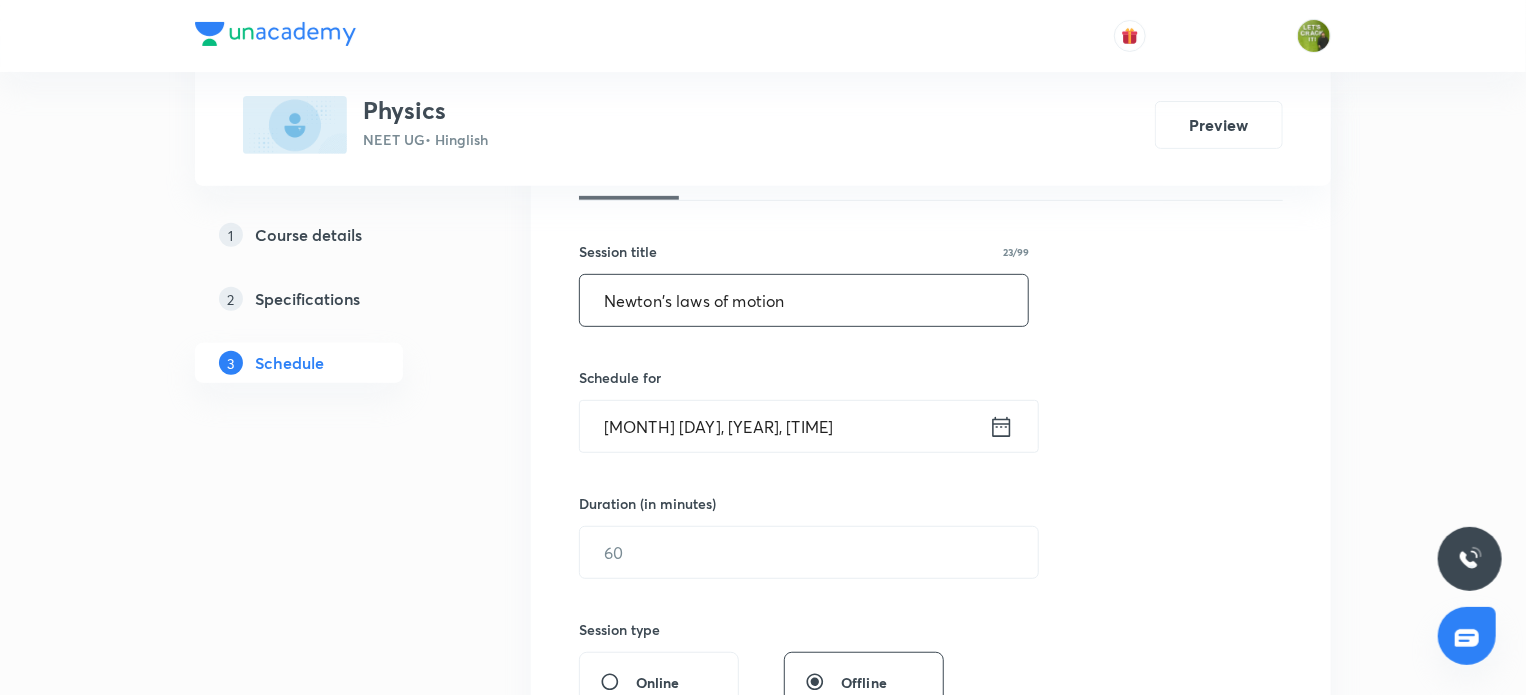 type on "Newton's laws of motion" 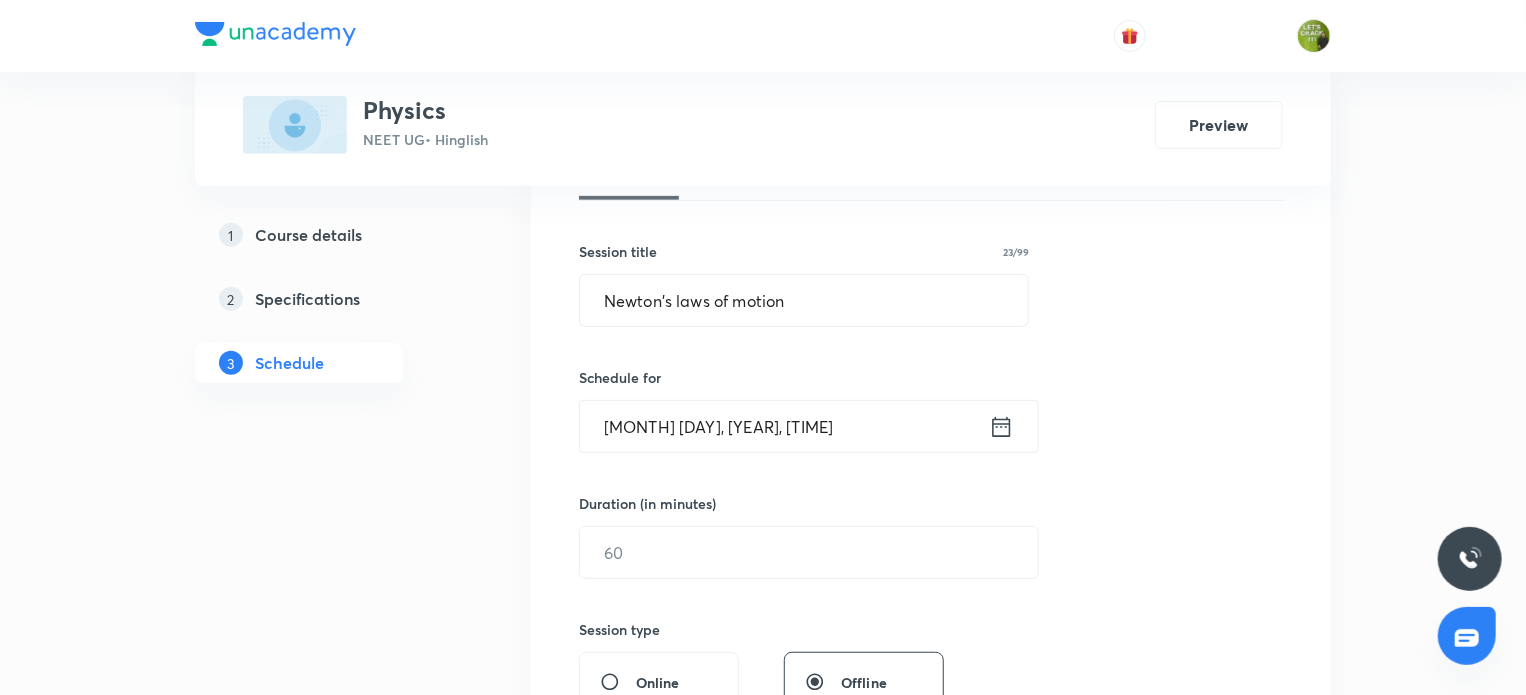 click 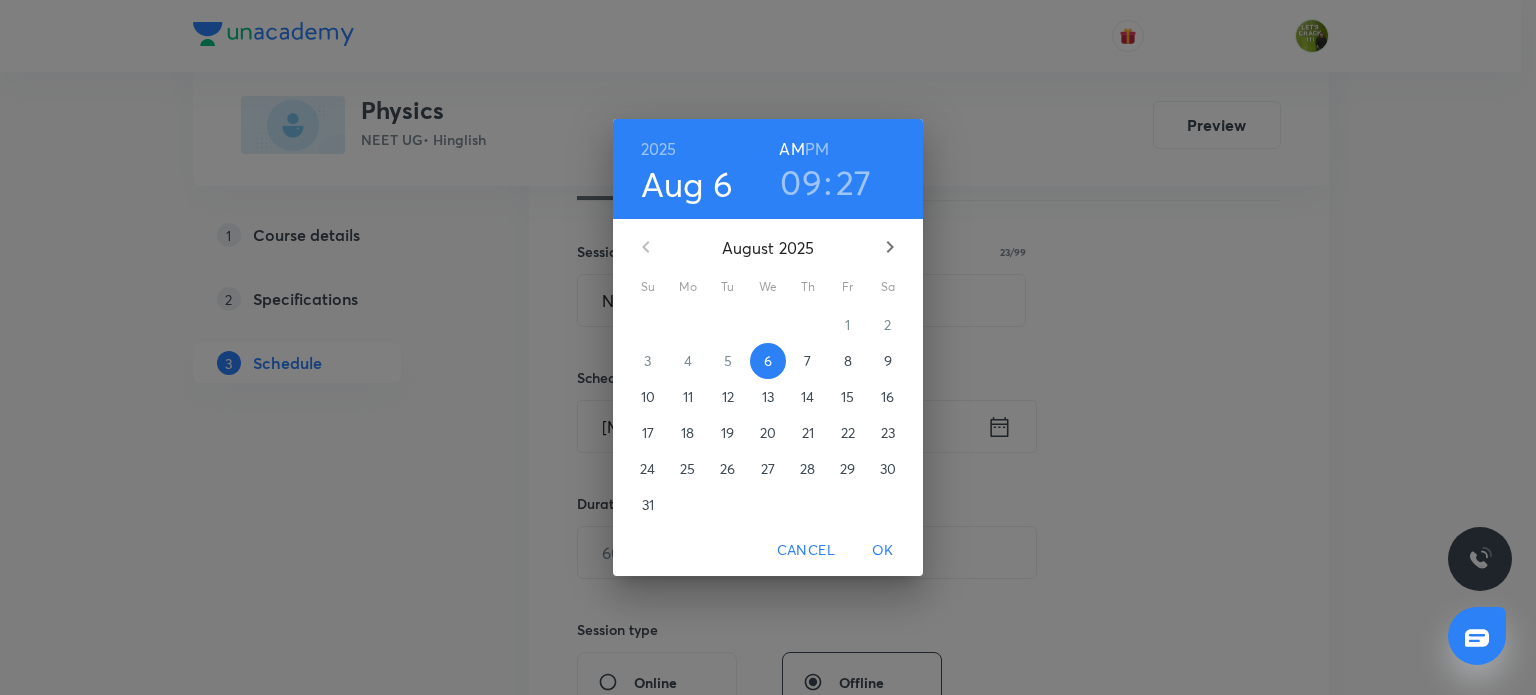 click on "09" at bounding box center (801, 182) 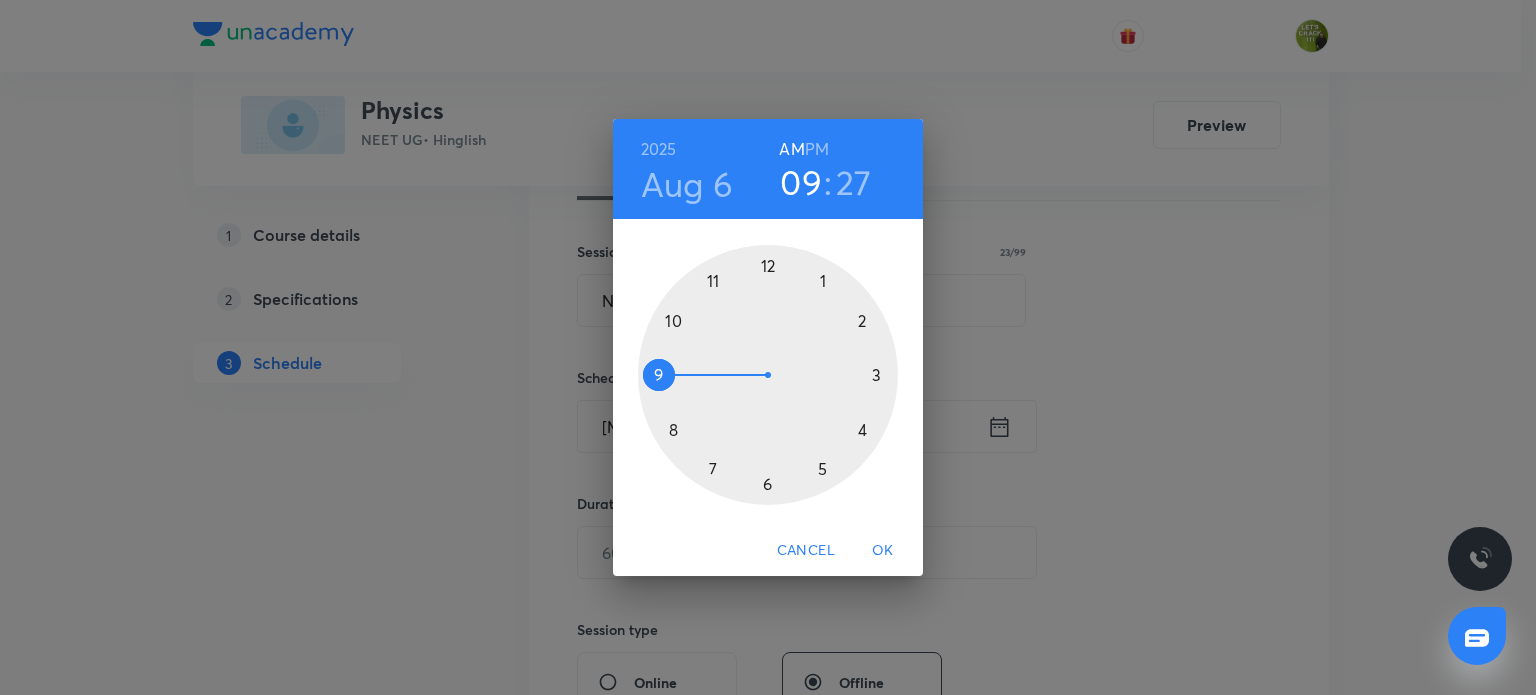 click on "PM" at bounding box center (817, 149) 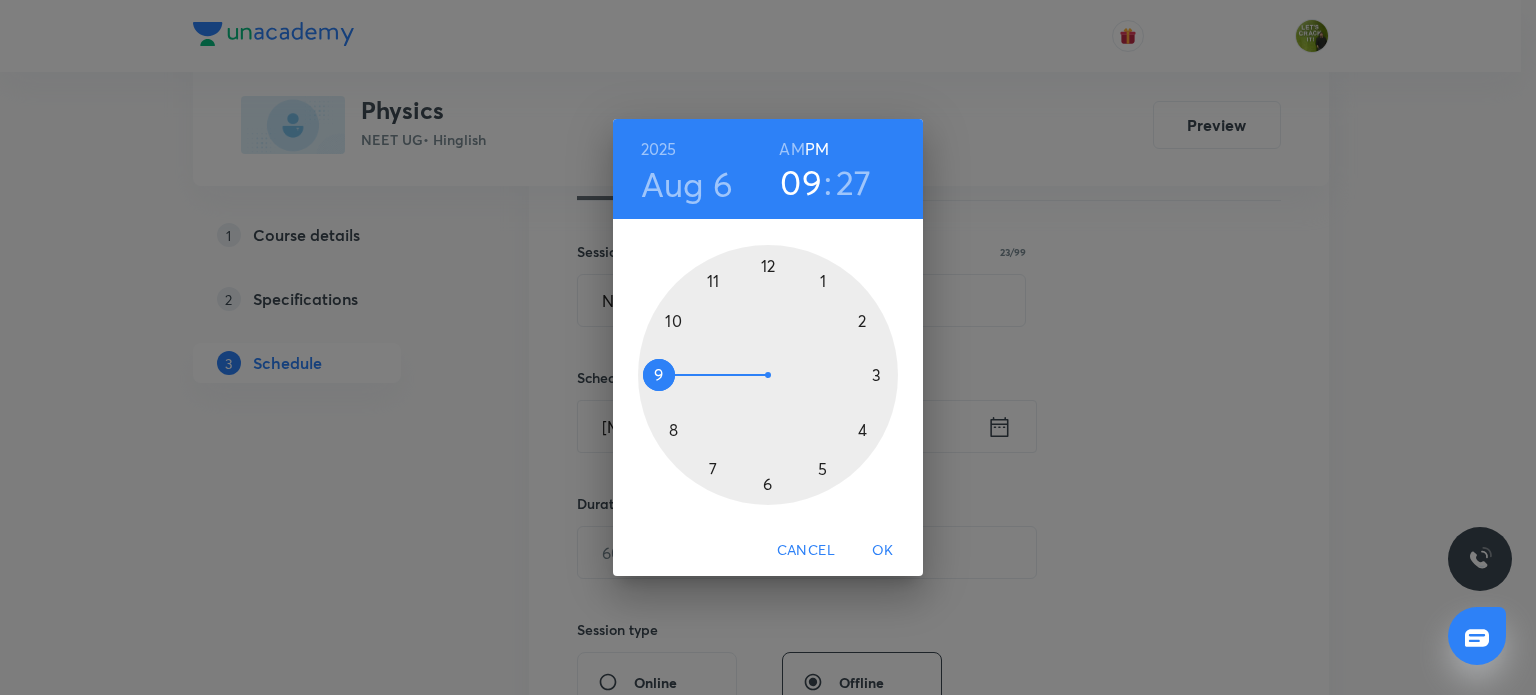 click at bounding box center [768, 375] 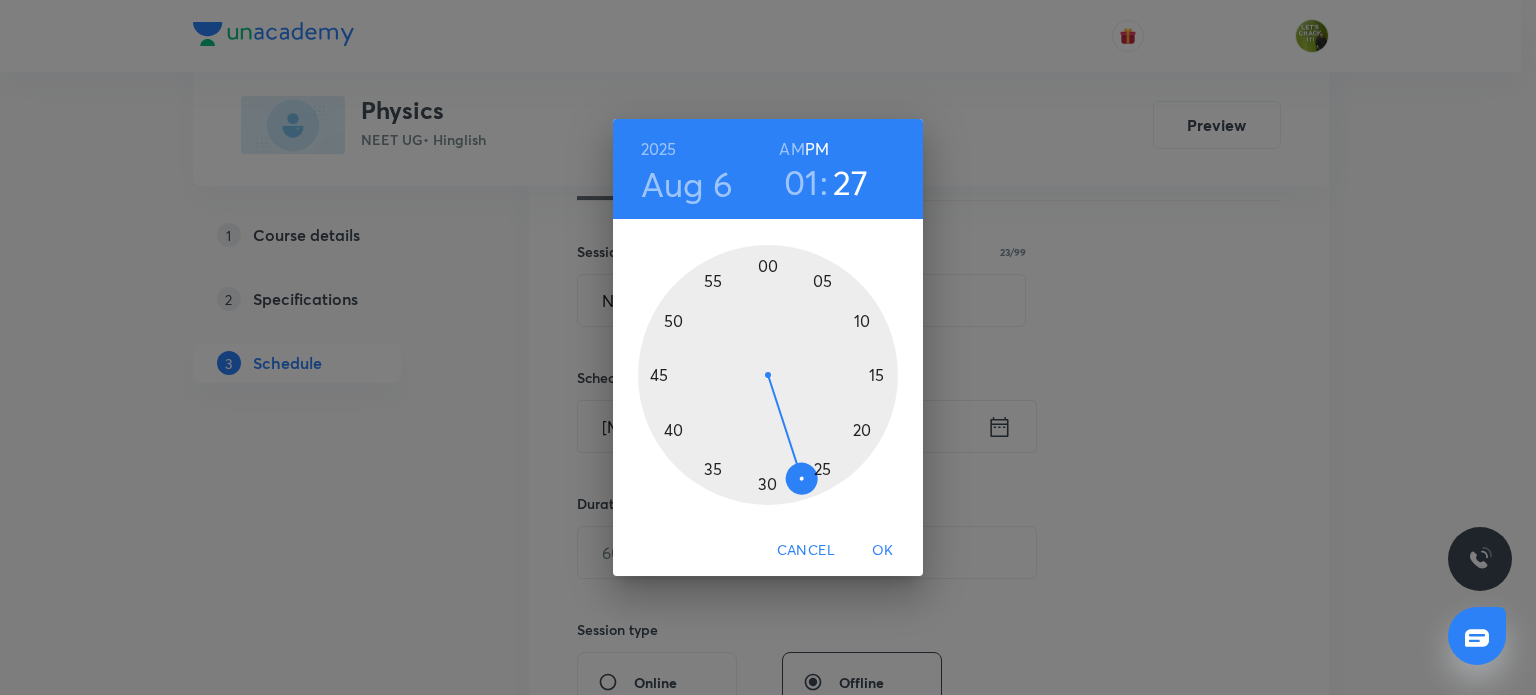 click at bounding box center [768, 375] 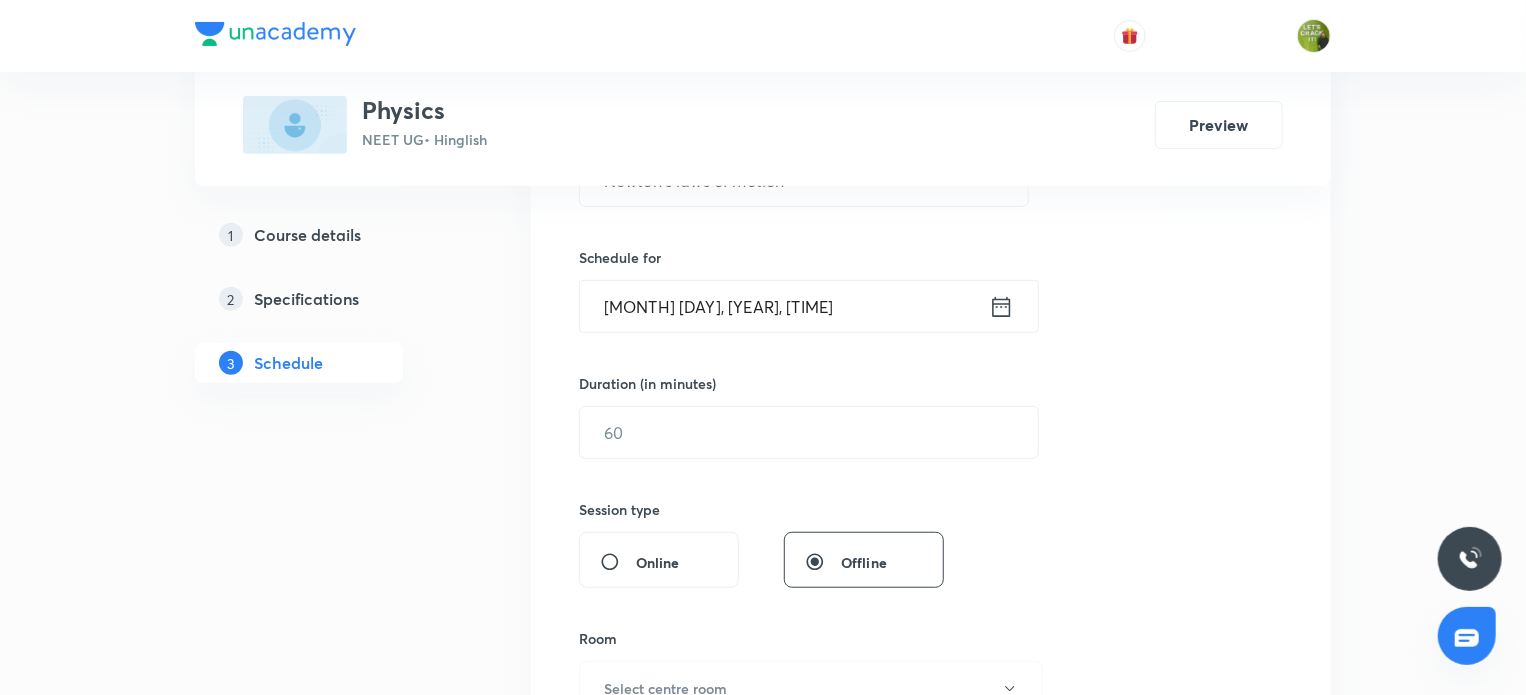 scroll, scrollTop: 448, scrollLeft: 0, axis: vertical 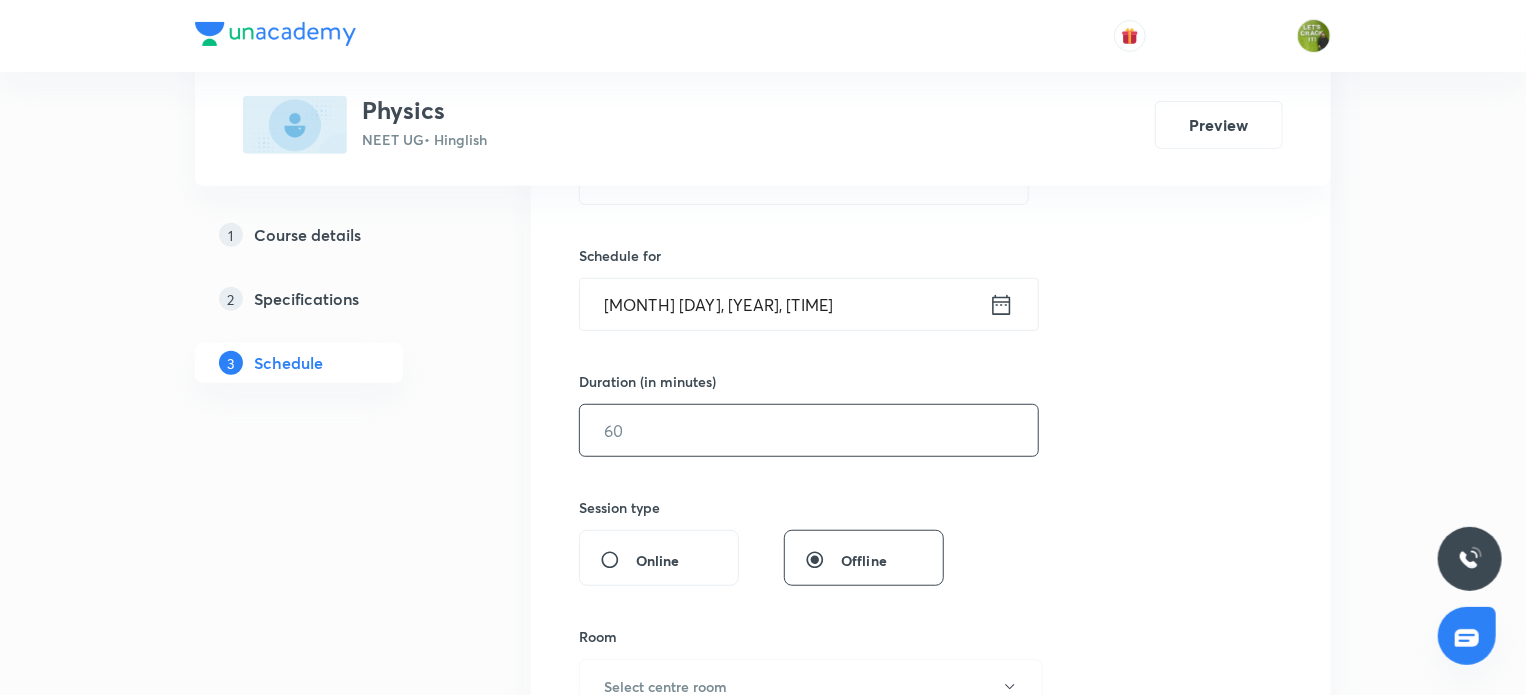 click at bounding box center [809, 430] 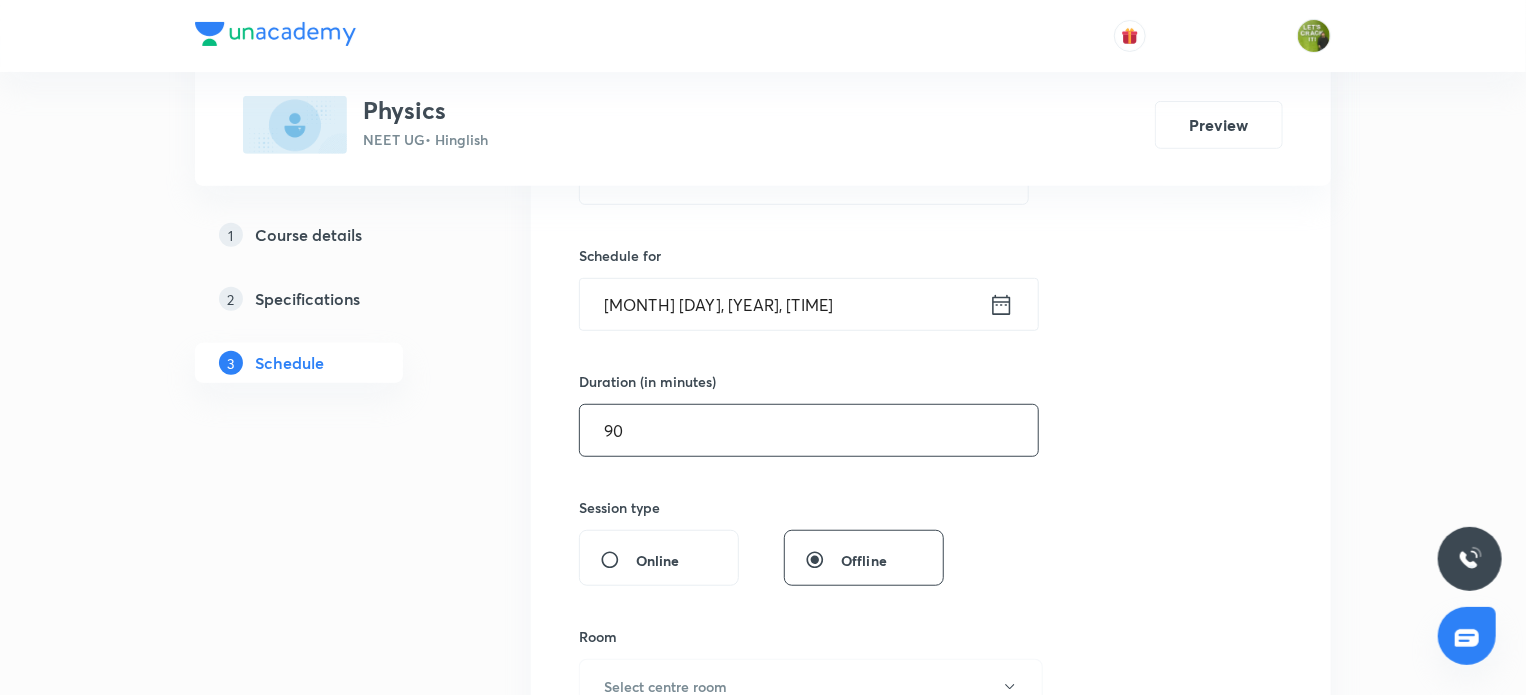 scroll, scrollTop: 776, scrollLeft: 0, axis: vertical 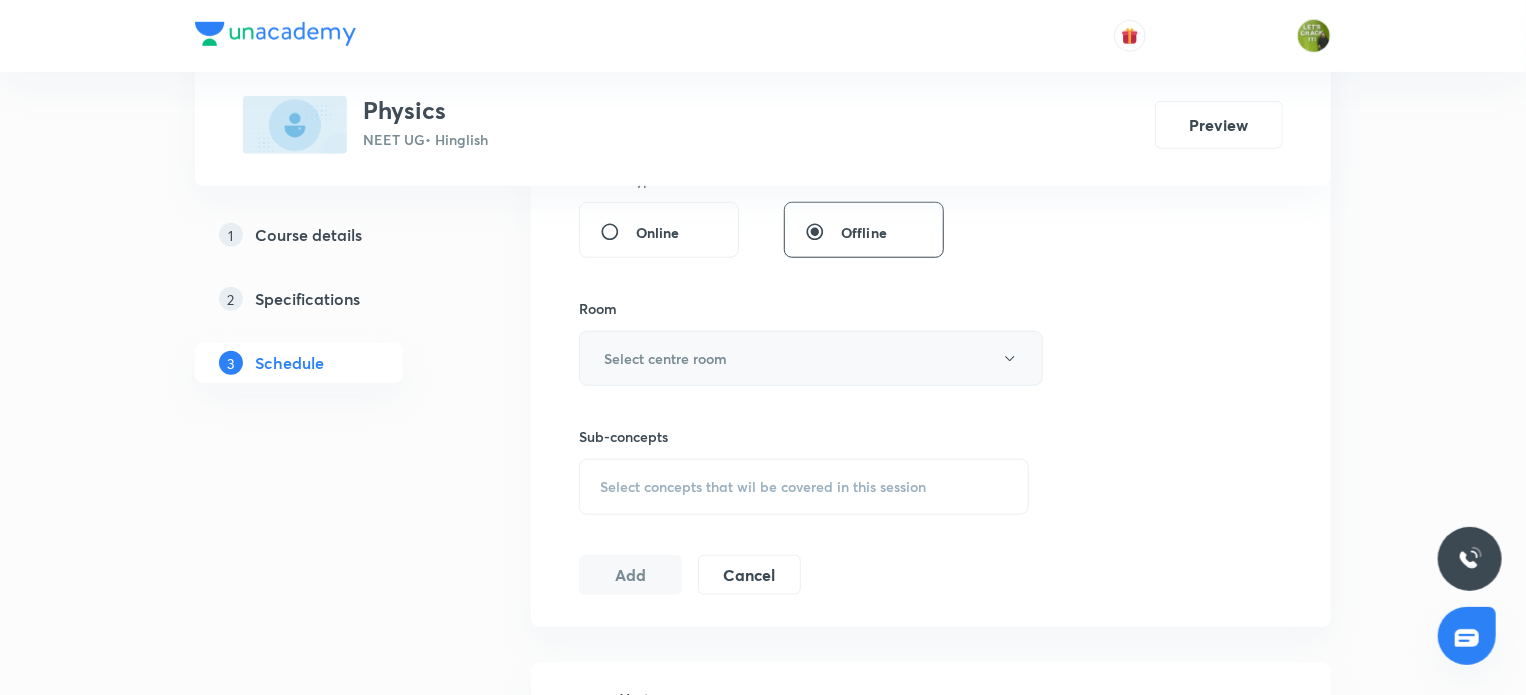 type on "90" 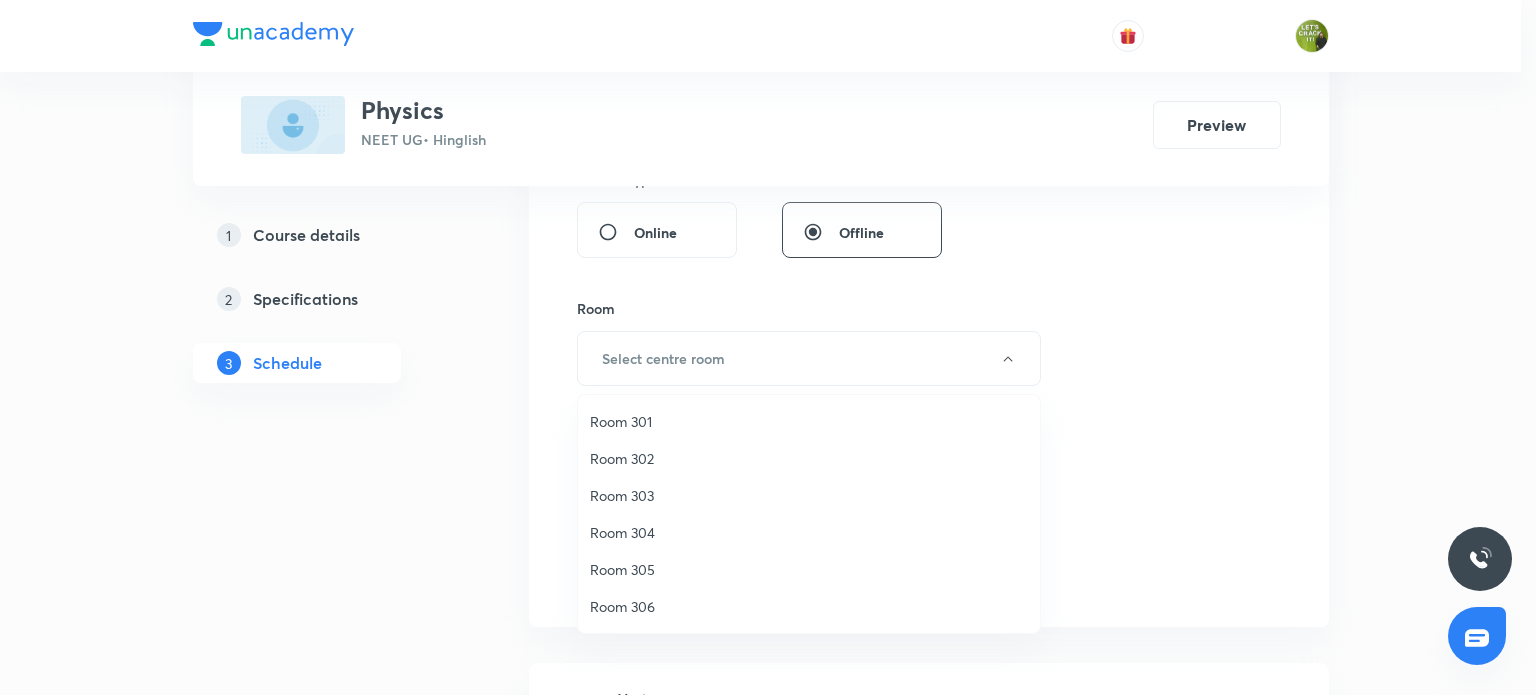 click on "Room 306" at bounding box center [809, 606] 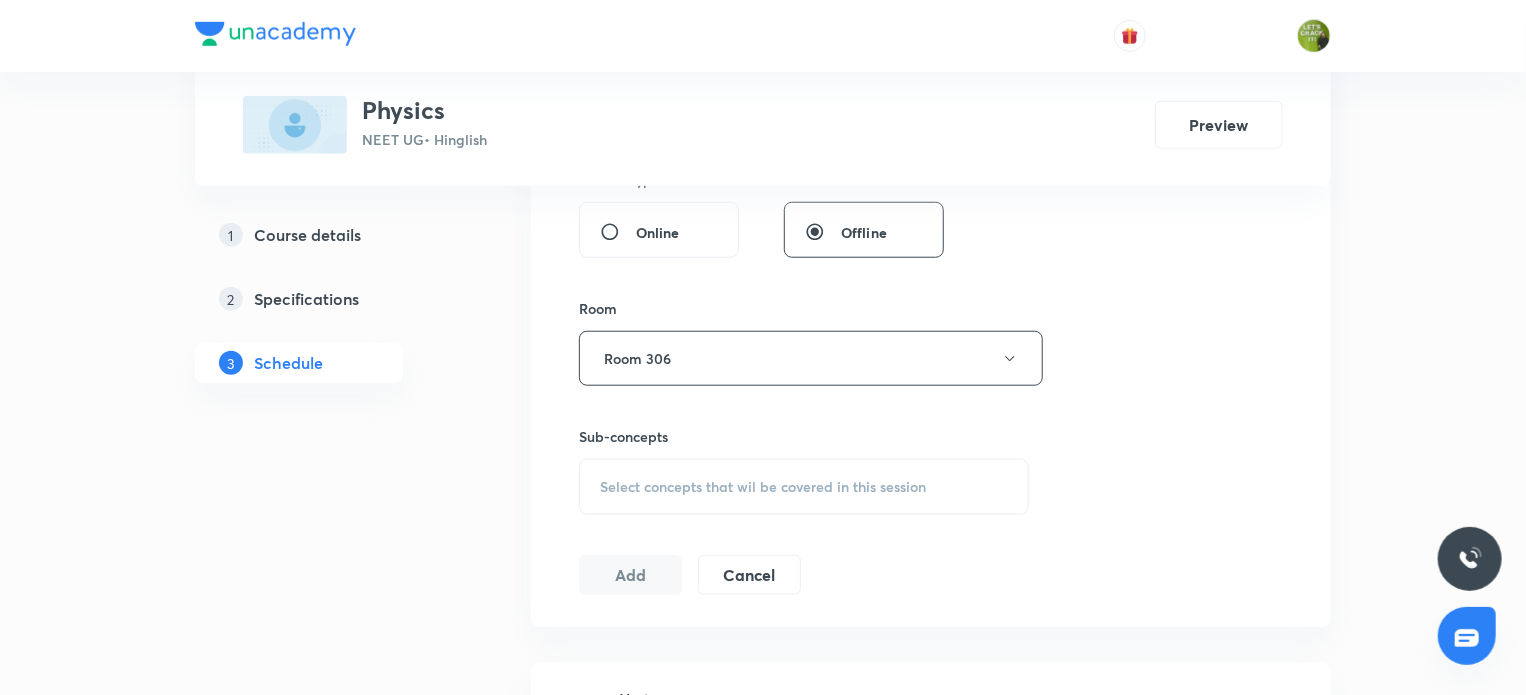 click on "Select concepts that wil be covered in this session" at bounding box center [763, 487] 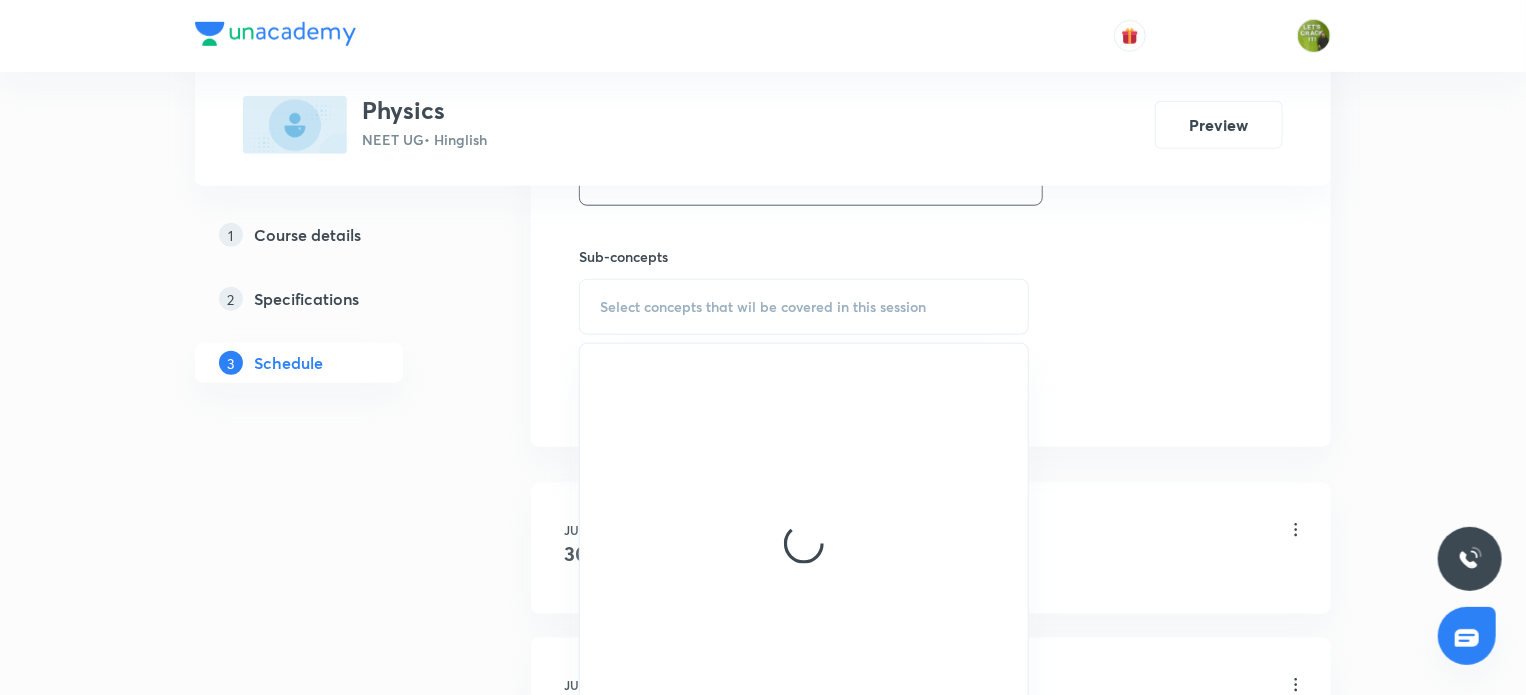 scroll, scrollTop: 959, scrollLeft: 0, axis: vertical 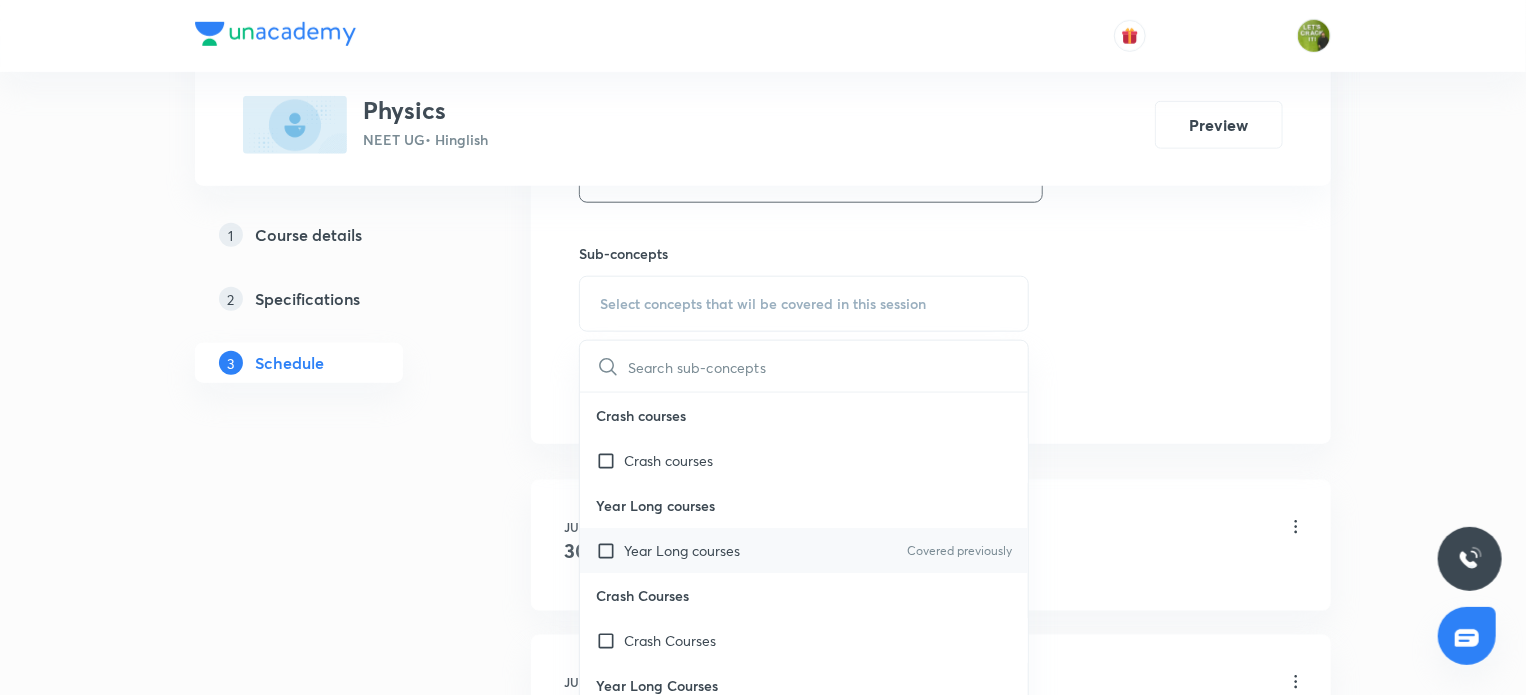 click at bounding box center [610, 550] 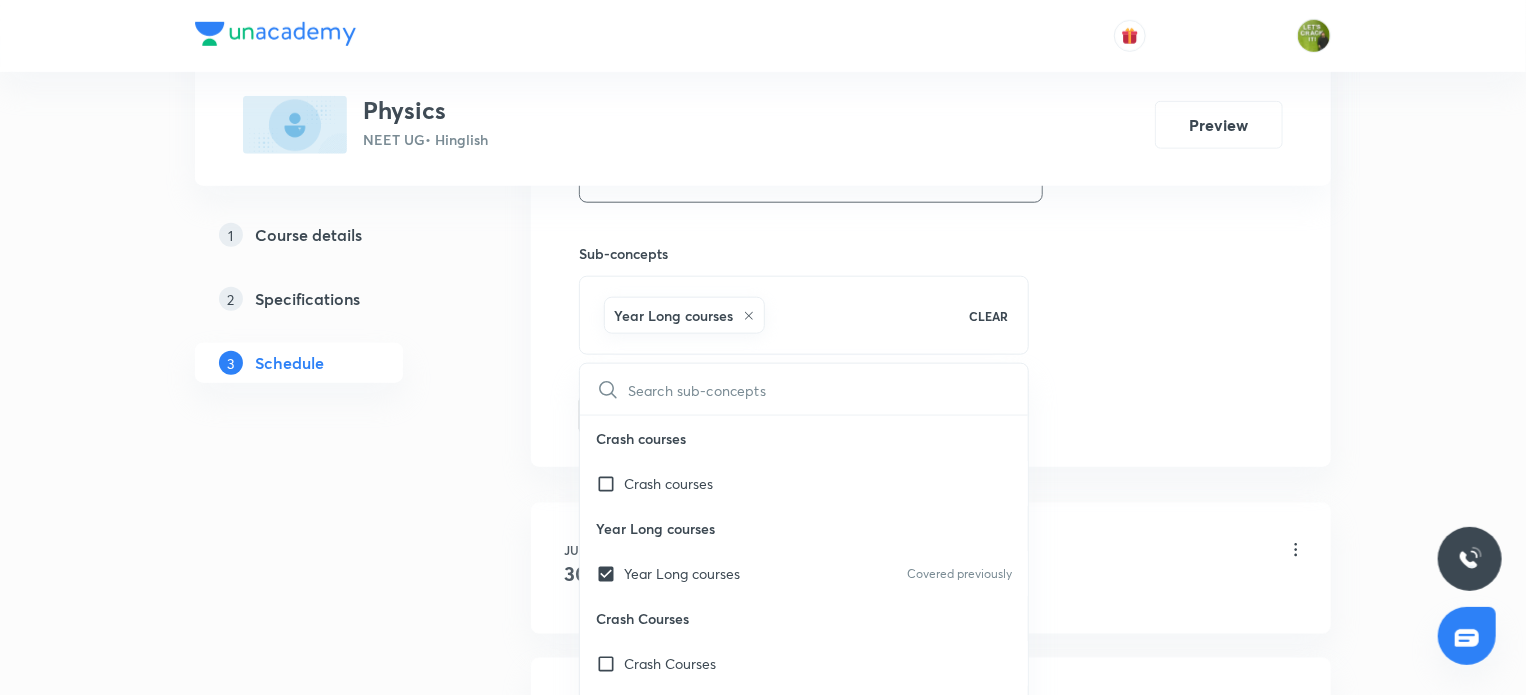 click on "1 Course details 2 Specifications 3 Schedule" at bounding box center [331, 2330] 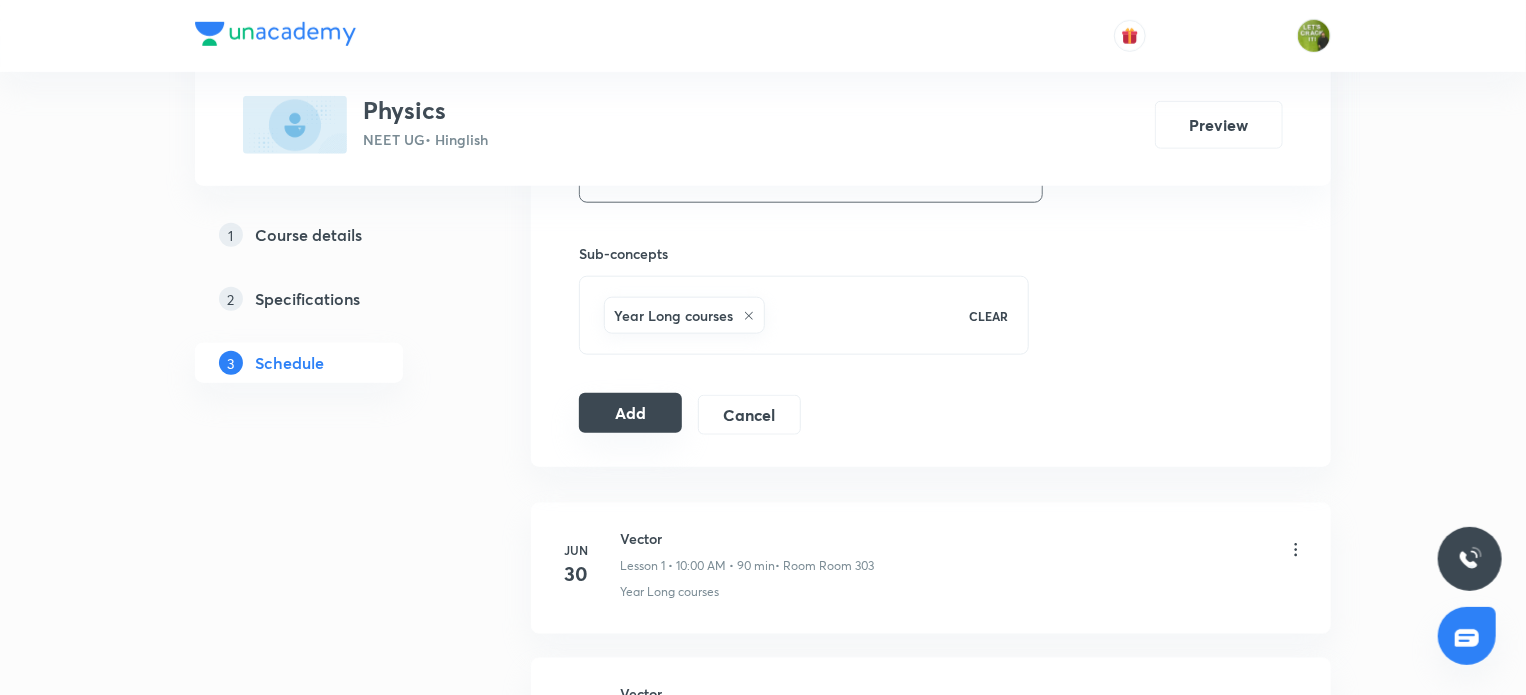 click on "Add" at bounding box center [630, 413] 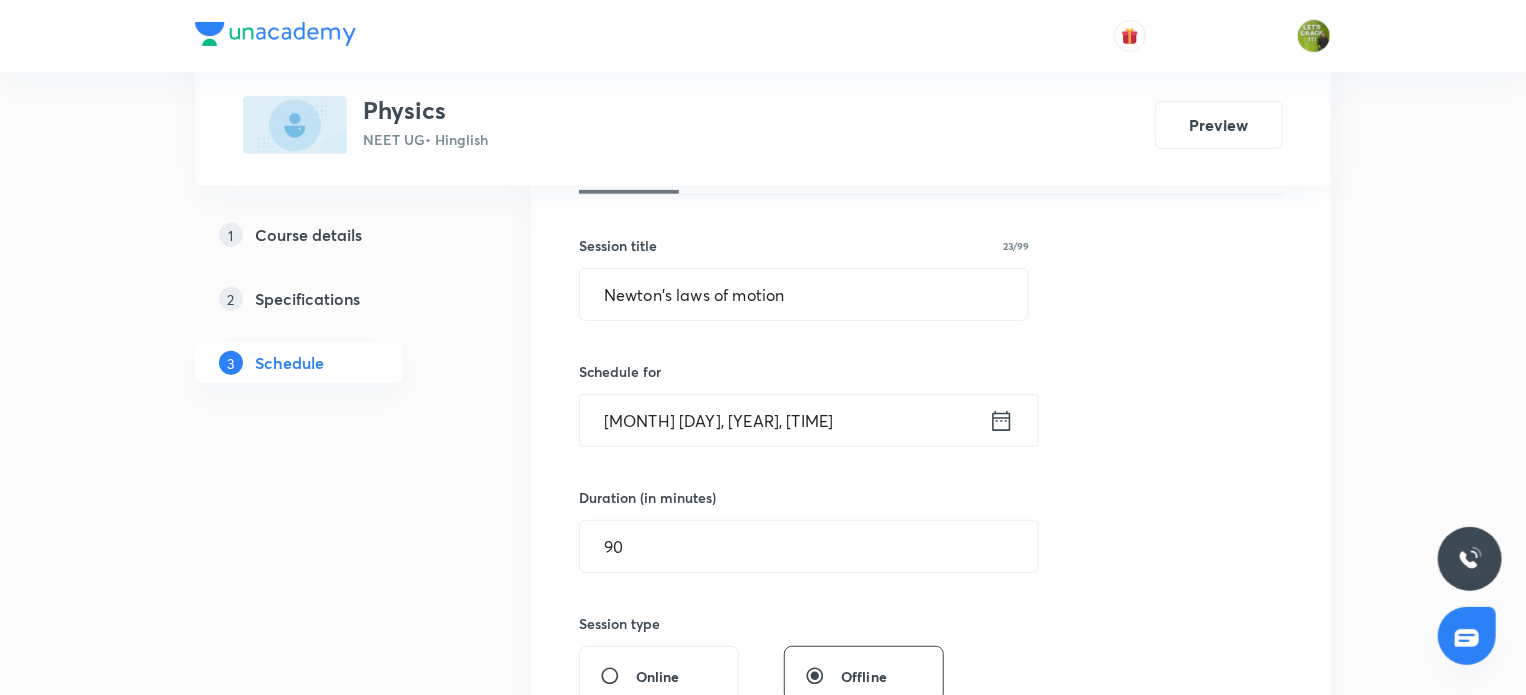 scroll, scrollTop: 252, scrollLeft: 0, axis: vertical 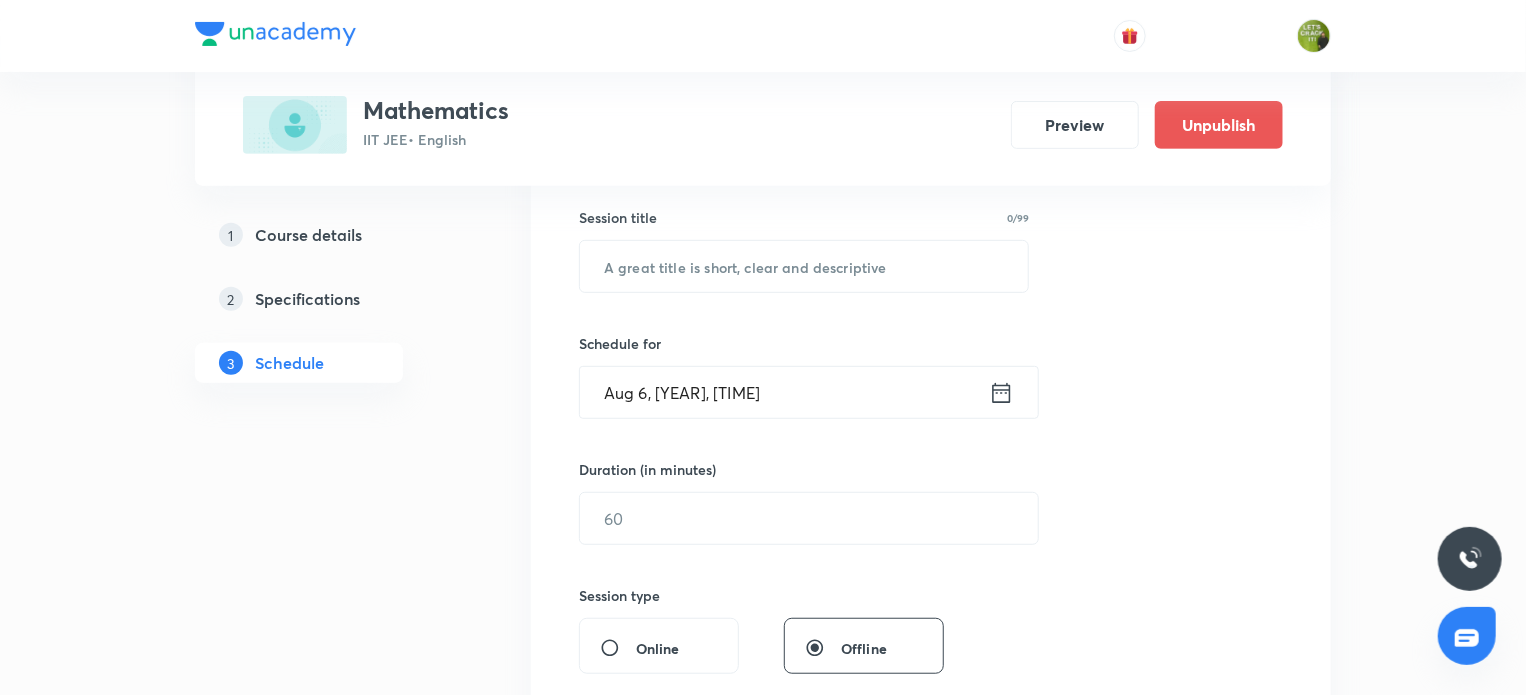 click at bounding box center (804, 266) 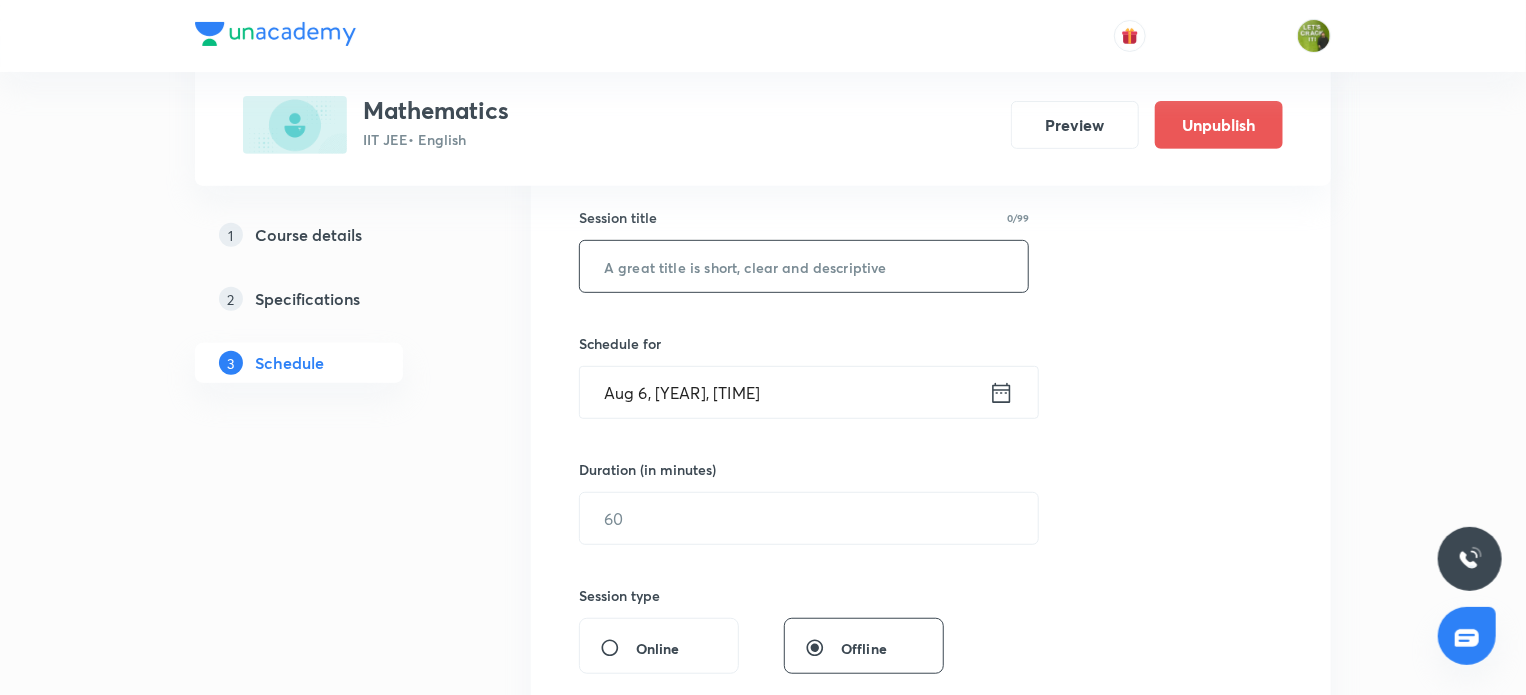 scroll, scrollTop: 0, scrollLeft: 0, axis: both 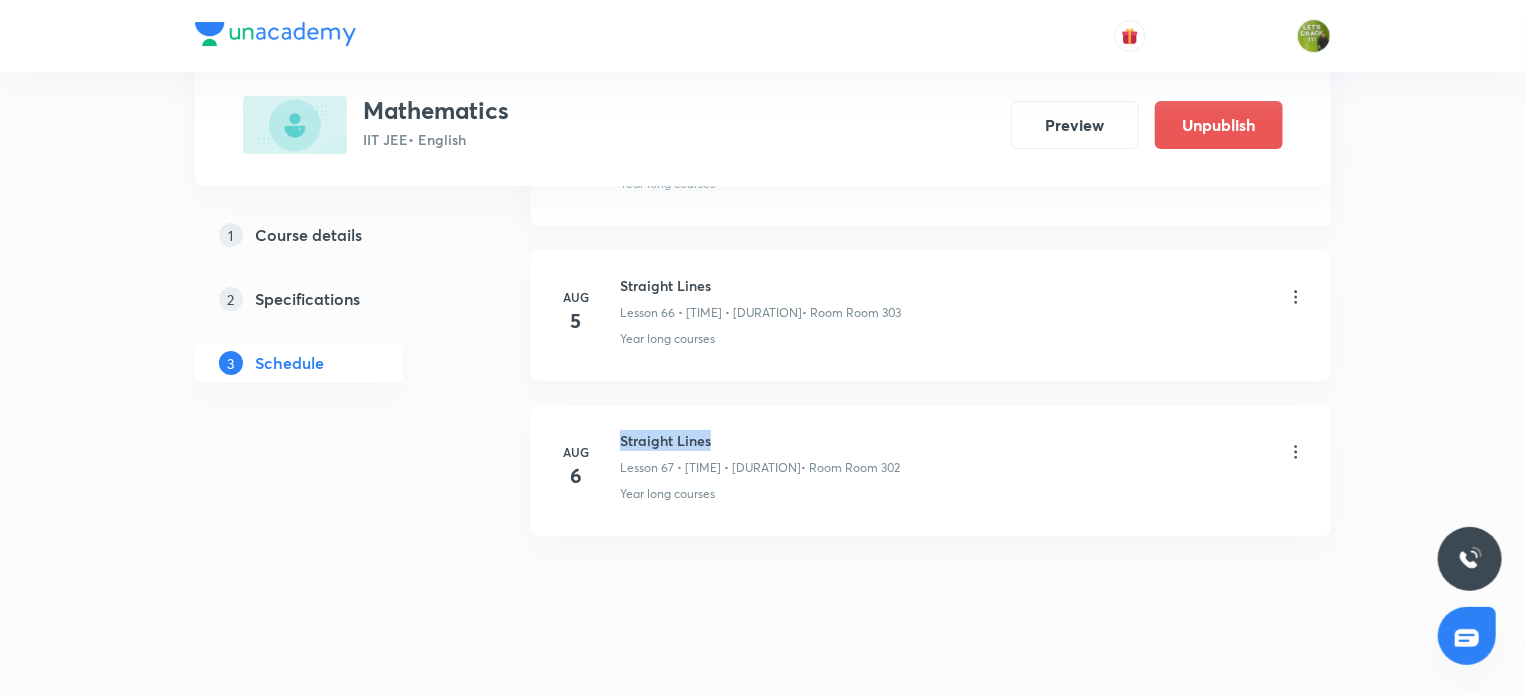 drag, startPoint x: 620, startPoint y: 413, endPoint x: 715, endPoint y: 419, distance: 95.189285 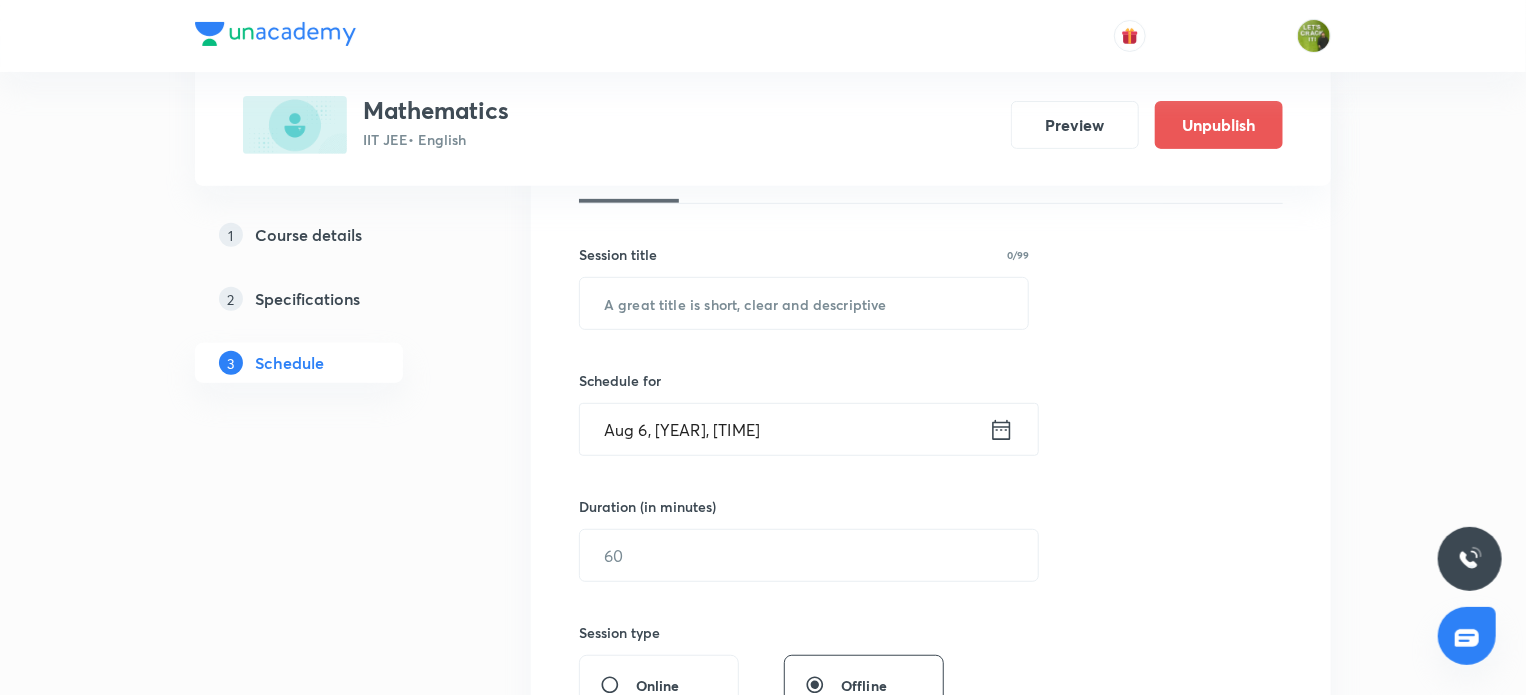 scroll, scrollTop: 324, scrollLeft: 0, axis: vertical 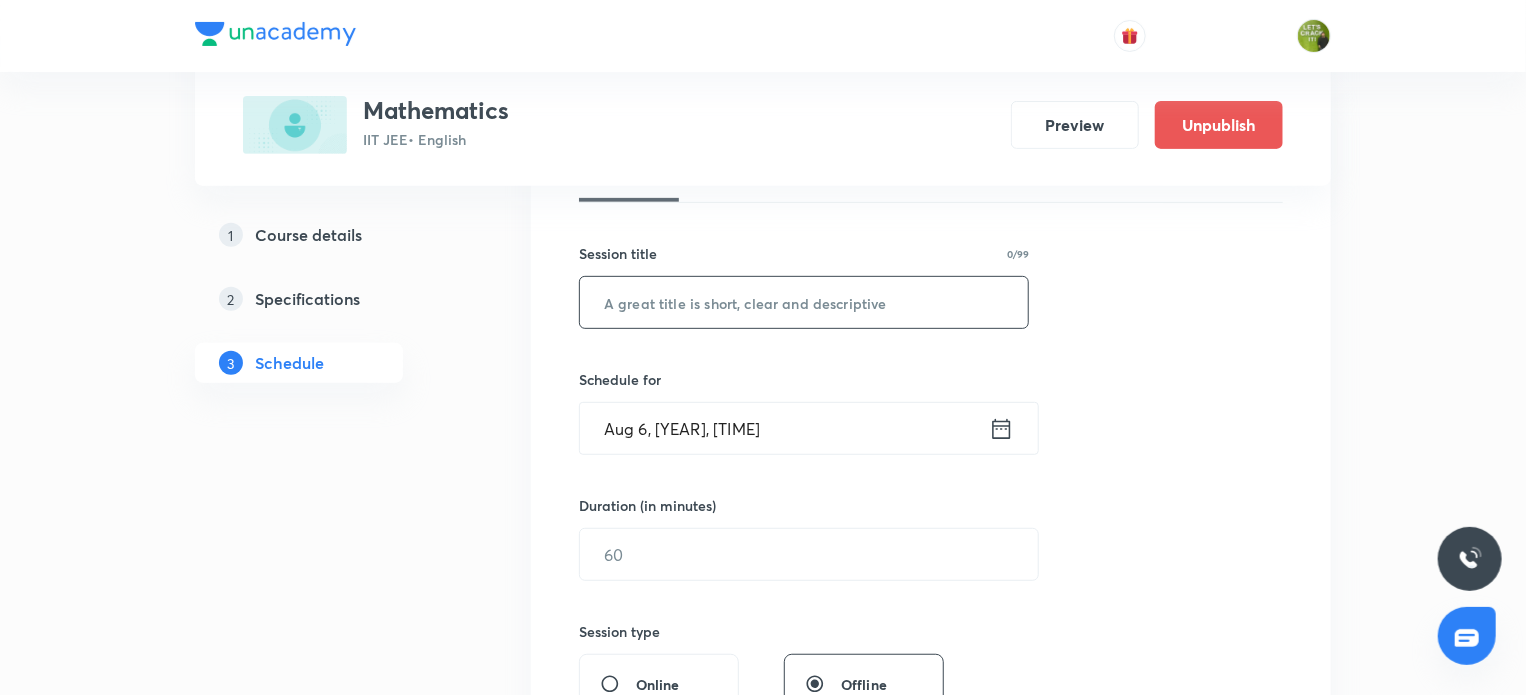 click at bounding box center [804, 302] 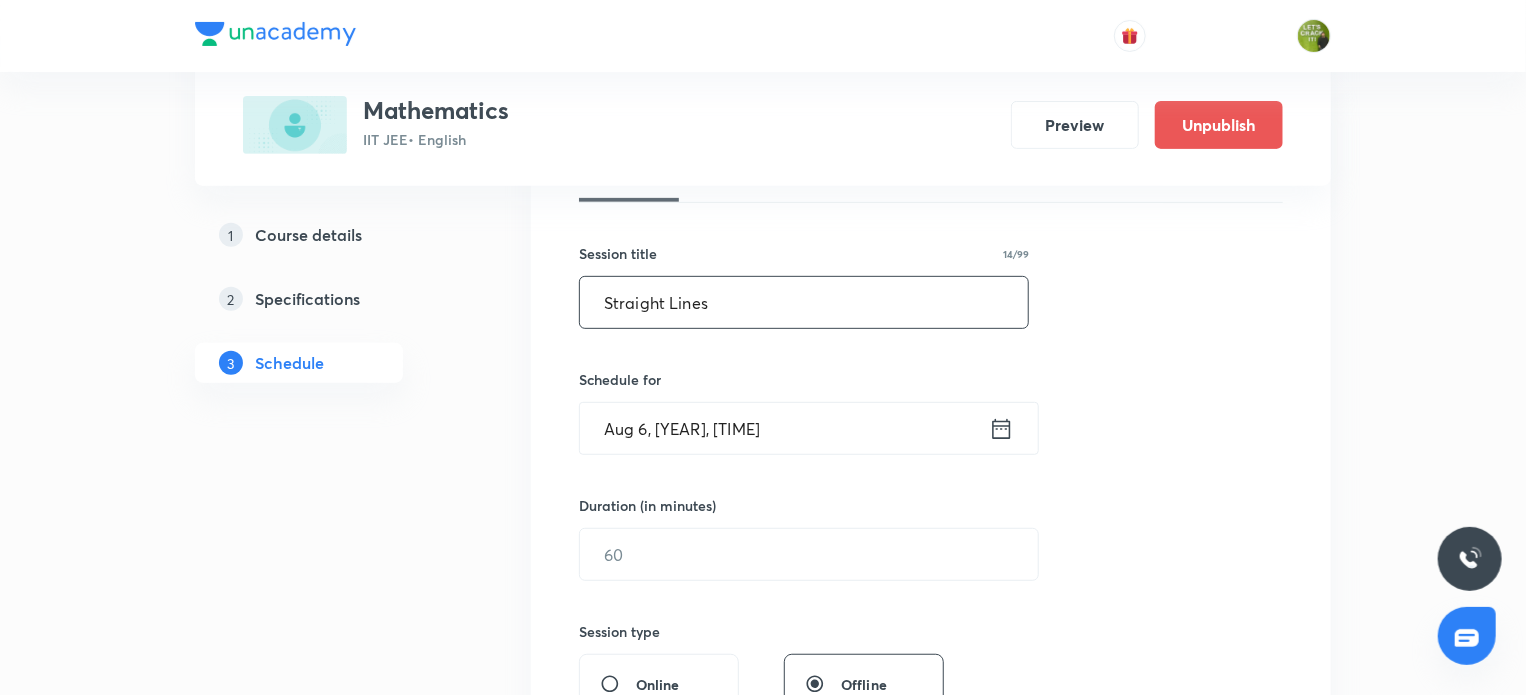 type on "Straight Lines" 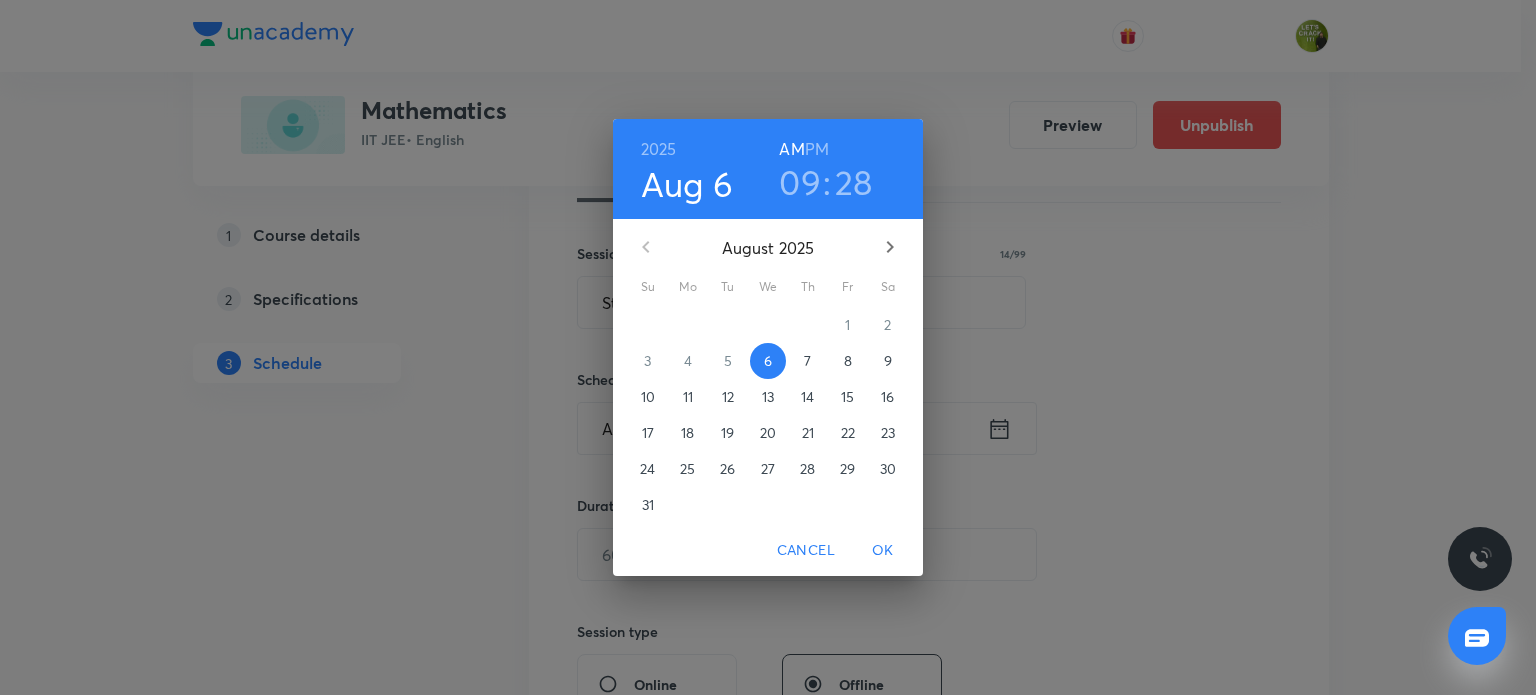 click on "PM" at bounding box center (817, 149) 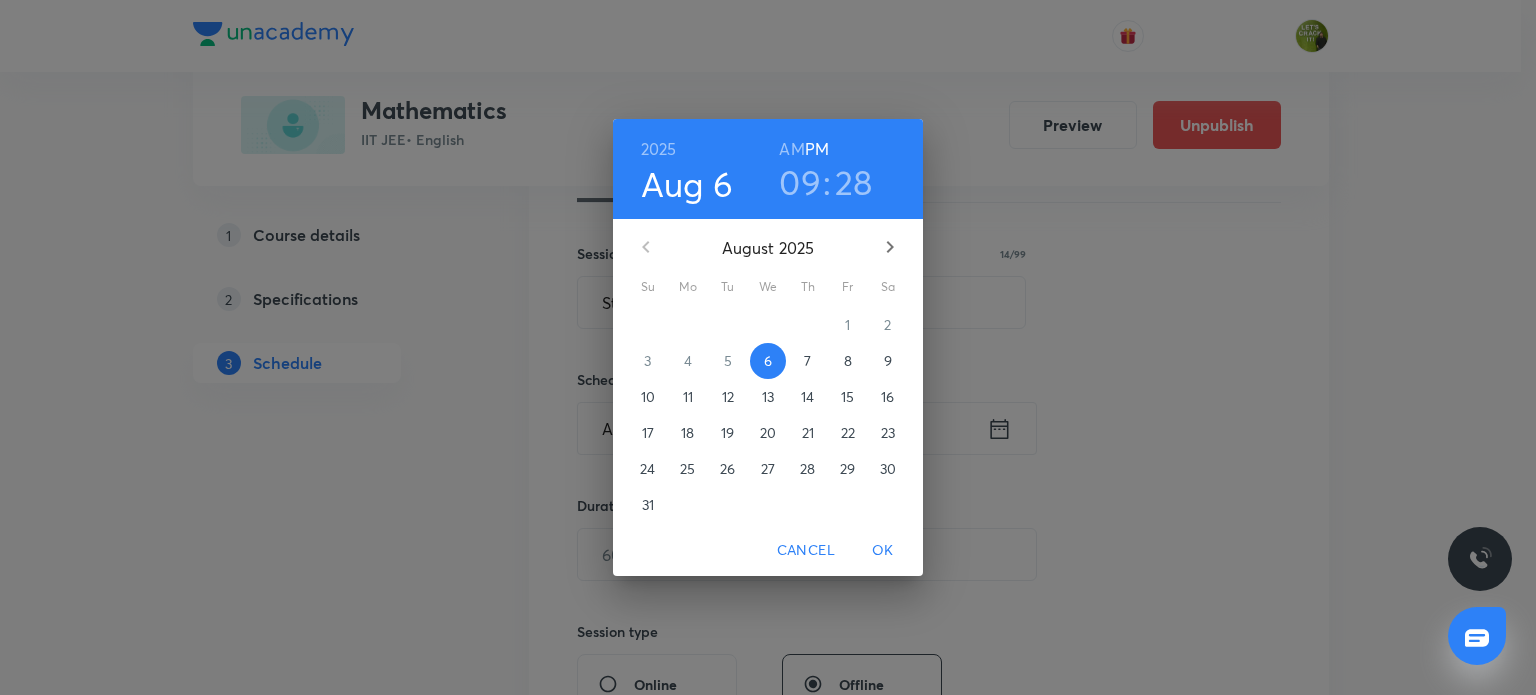 click on "09" at bounding box center [800, 182] 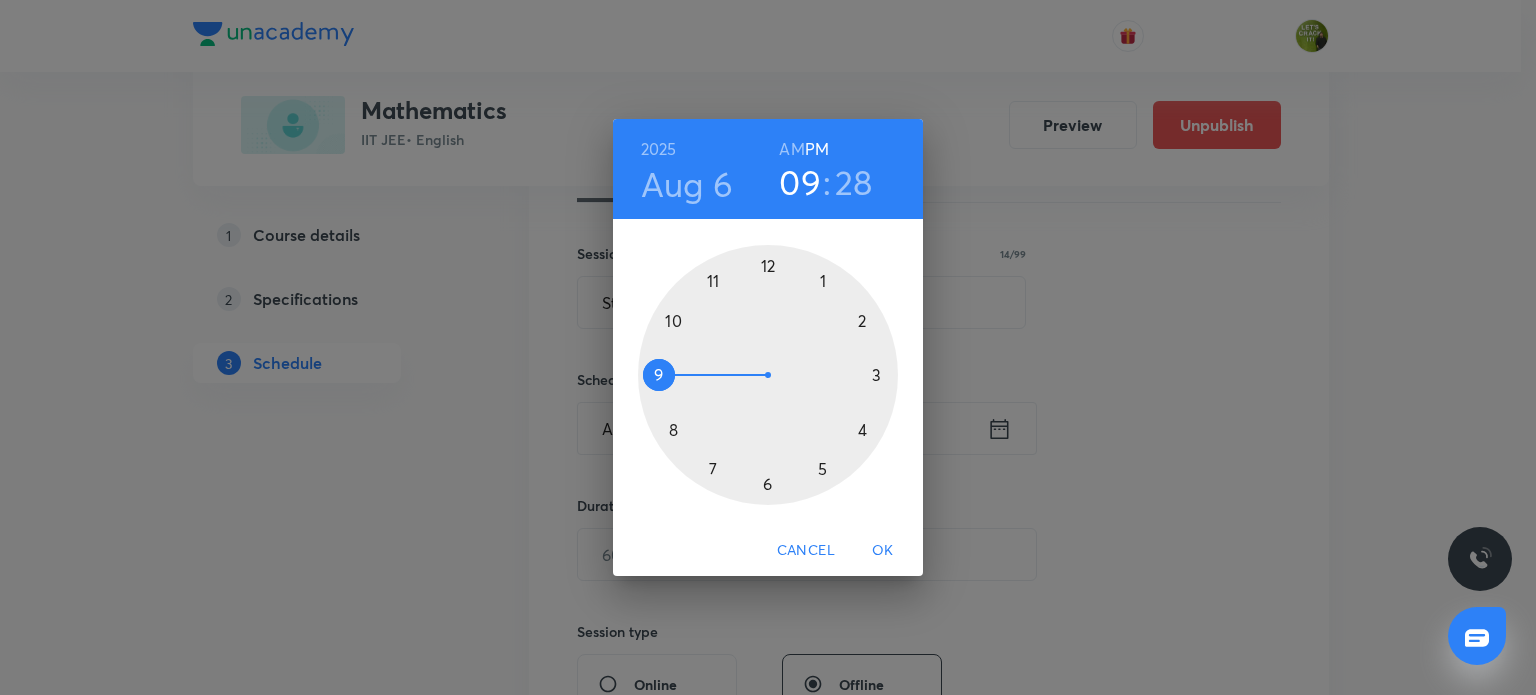 click at bounding box center (768, 375) 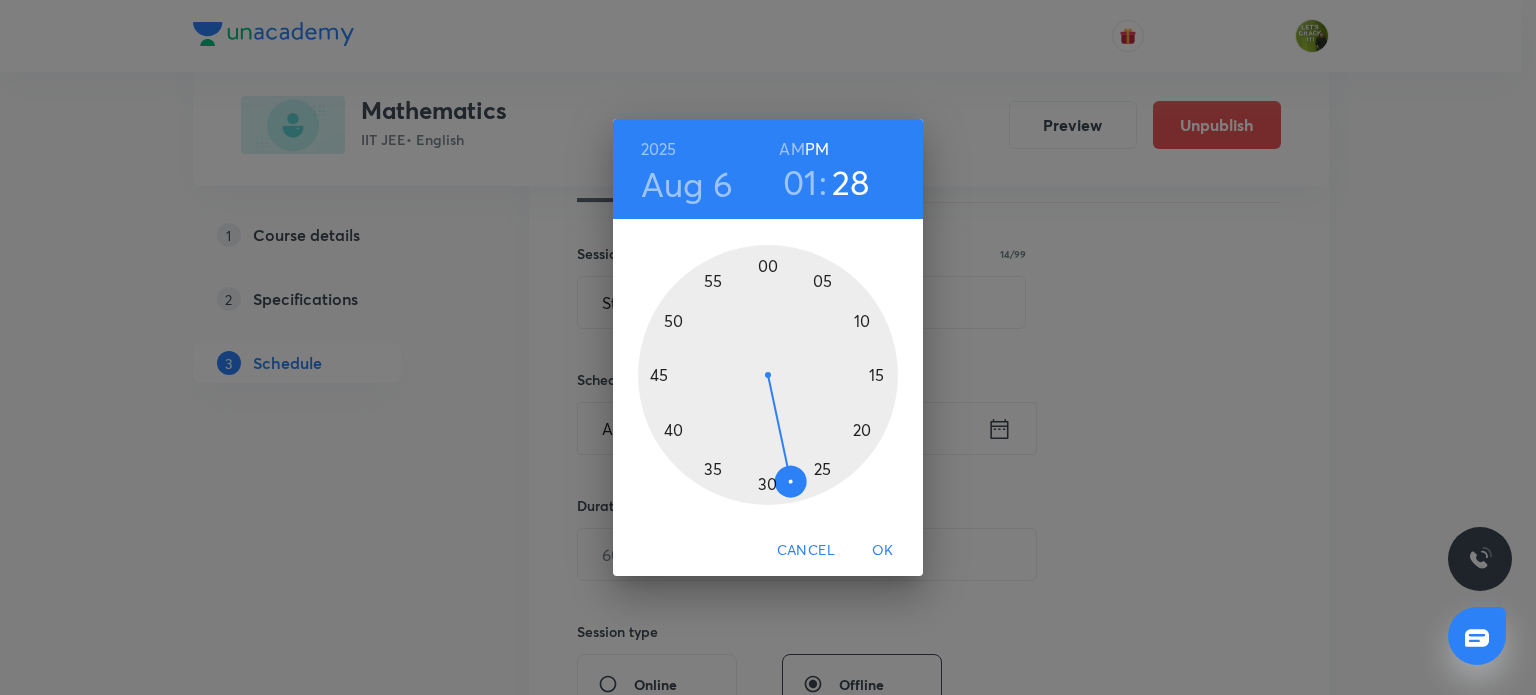 click at bounding box center (768, 375) 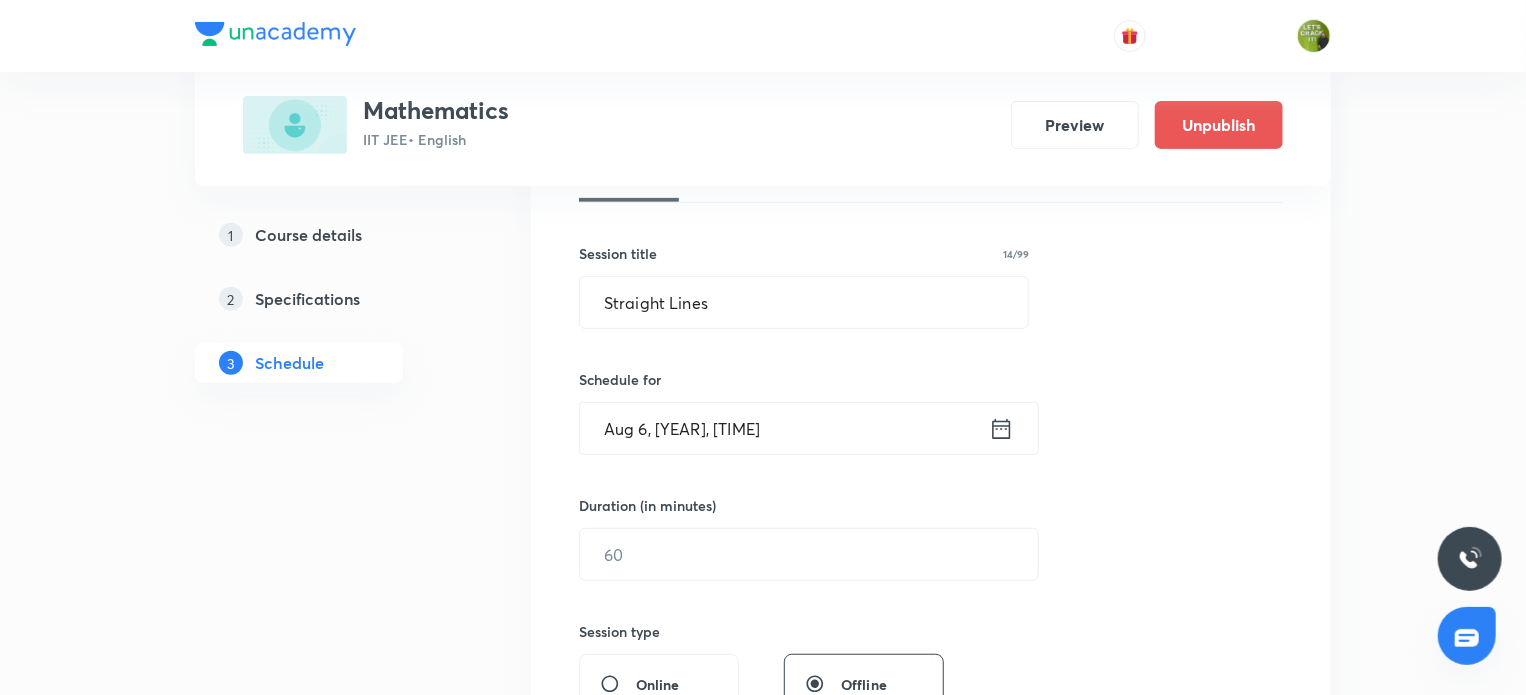 click 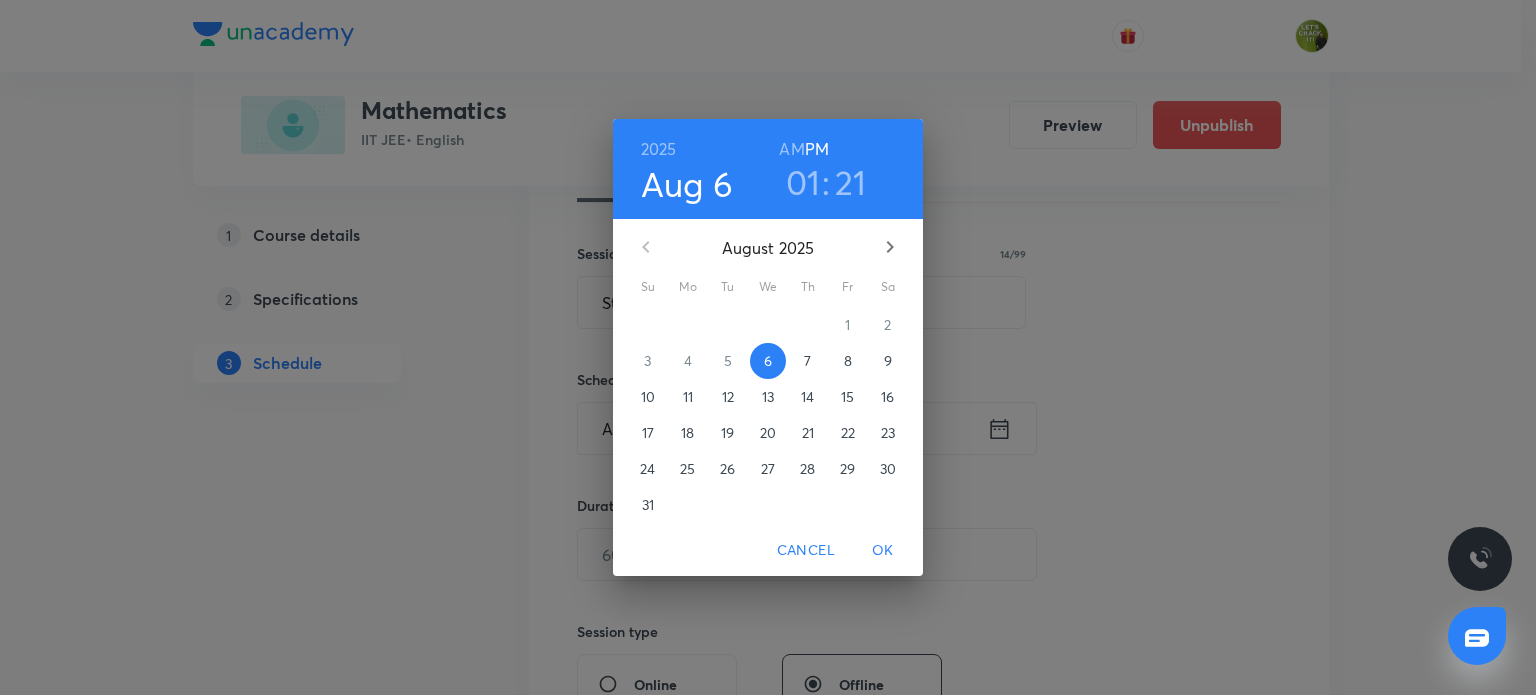 click on "21" at bounding box center [851, 182] 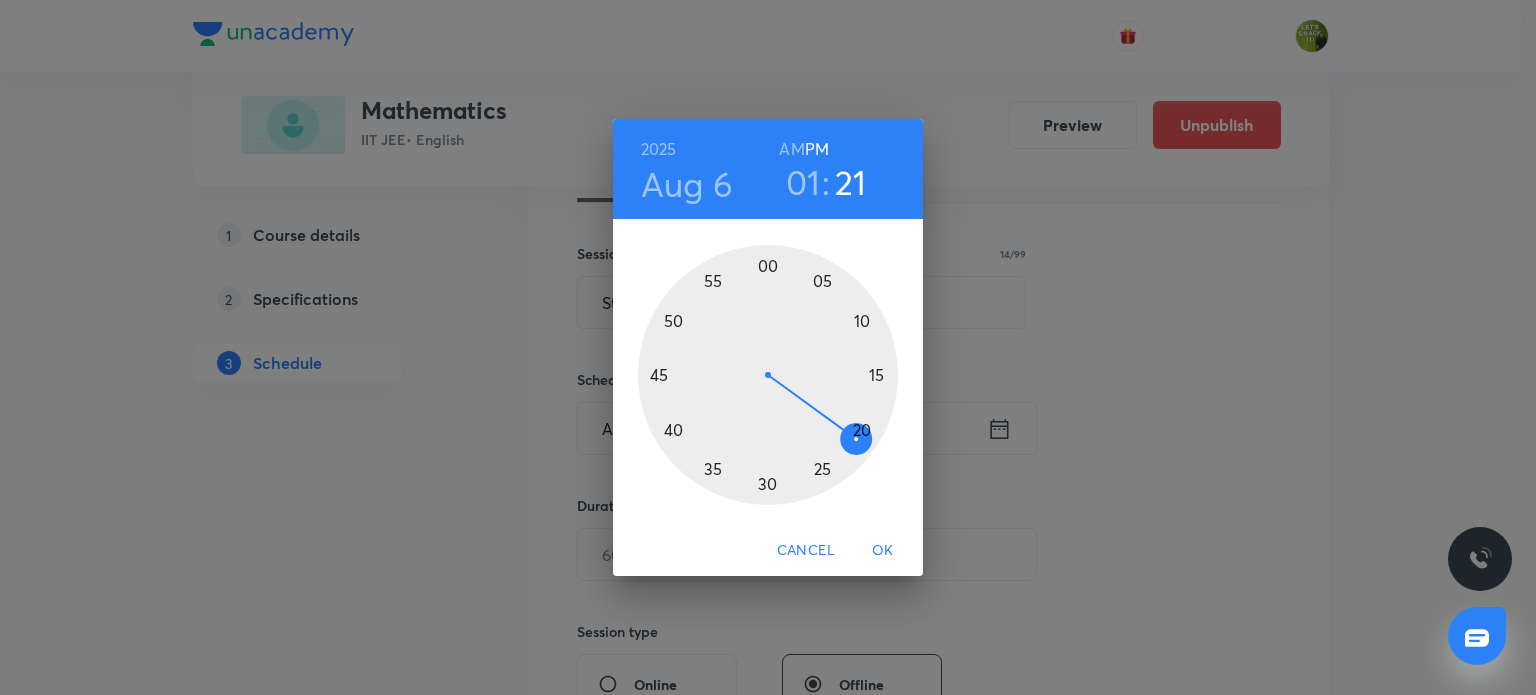 click at bounding box center [768, 375] 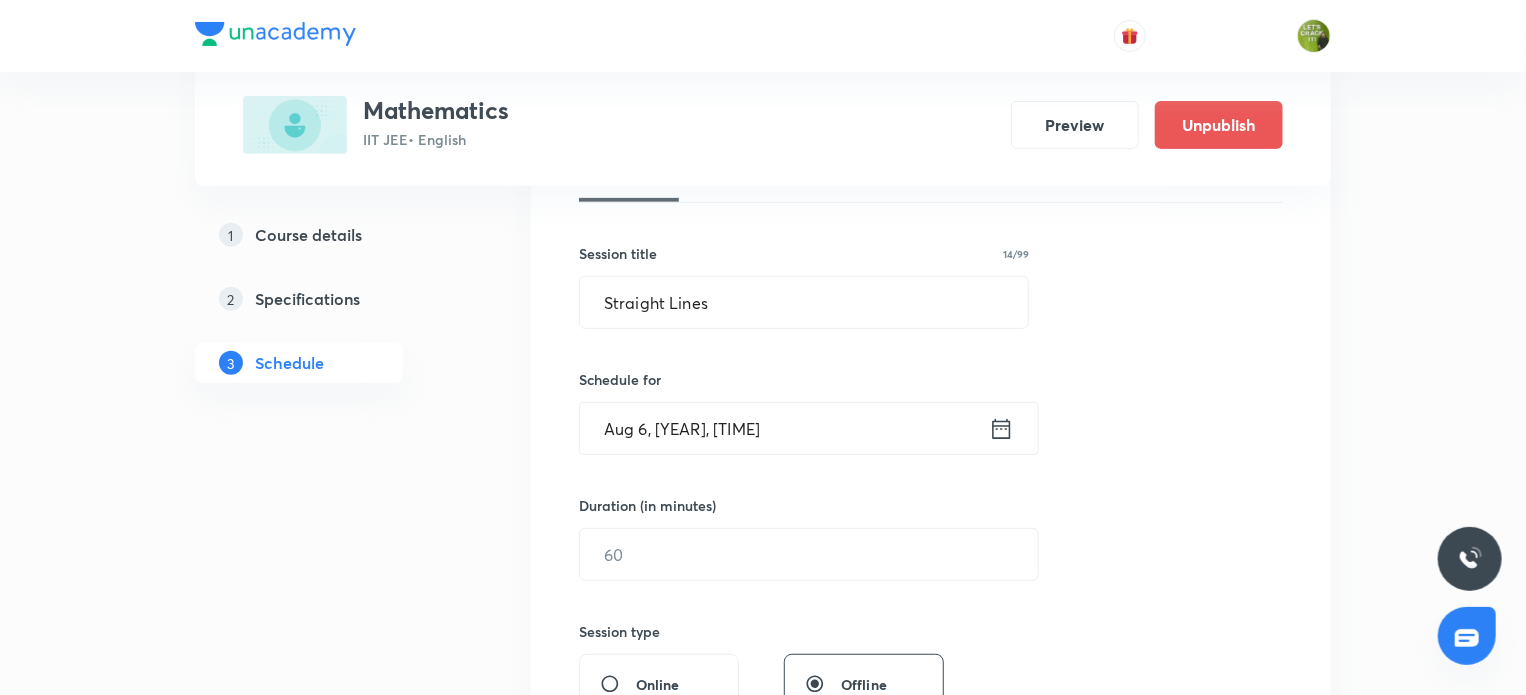 click 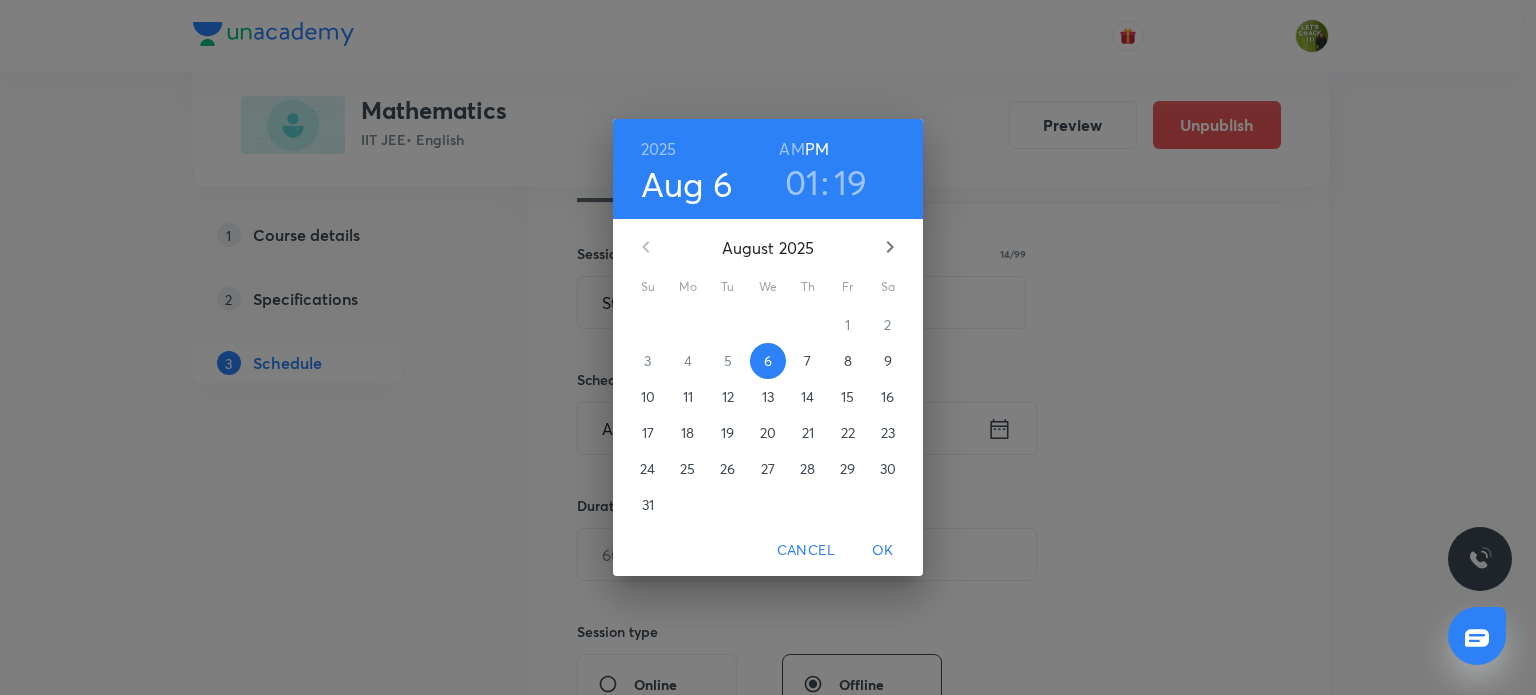 click on "19" at bounding box center [851, 182] 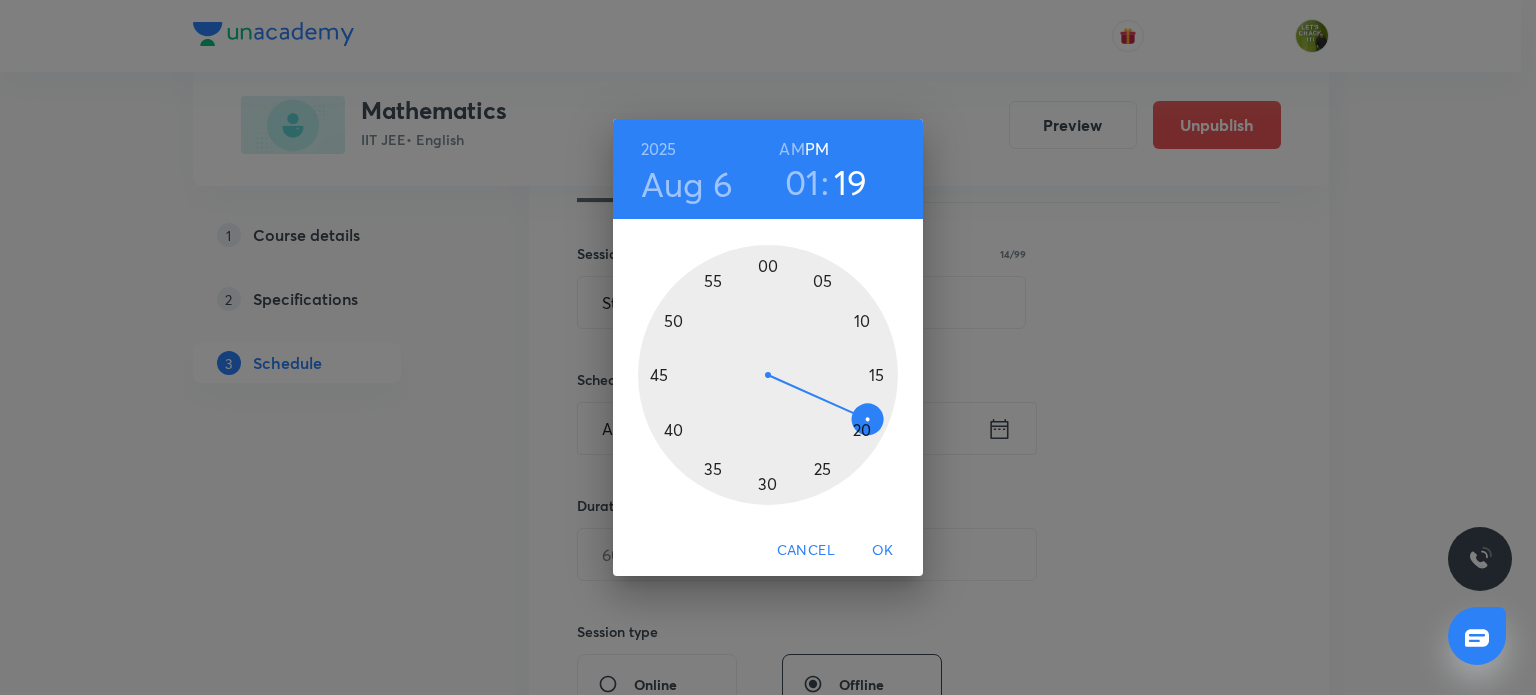click at bounding box center [768, 375] 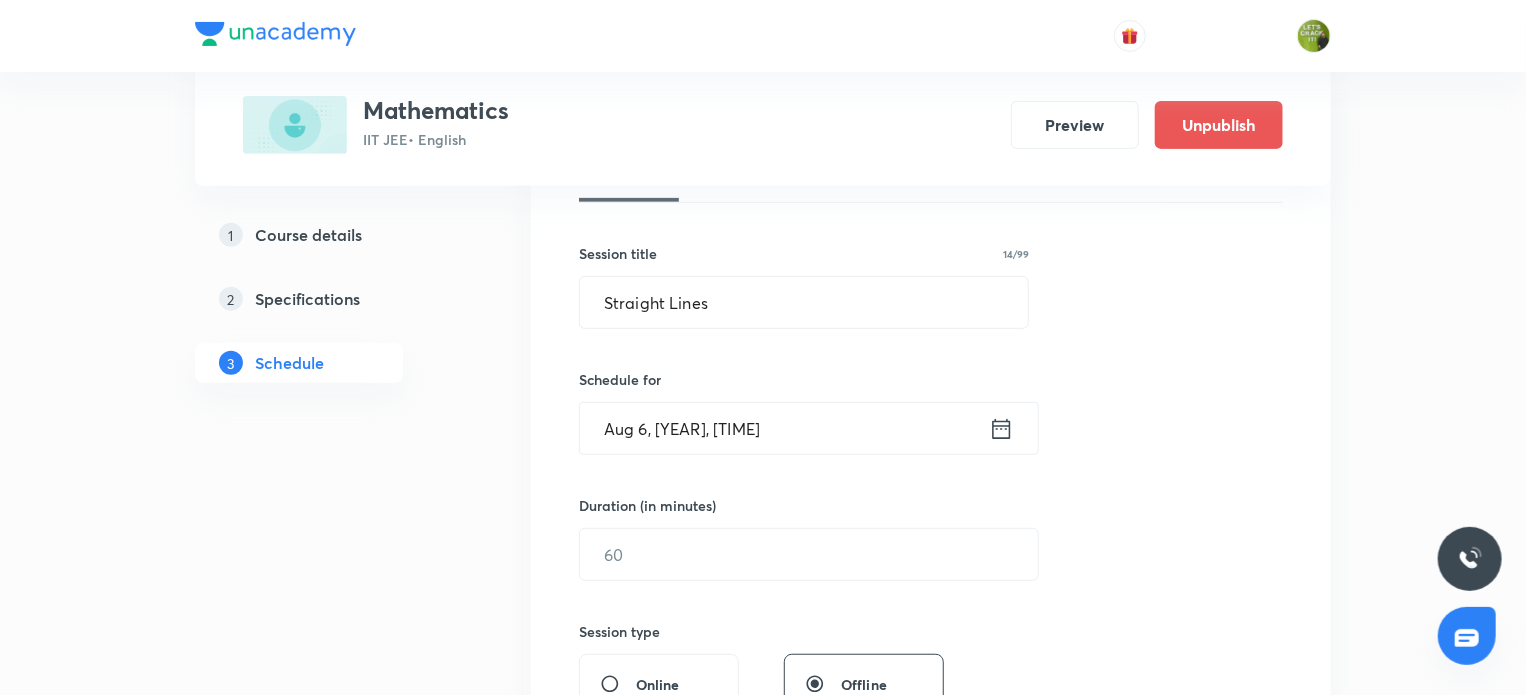scroll, scrollTop: 500, scrollLeft: 0, axis: vertical 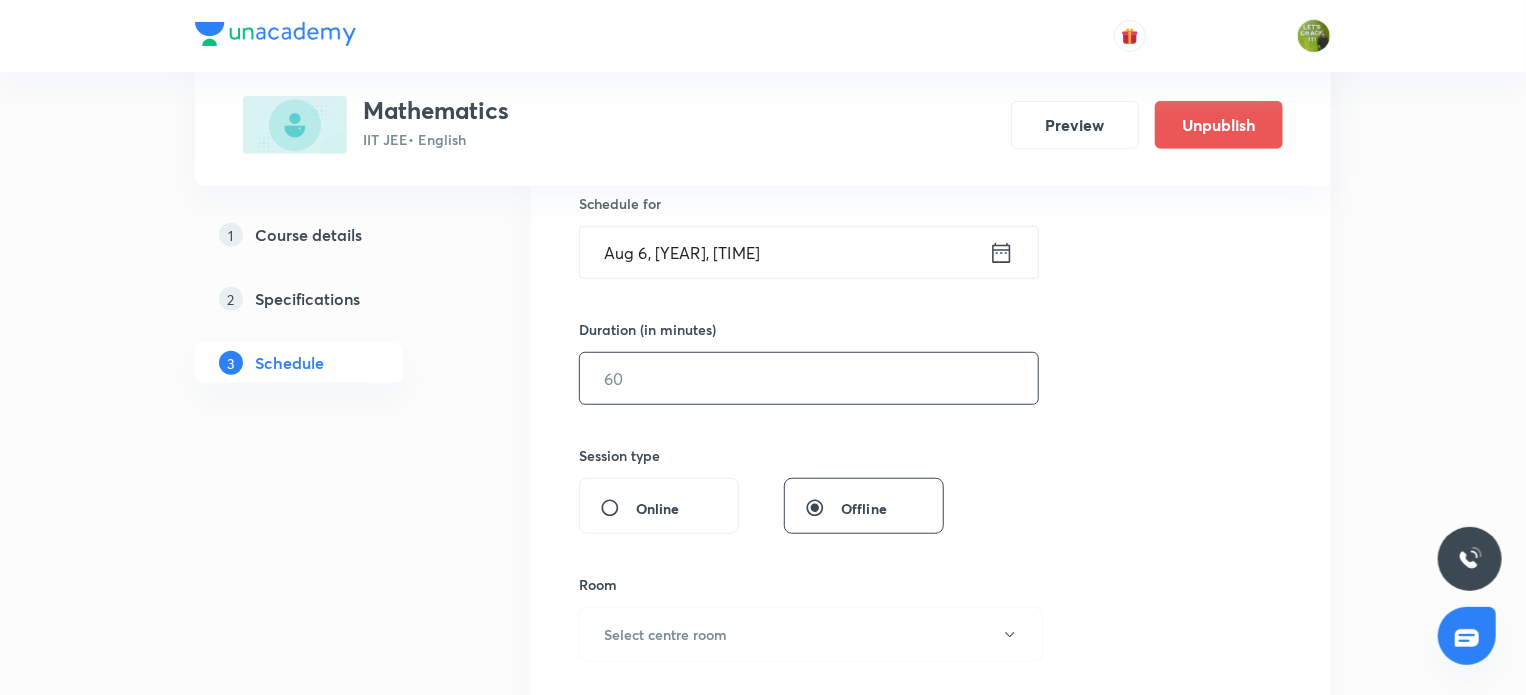 click at bounding box center (809, 378) 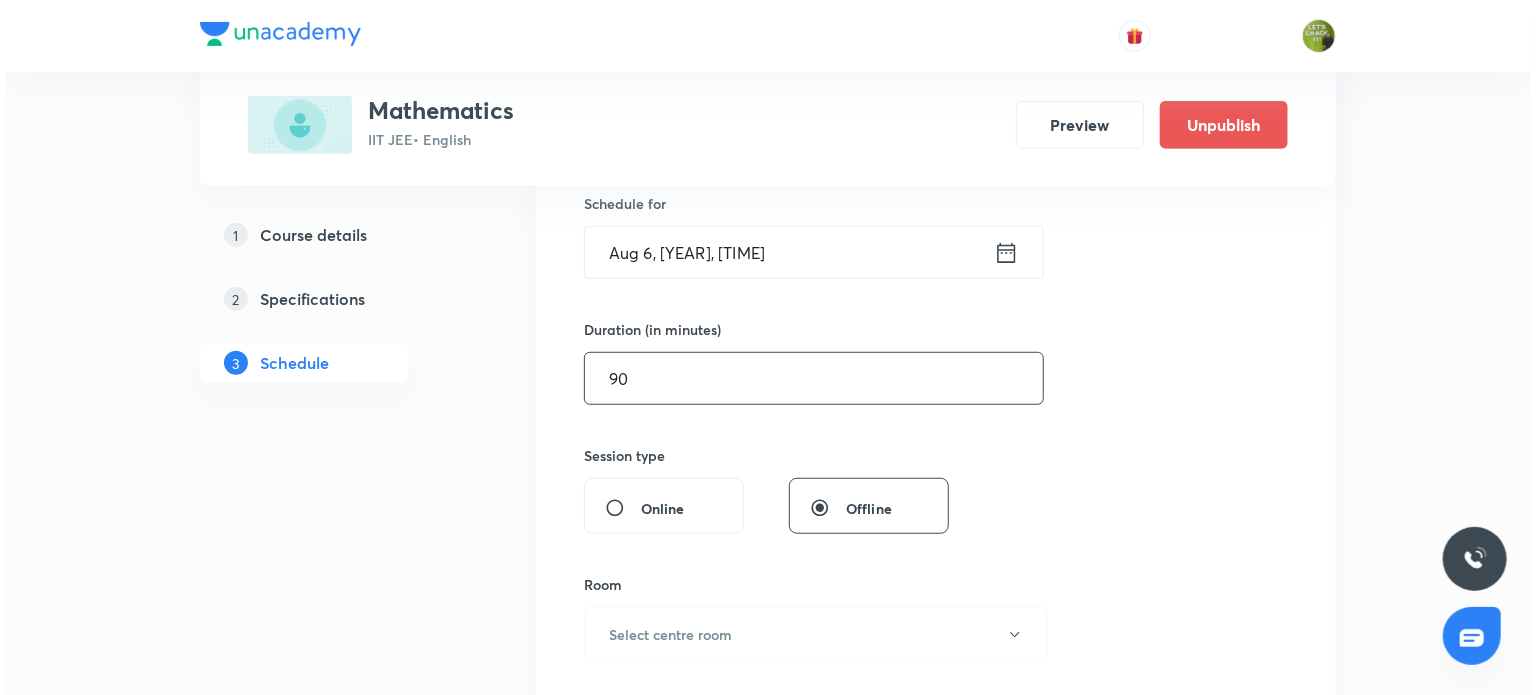 scroll, scrollTop: 700, scrollLeft: 0, axis: vertical 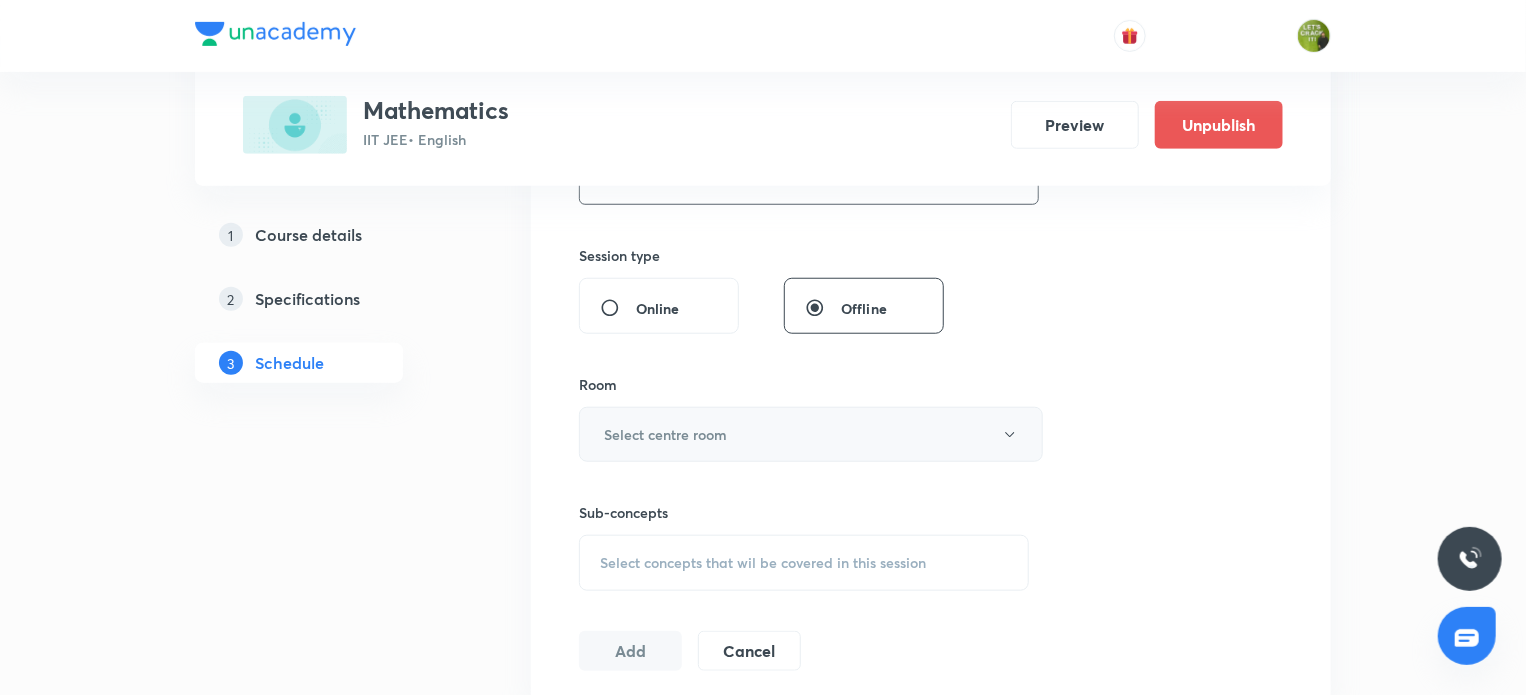 type on "90" 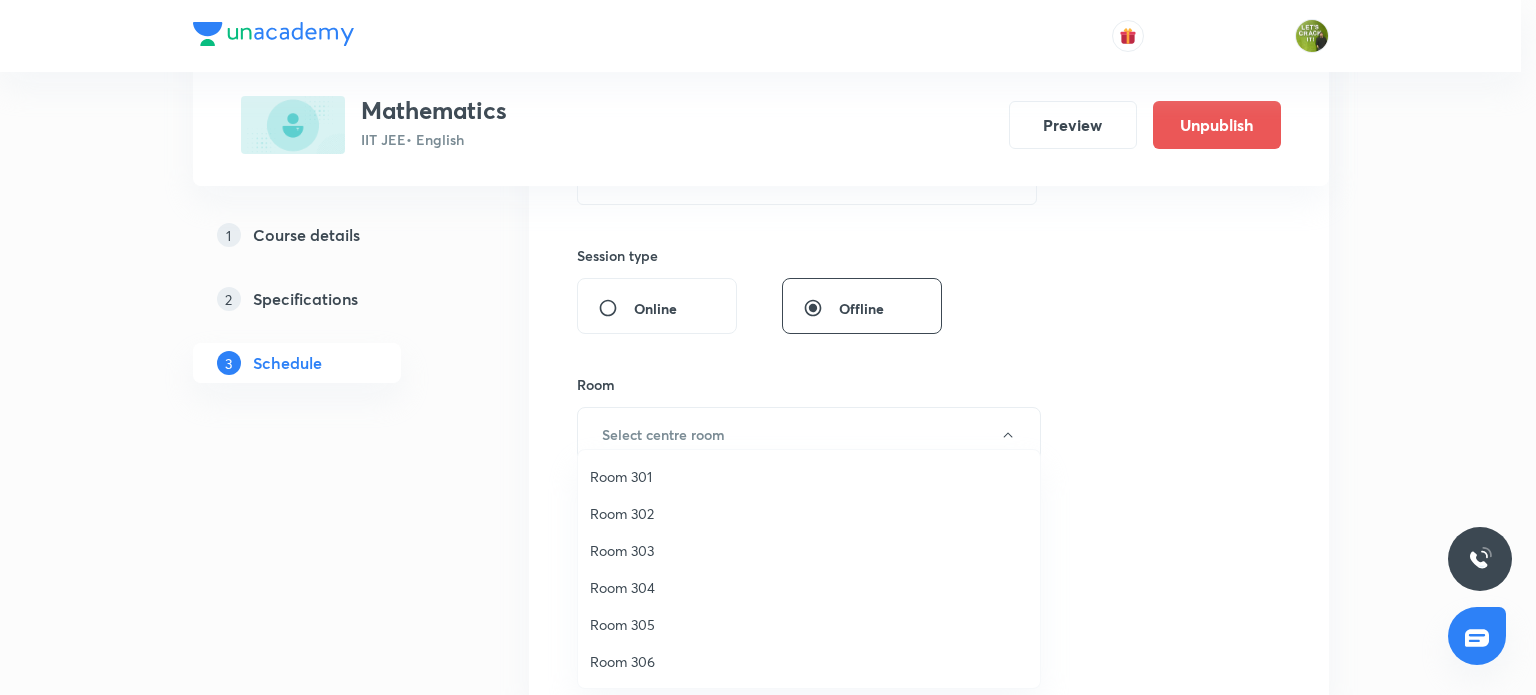 click on "Room 302" at bounding box center [809, 513] 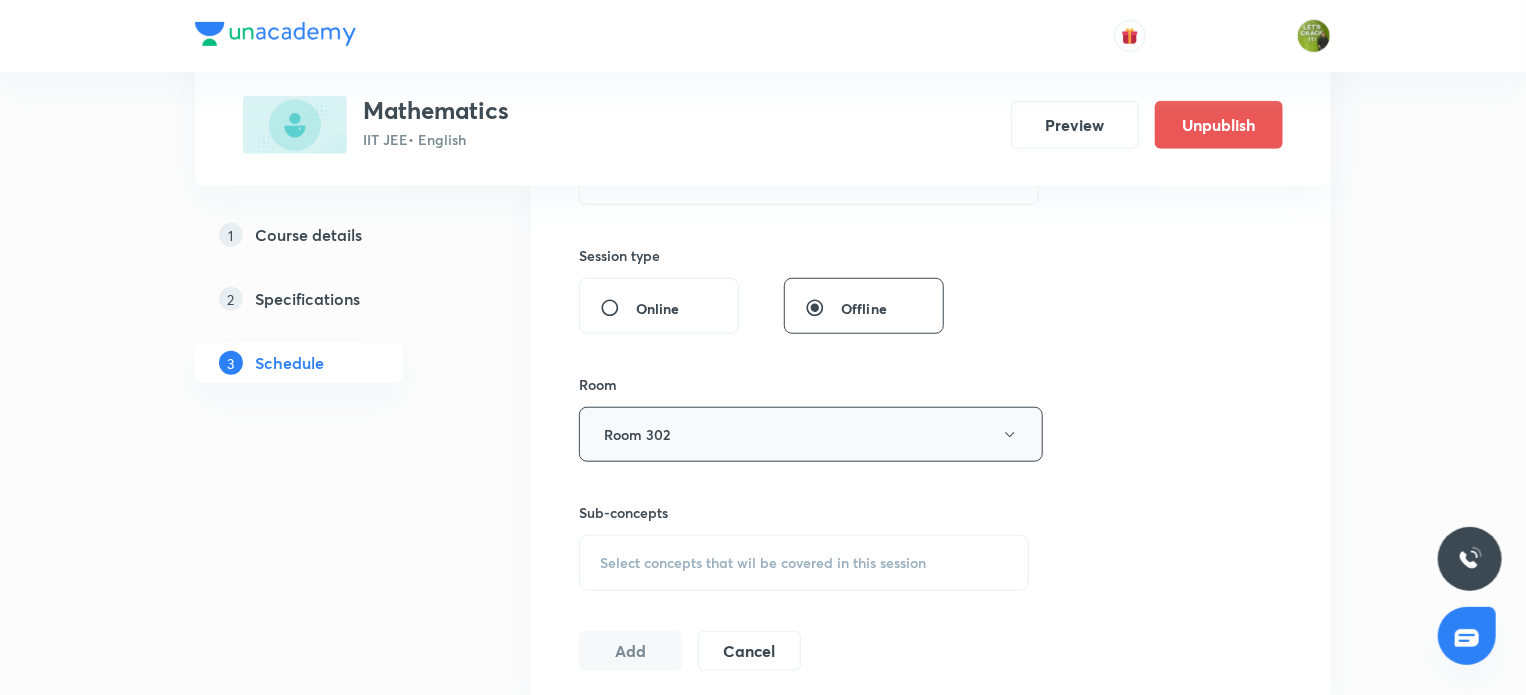 click on "Room 302" at bounding box center [811, 434] 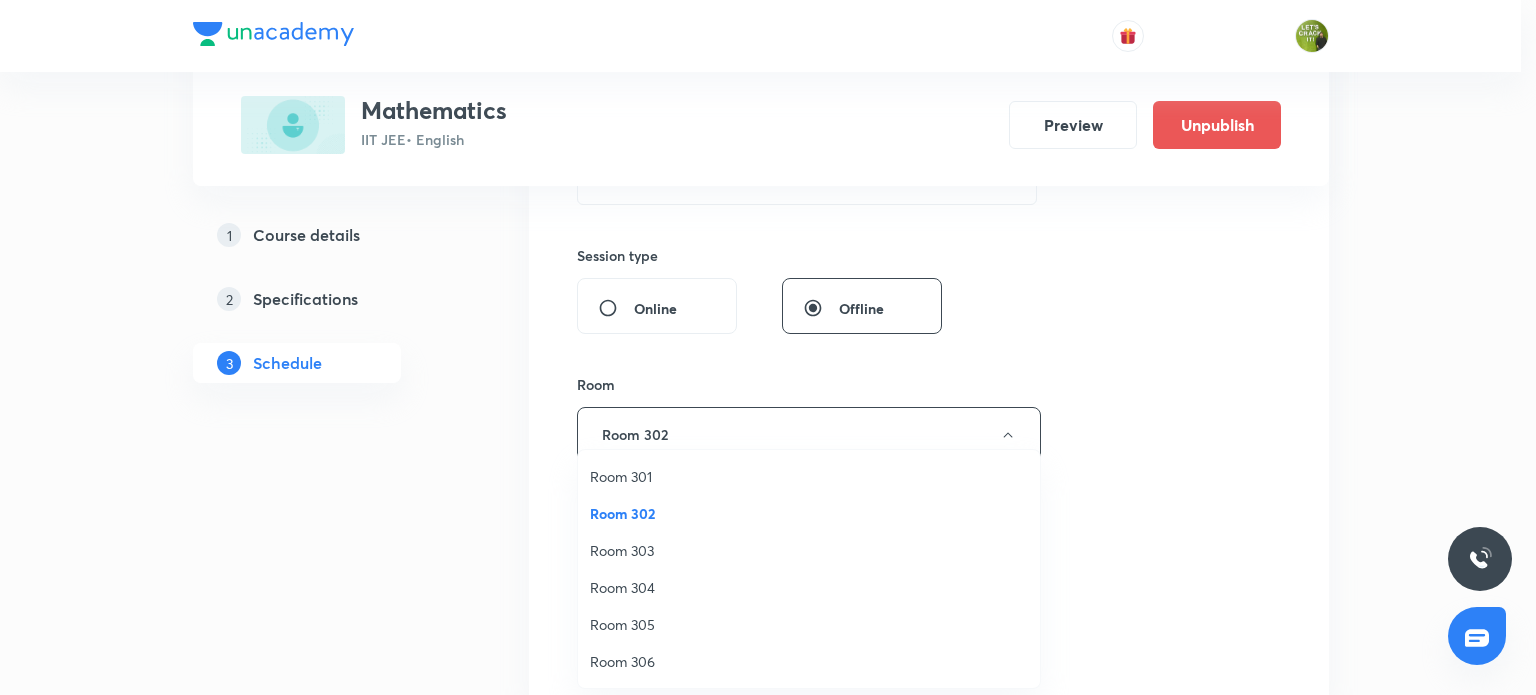click at bounding box center [768, 347] 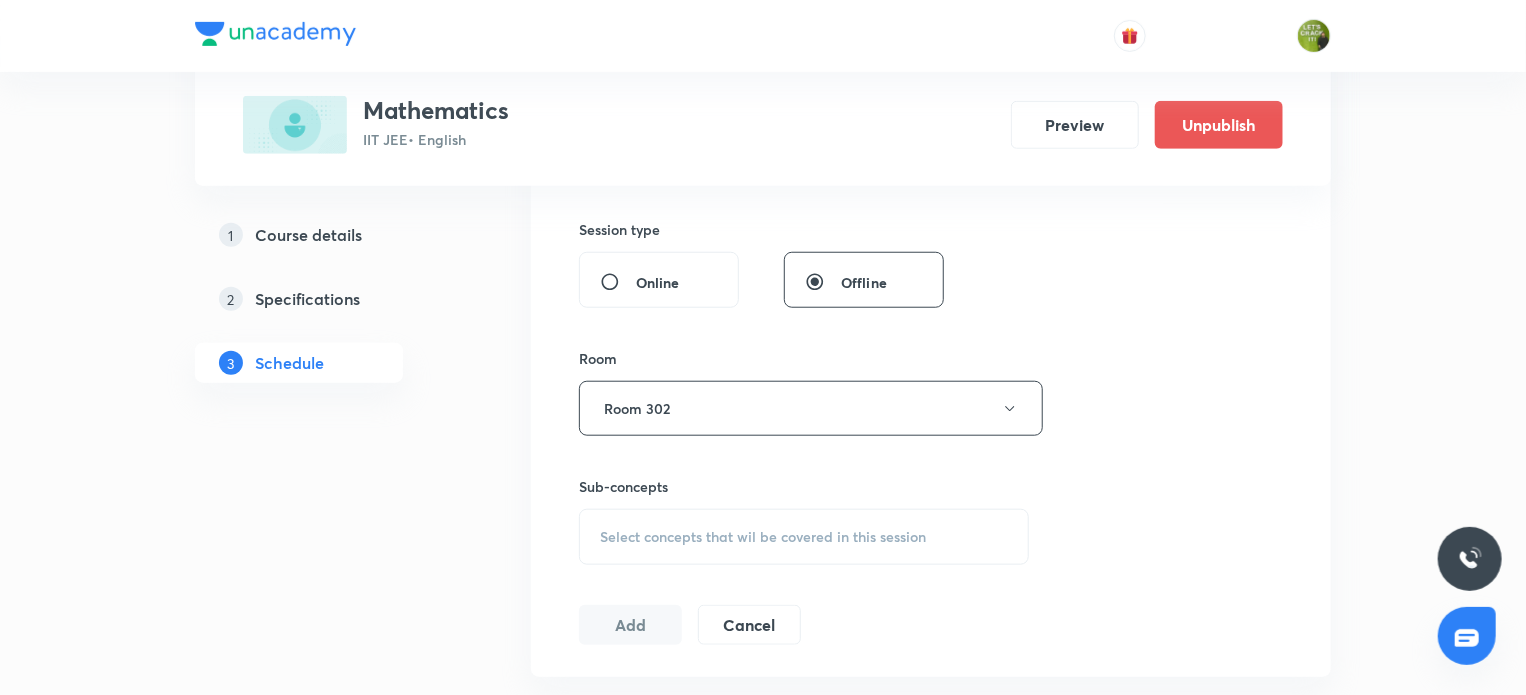 scroll, scrollTop: 731, scrollLeft: 0, axis: vertical 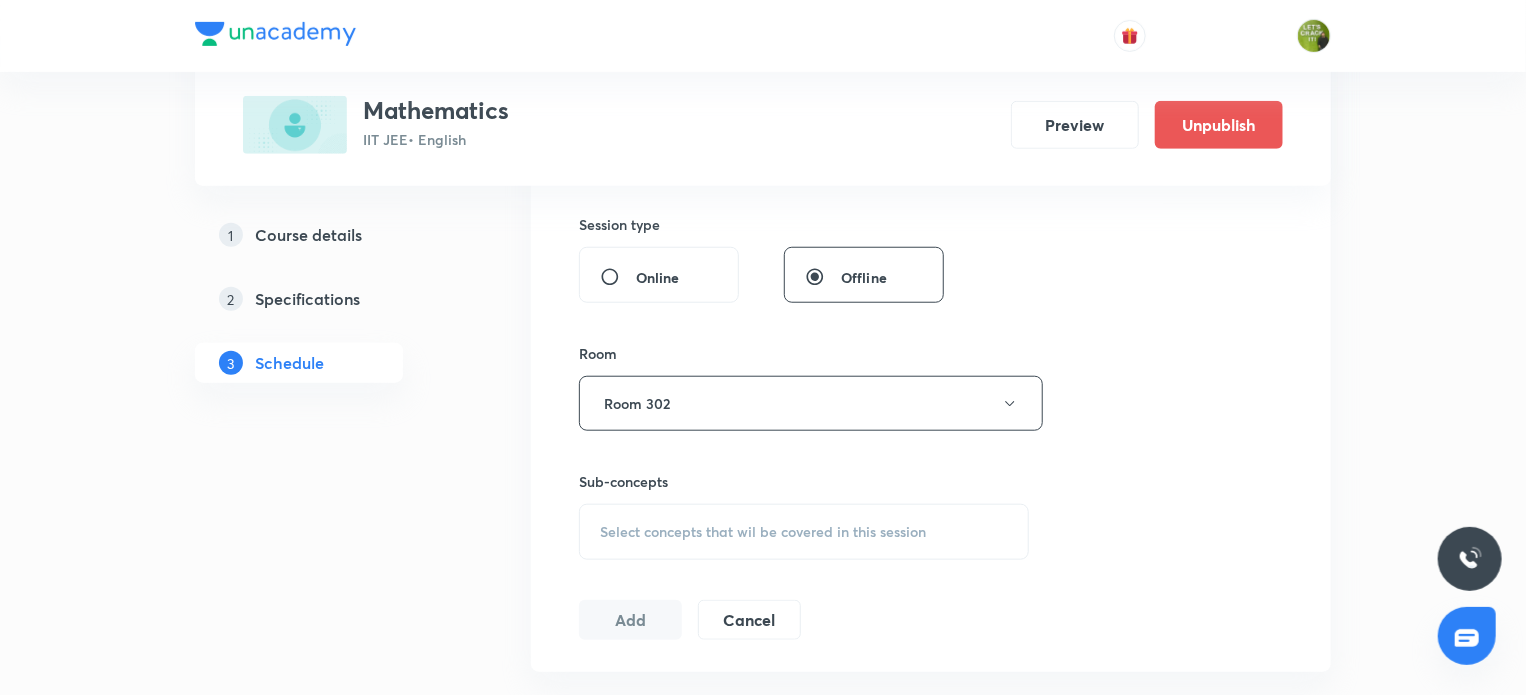 click on "Select concepts that wil be covered in this session" at bounding box center [804, 532] 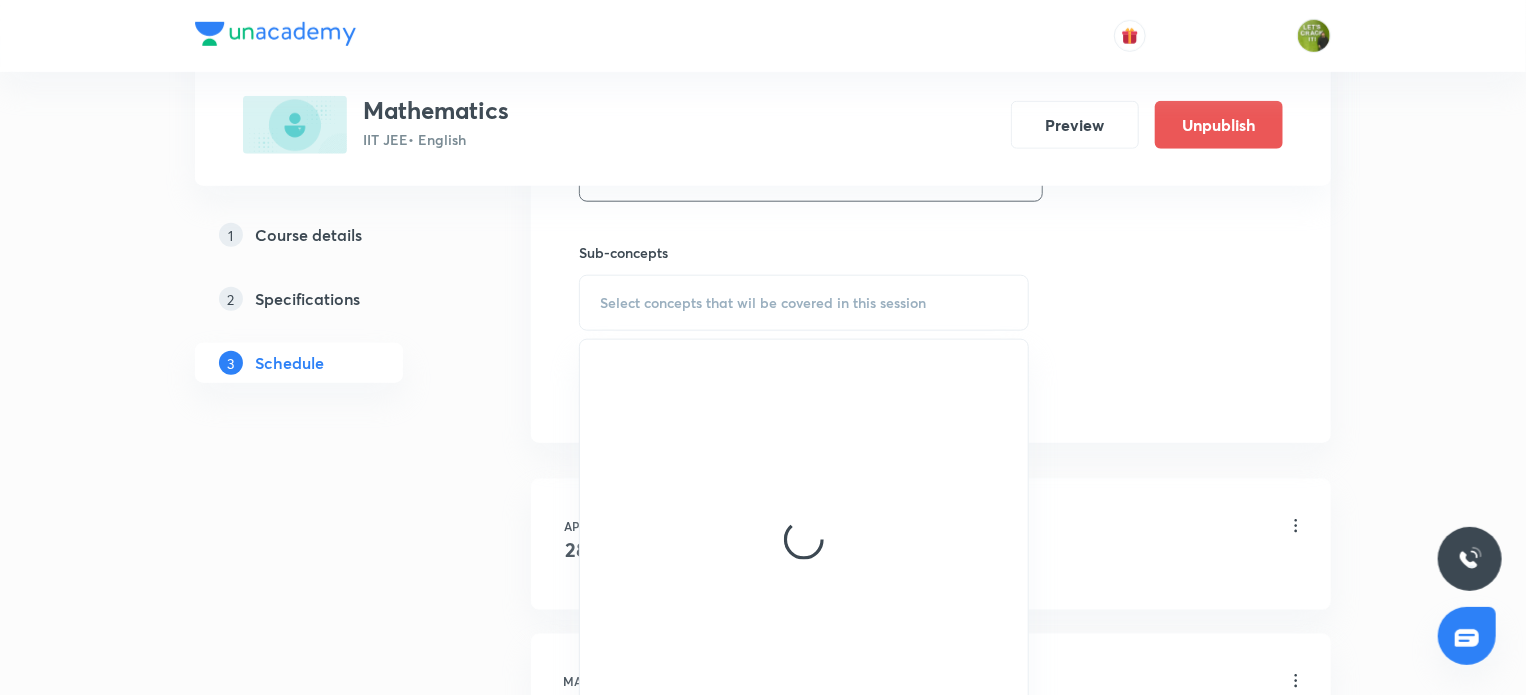 scroll, scrollTop: 963, scrollLeft: 0, axis: vertical 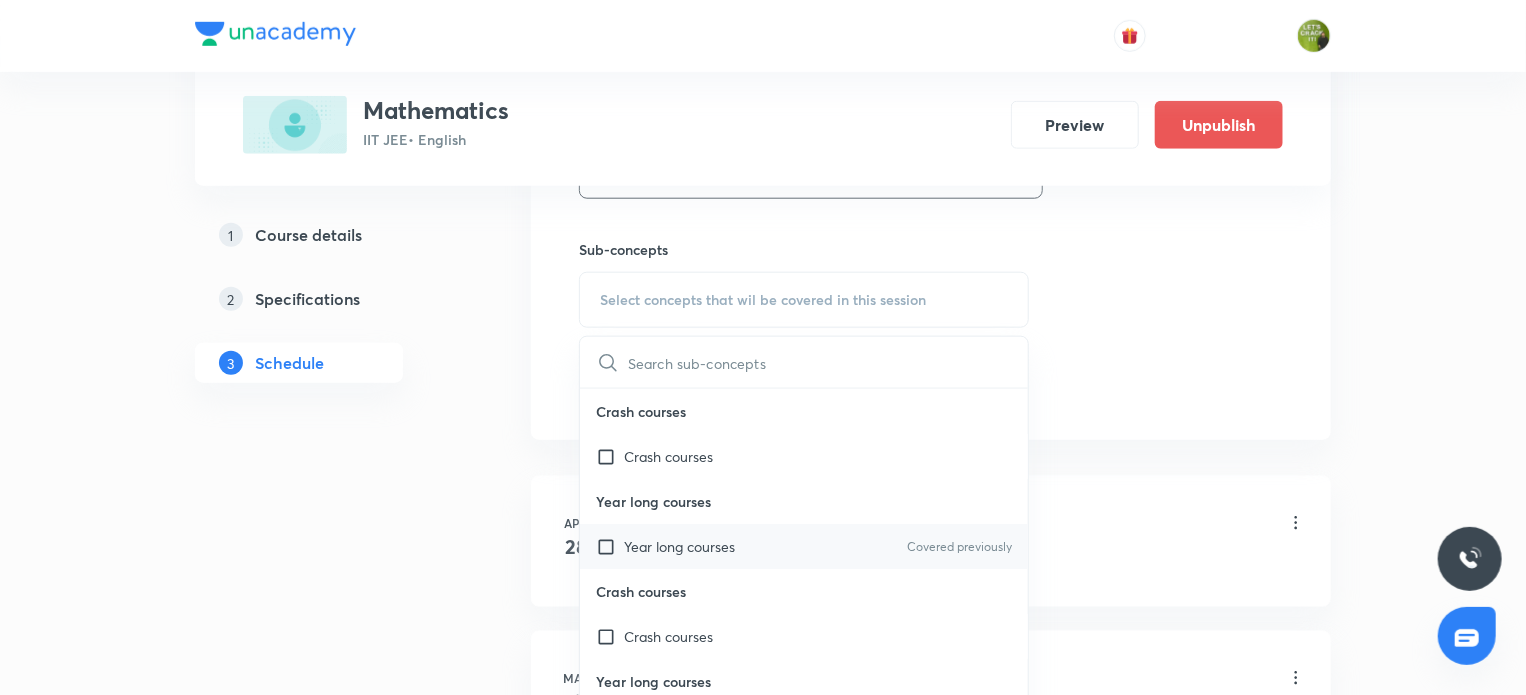 click at bounding box center (610, 546) 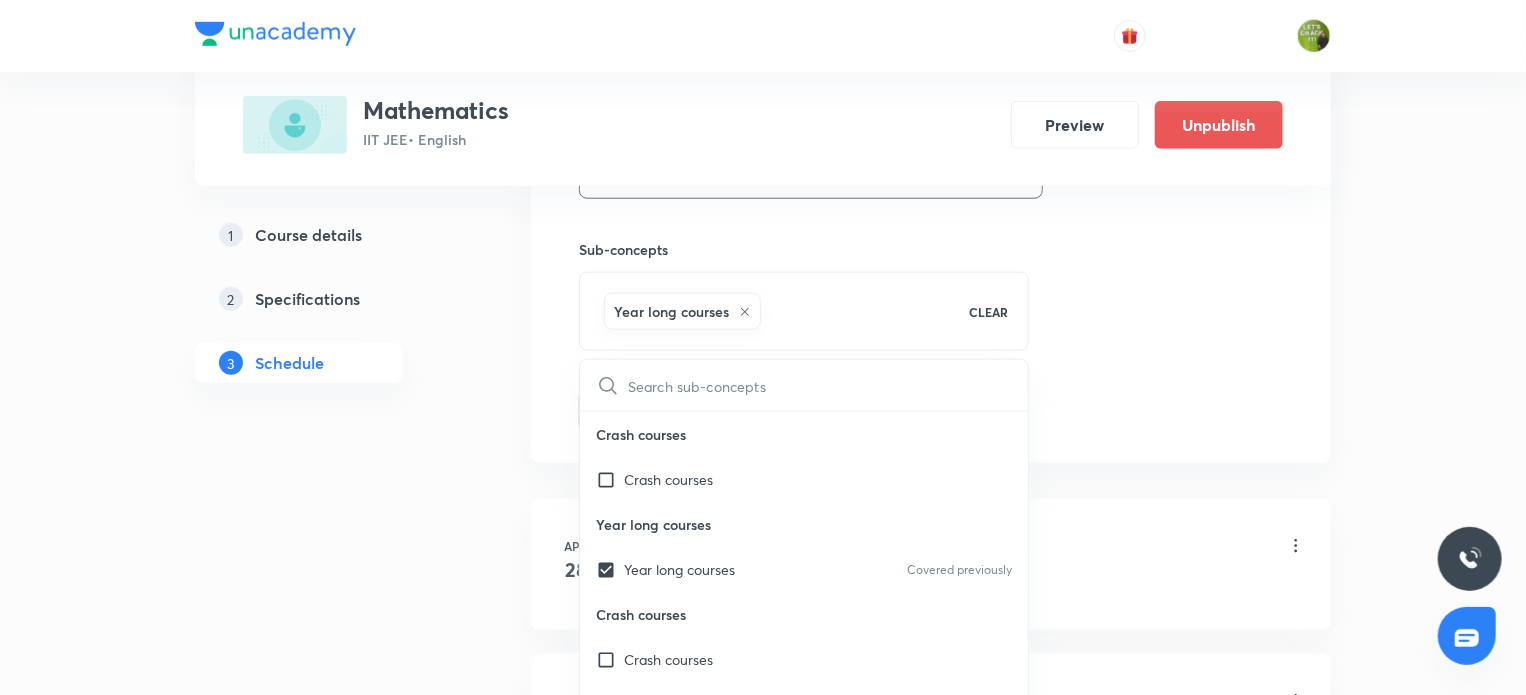 click on "Plus Courses Mathematics IIT JEE  • English Preview Unpublish 1 Course details 2 Specifications 3 Schedule Schedule 67  classes Session  68 Live class Session title 14/99 Straight Lines ​ Schedule for Aug 6, [YEAR], [TIME] ​ Duration (in minutes) 90 ​   Session type Online Offline Room Room 302 Sub-concepts Year long courses CLEAR ​ Crash courses Crash courses Year long courses Year long courses Covered previously Crash courses Crash courses Year long courses Year long courses Add Cancel Apr 28 Real No Lesson 1 • [TIME] • [DURATION]  • Room Room 301 Year long courses May 6 Fundamental of Mathematics Lesson 2 • [TIME] • [DURATION]  • Room Room 301 Year long courses May 7 Fundamental of Mathematics Lesson 3 • [TIME] • [DURATION]  • Room Room 301 Year long courses May 8 Fundamental of Mathematics Lesson 4 • [TIME] • [DURATION]  • Room Room 301 Year long courses May 9 Bridge Course Lesson 5 • [TIME] • [DURATION]  • Room Room 301 Year long courses May 10 Bridge Course May 13 May 14" at bounding box center (763, 5080) 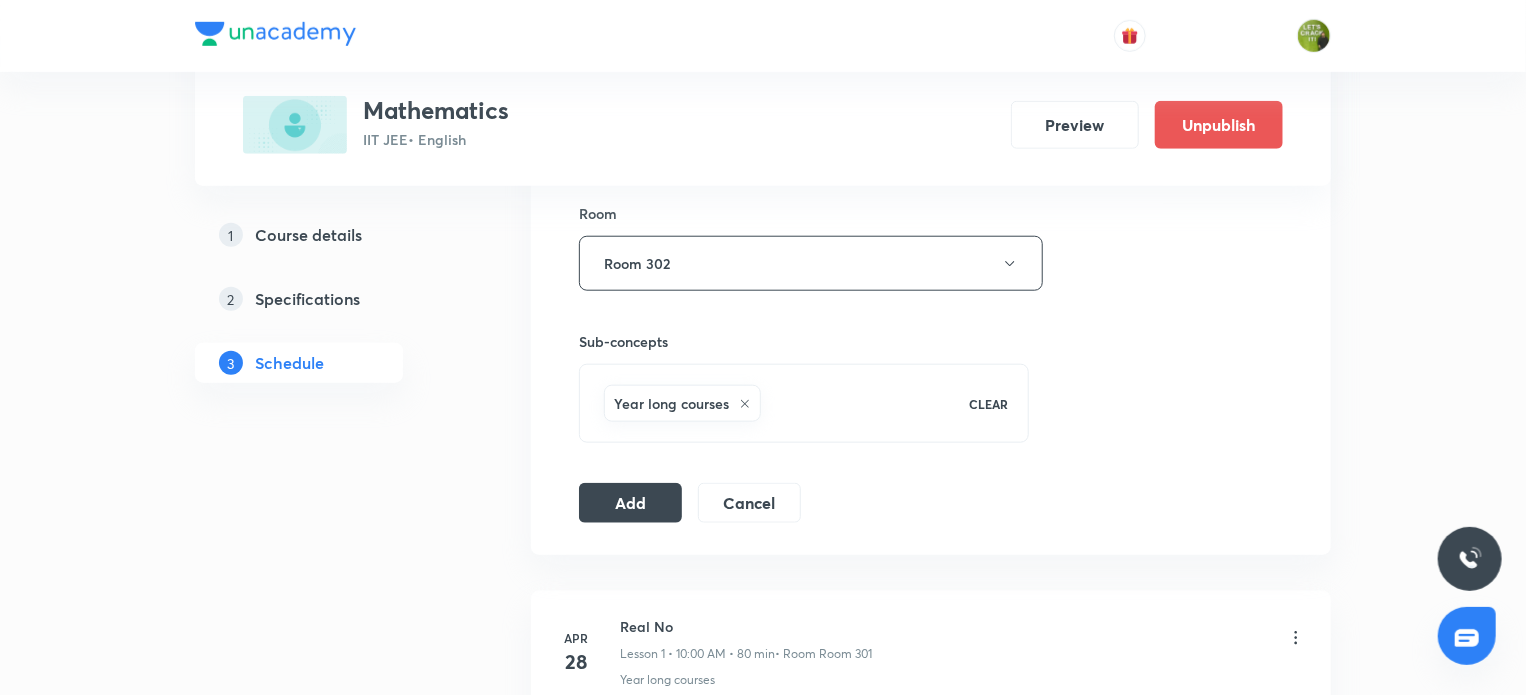 scroll, scrollTop: 936, scrollLeft: 0, axis: vertical 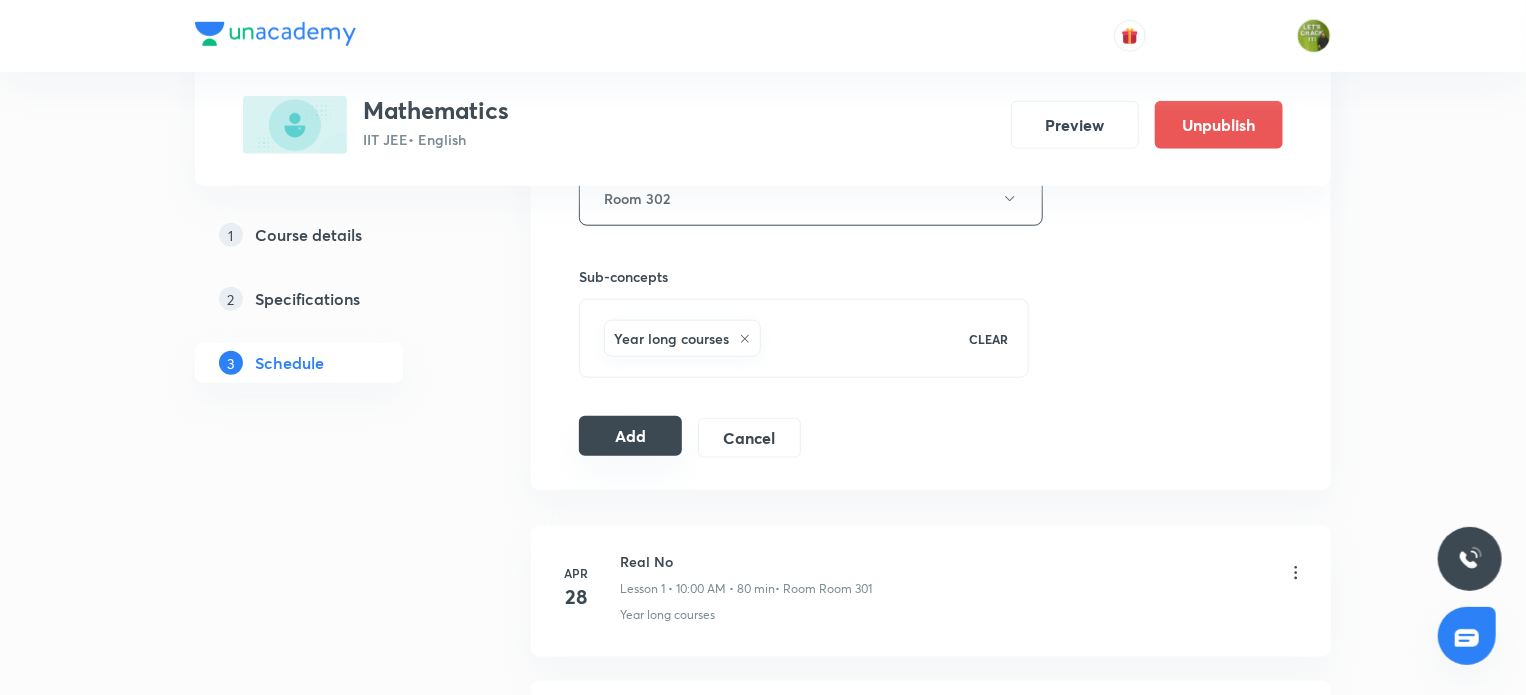 click on "Add" at bounding box center (630, 436) 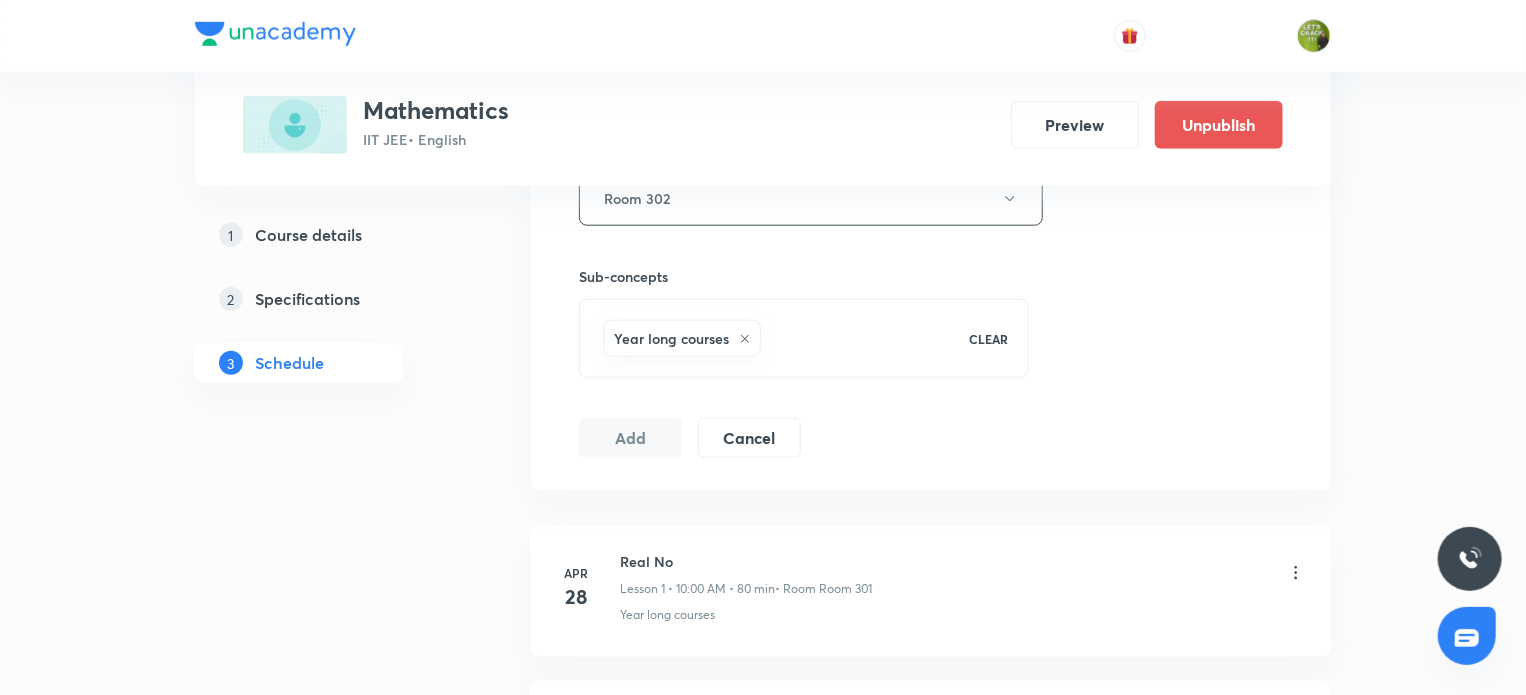 type 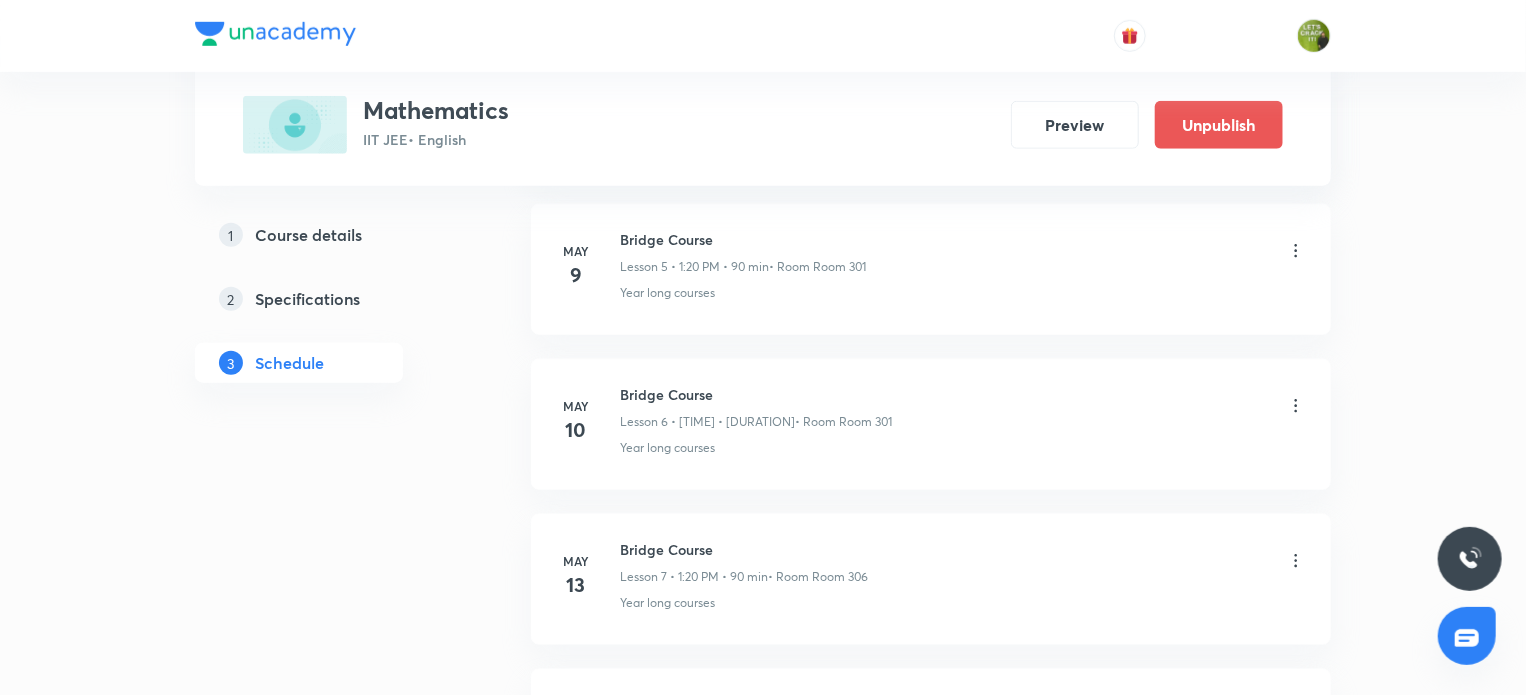 click on "Bridge Course Lesson 6 • [TIME] • [DURATION]  • Room Room 301" at bounding box center (963, 407) 